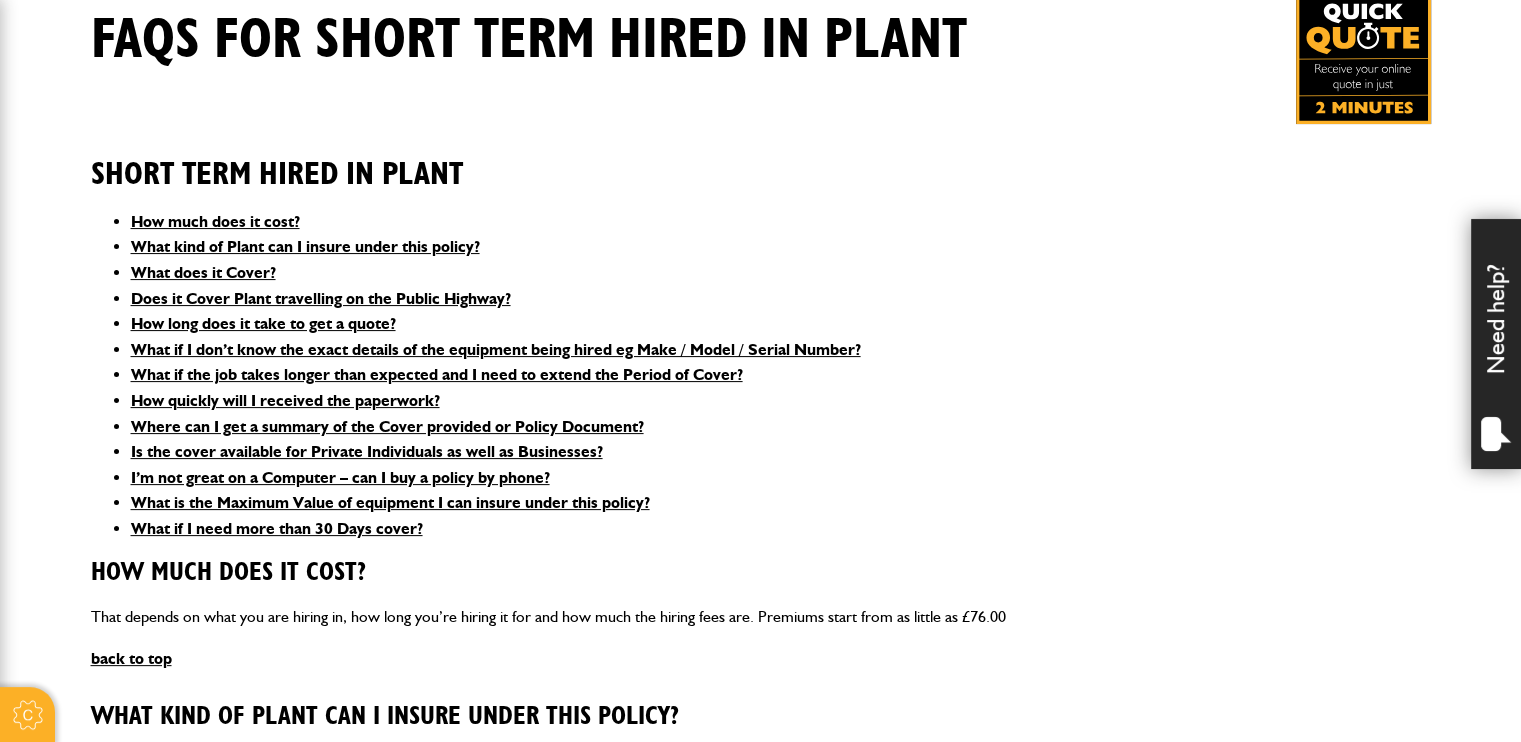 scroll, scrollTop: 500, scrollLeft: 0, axis: vertical 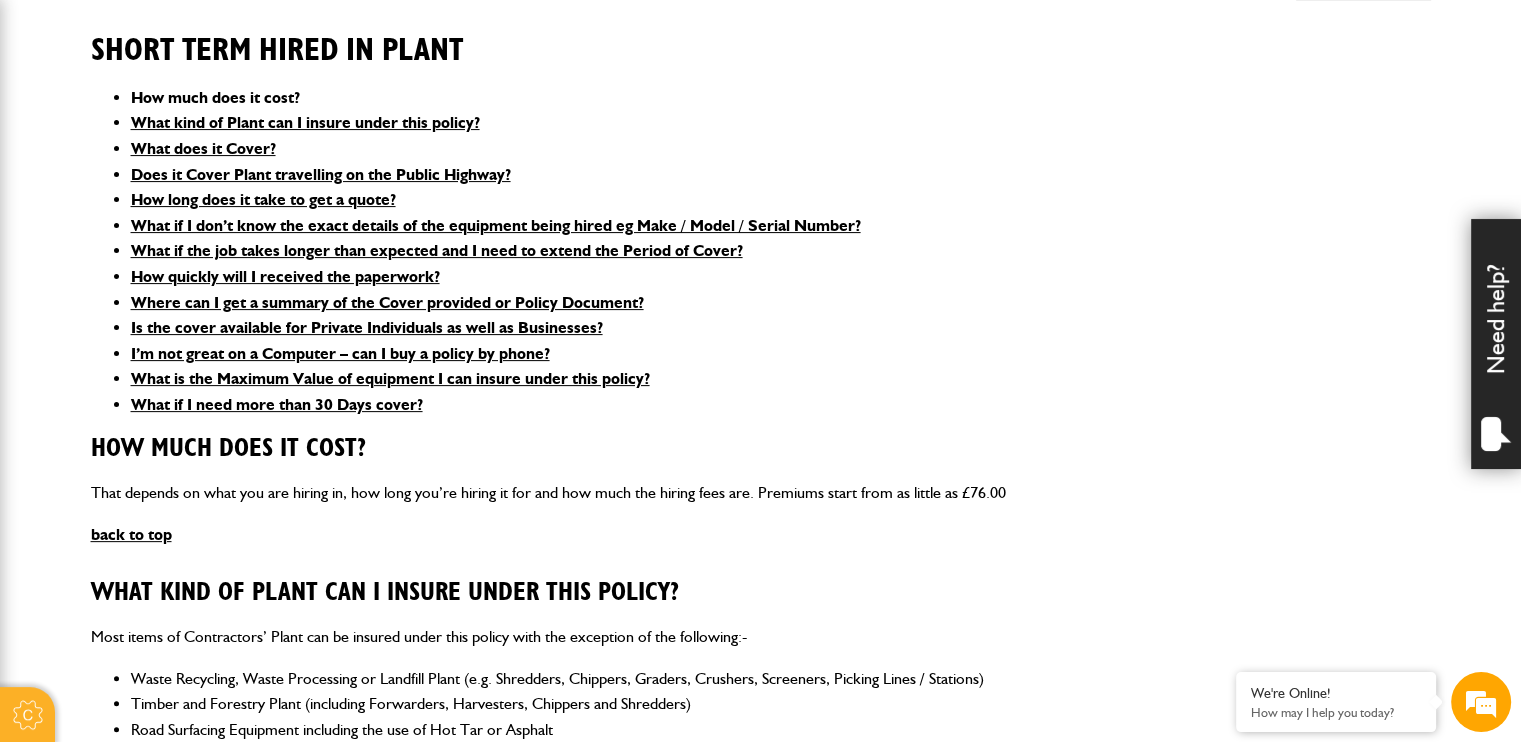 click on "How much does it cost?" at bounding box center (215, 97) 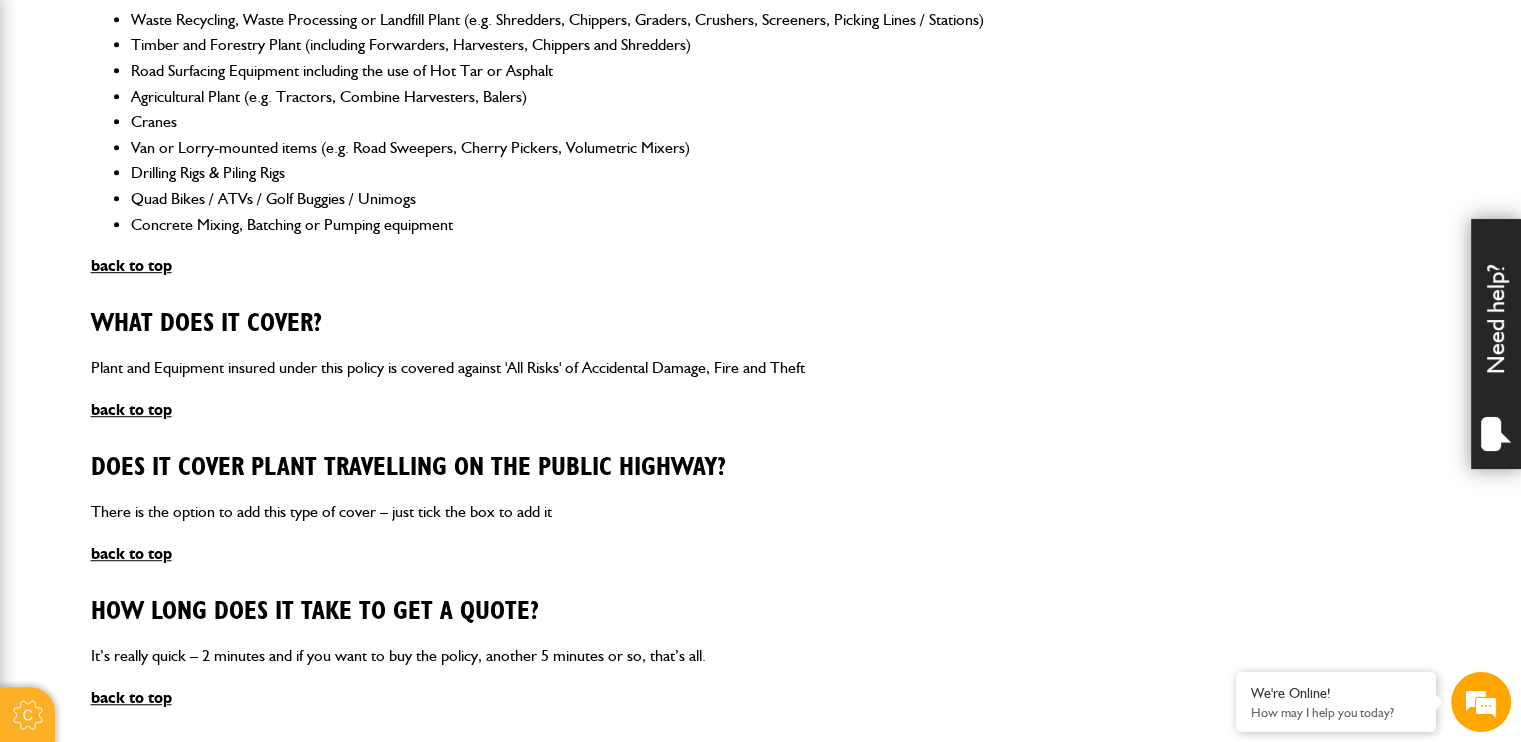 scroll, scrollTop: 1232, scrollLeft: 0, axis: vertical 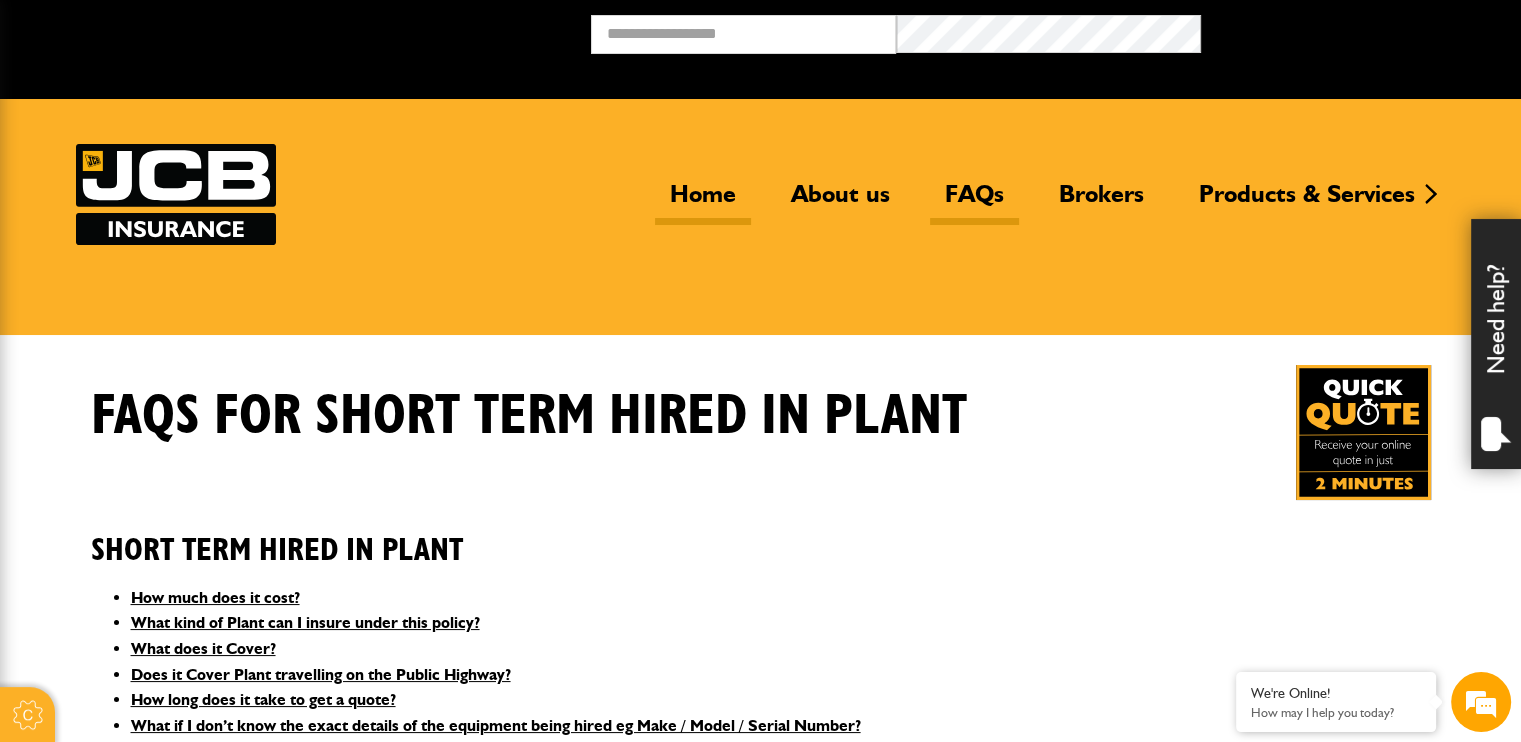 click on "Home" at bounding box center [703, 202] 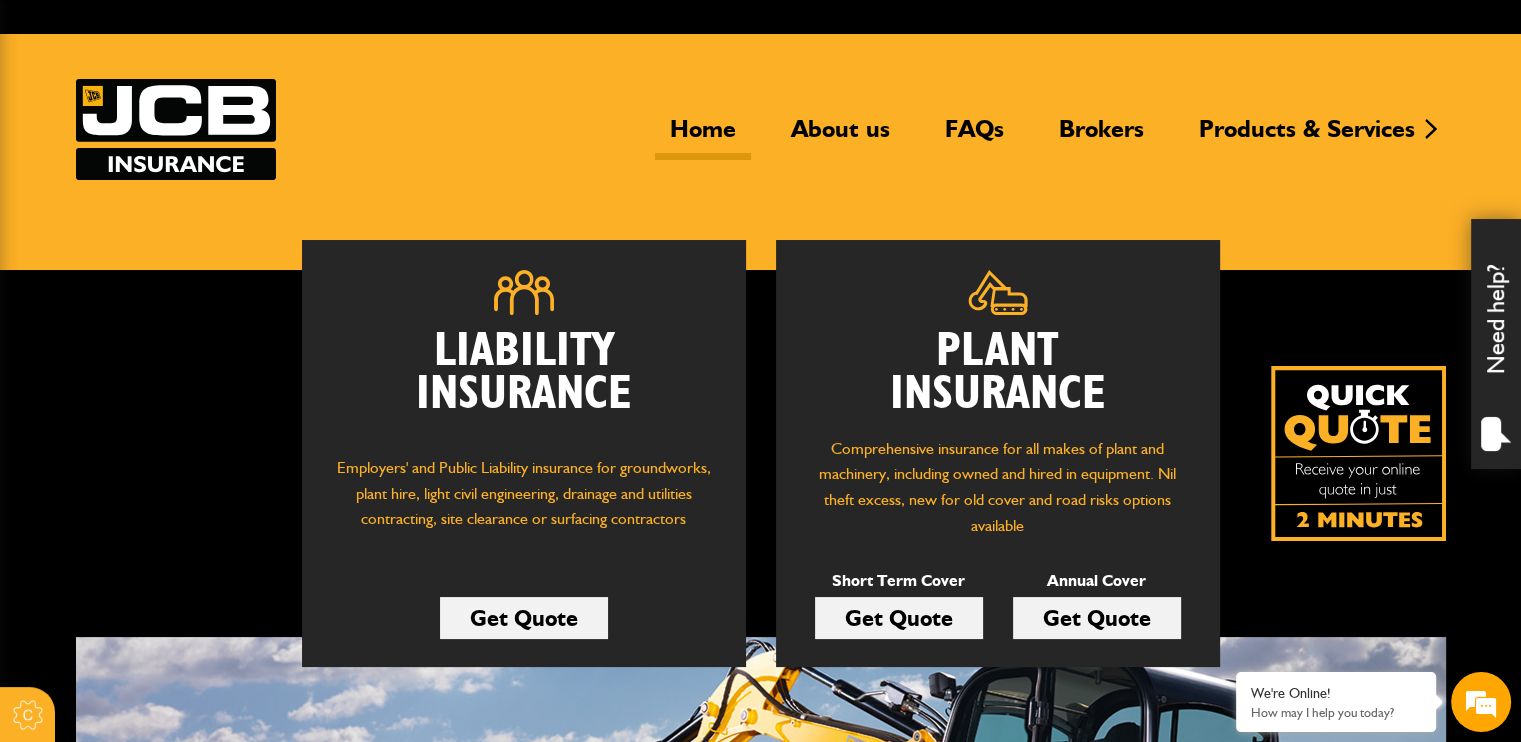 scroll, scrollTop: 100, scrollLeft: 0, axis: vertical 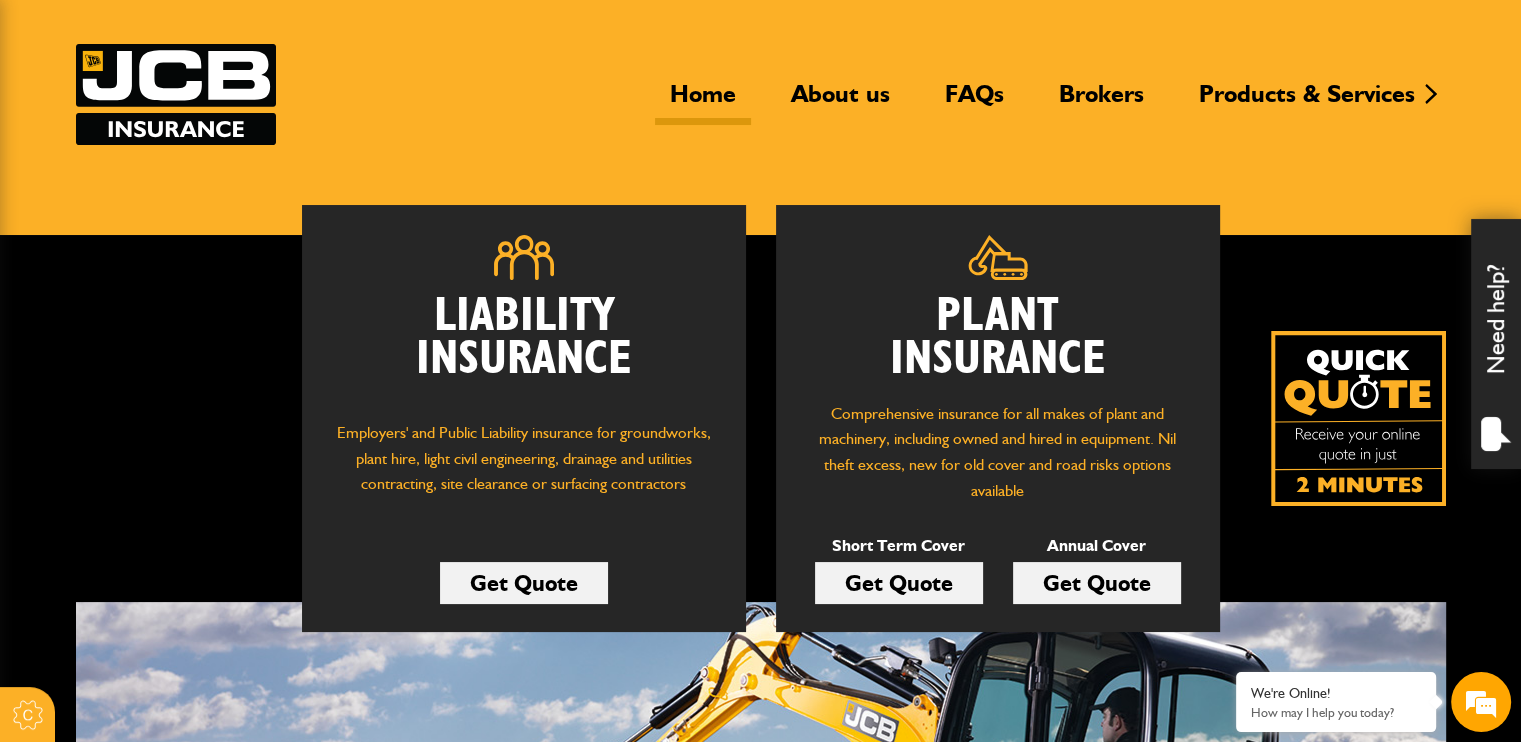 click on "Get Quote" at bounding box center (899, 583) 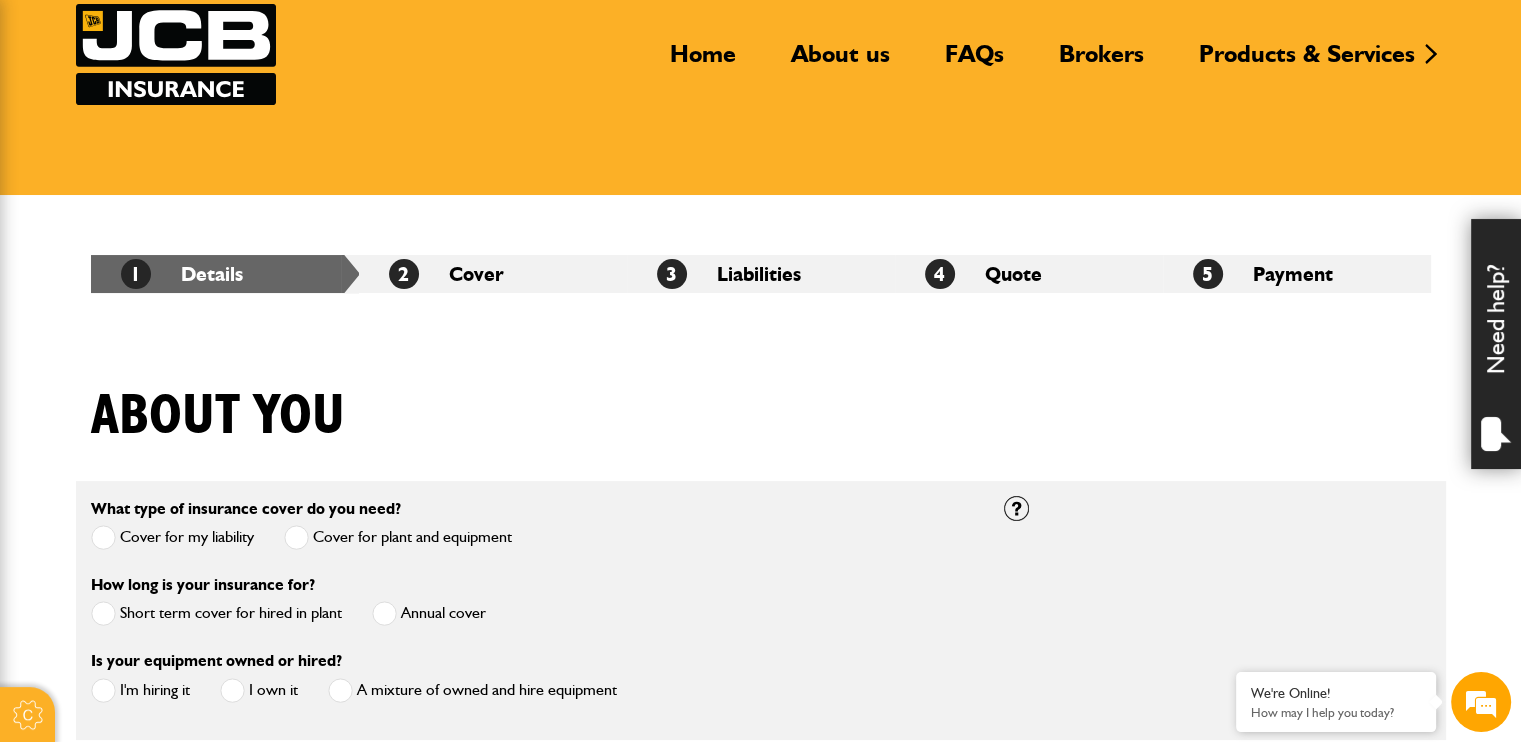 scroll, scrollTop: 500, scrollLeft: 0, axis: vertical 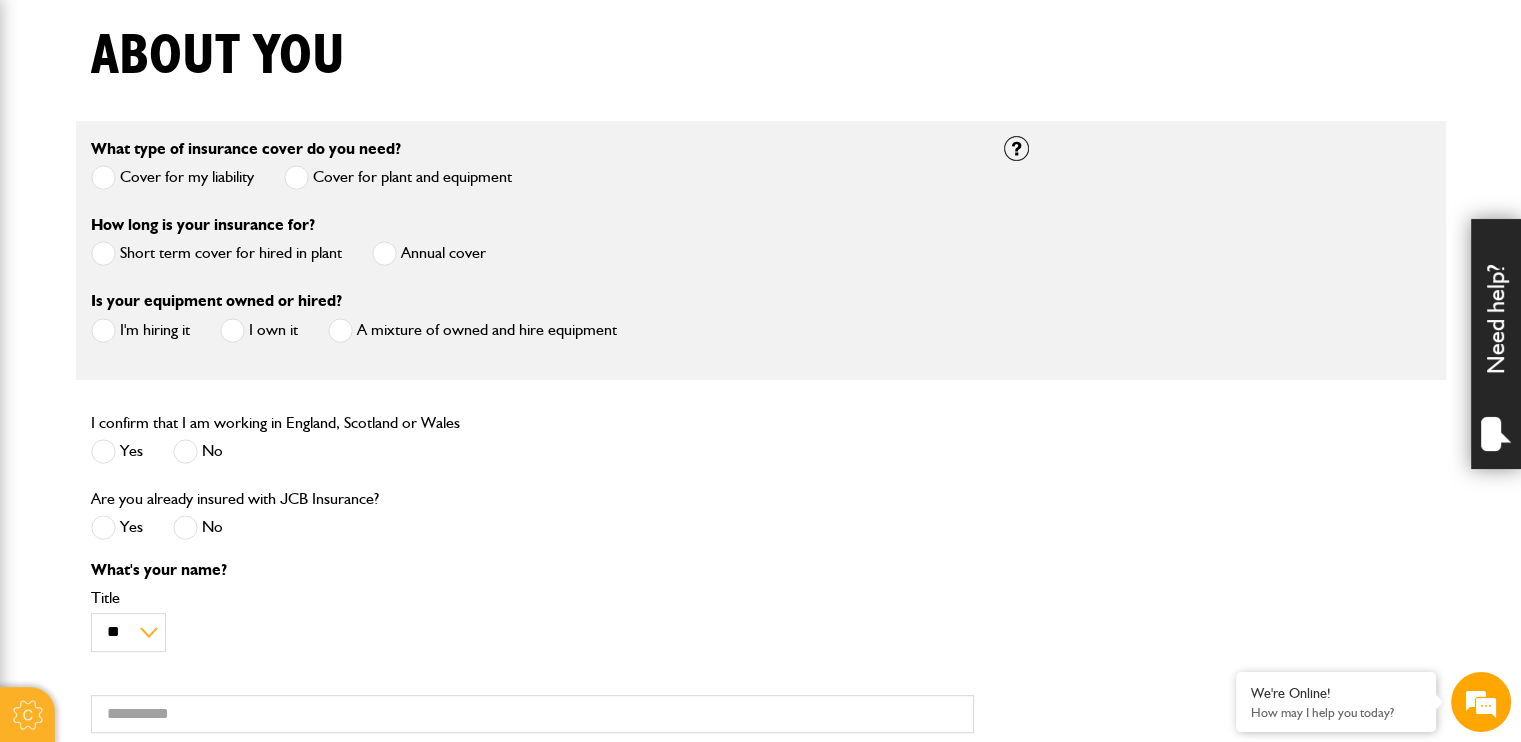 click at bounding box center [103, 253] 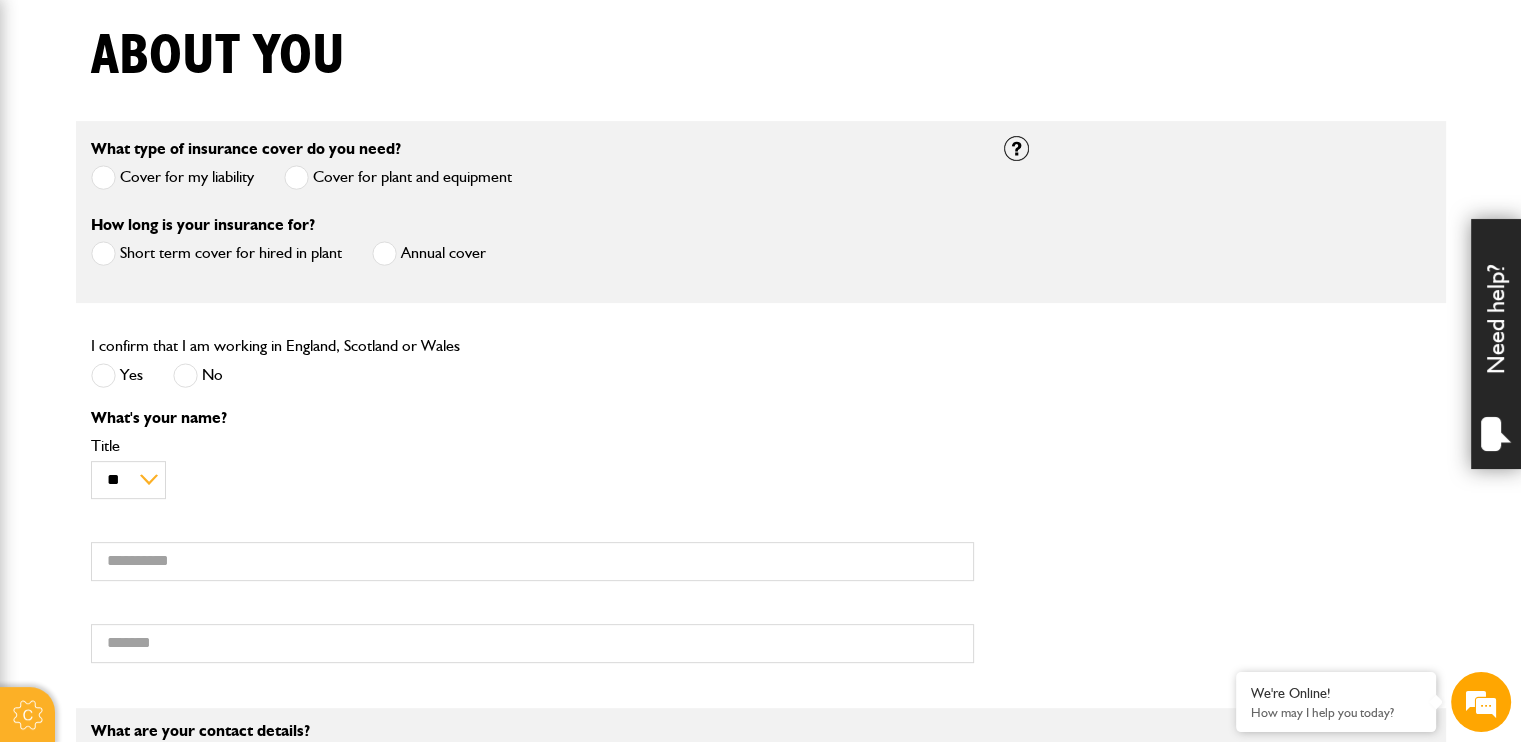 click at bounding box center [103, 375] 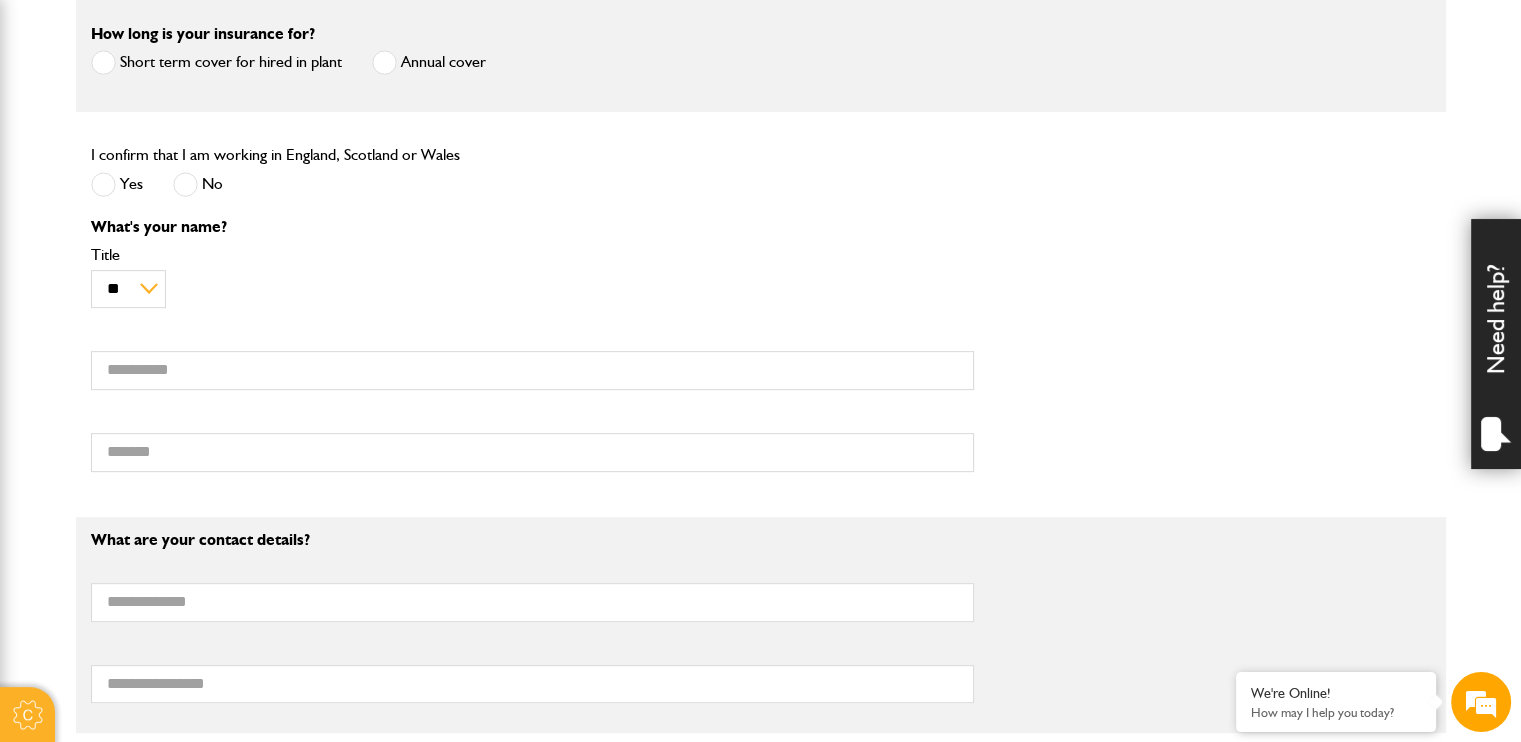 scroll, scrollTop: 700, scrollLeft: 0, axis: vertical 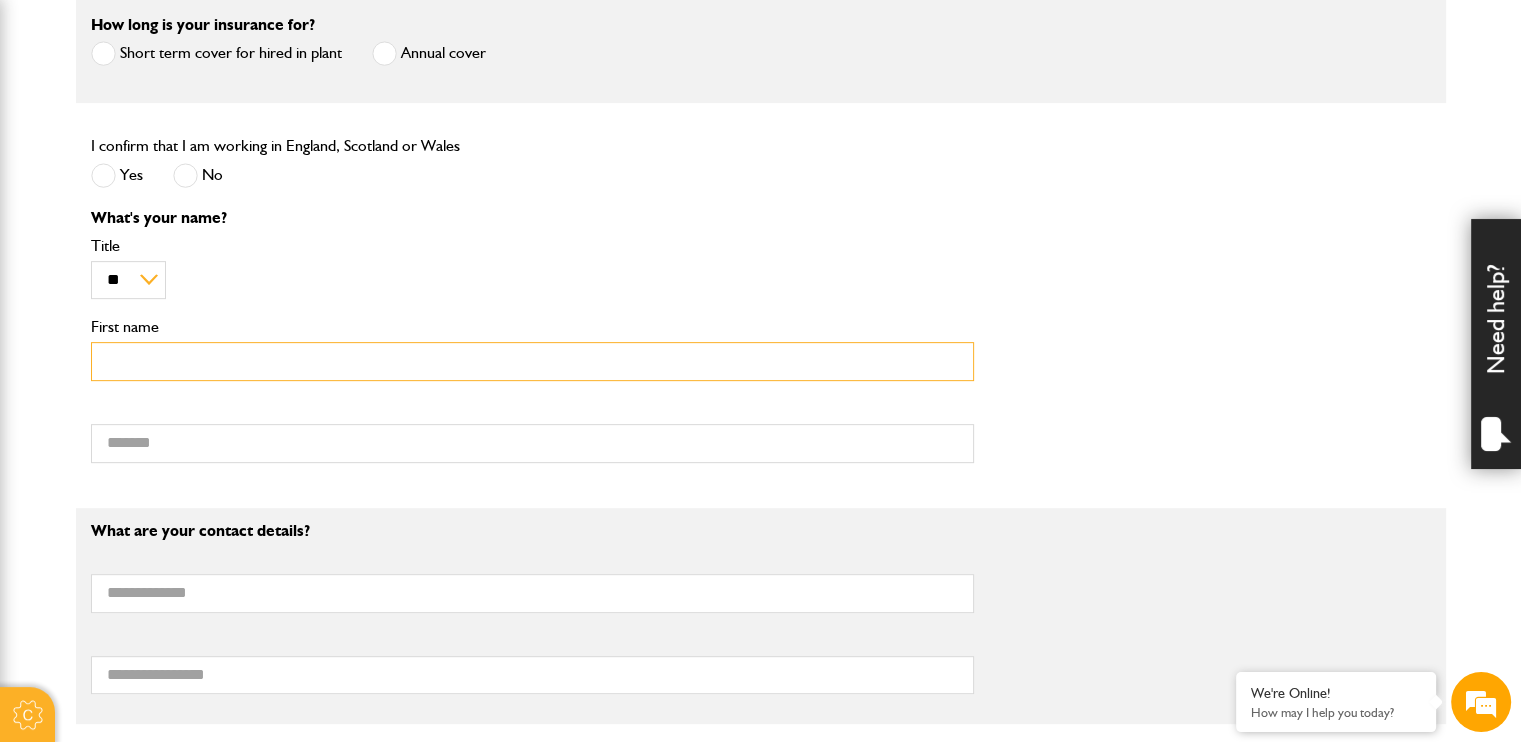 click on "First name" at bounding box center (532, 361) 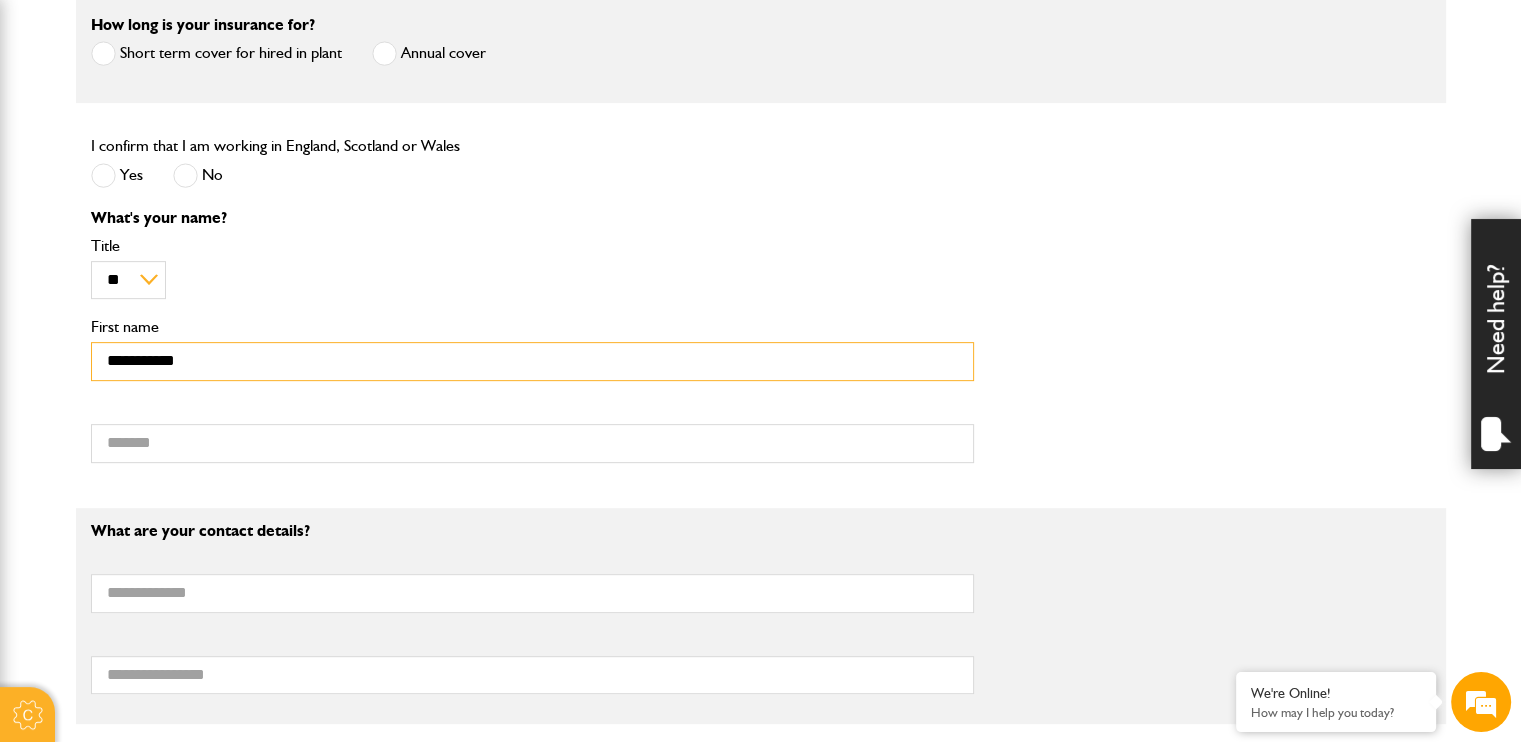 type on "*****" 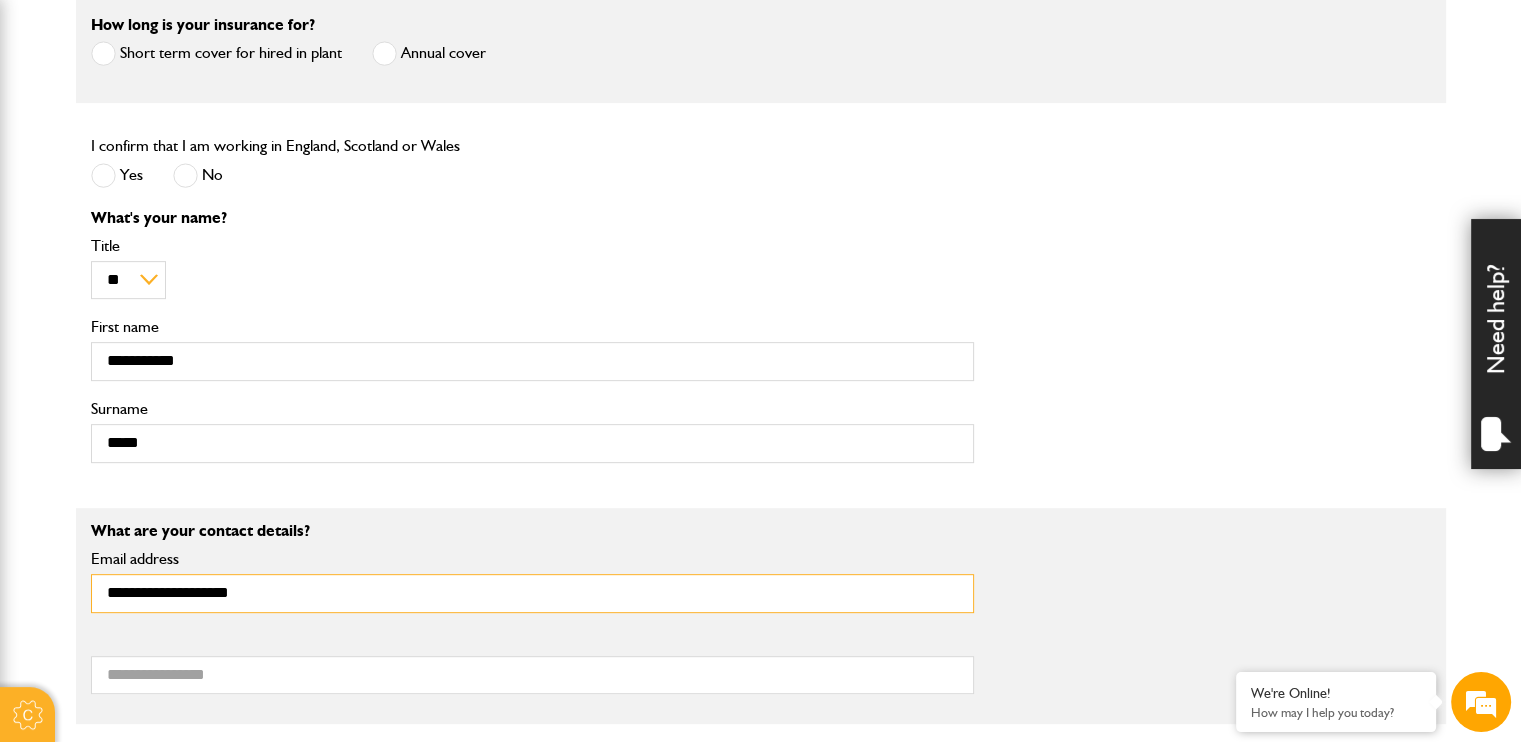 type on "**********" 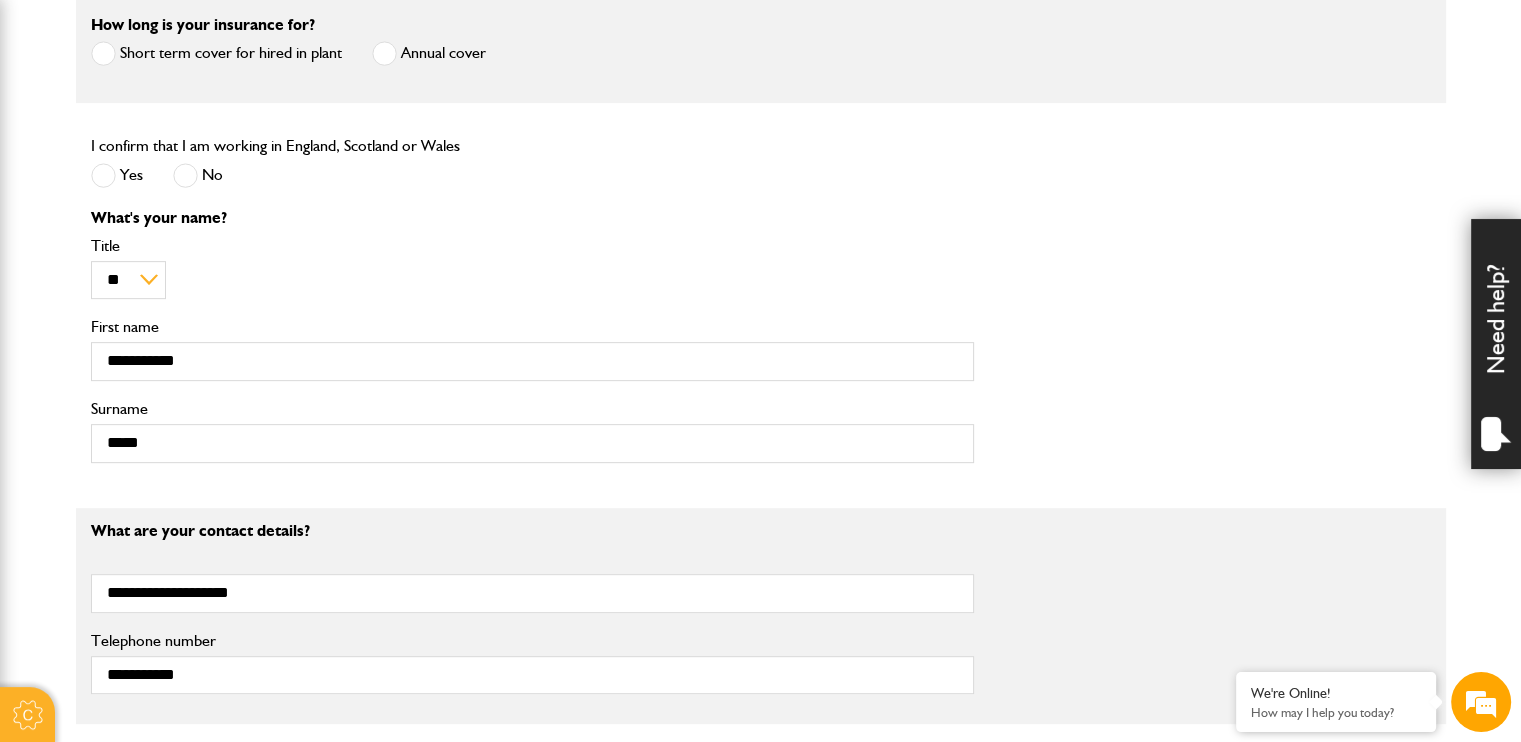 click on "**
***
****
**
**
**
Title" at bounding box center (532, 268) 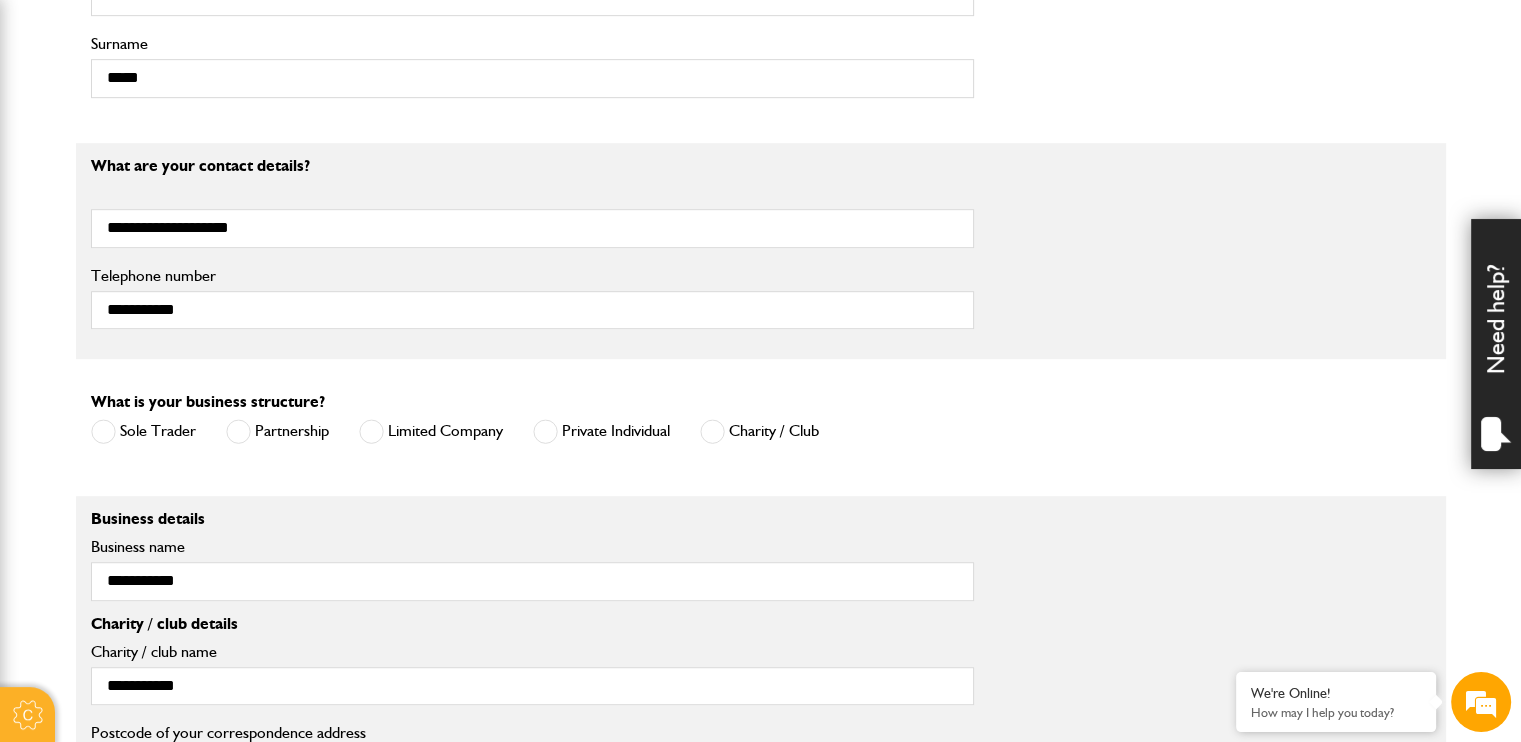 scroll, scrollTop: 1100, scrollLeft: 0, axis: vertical 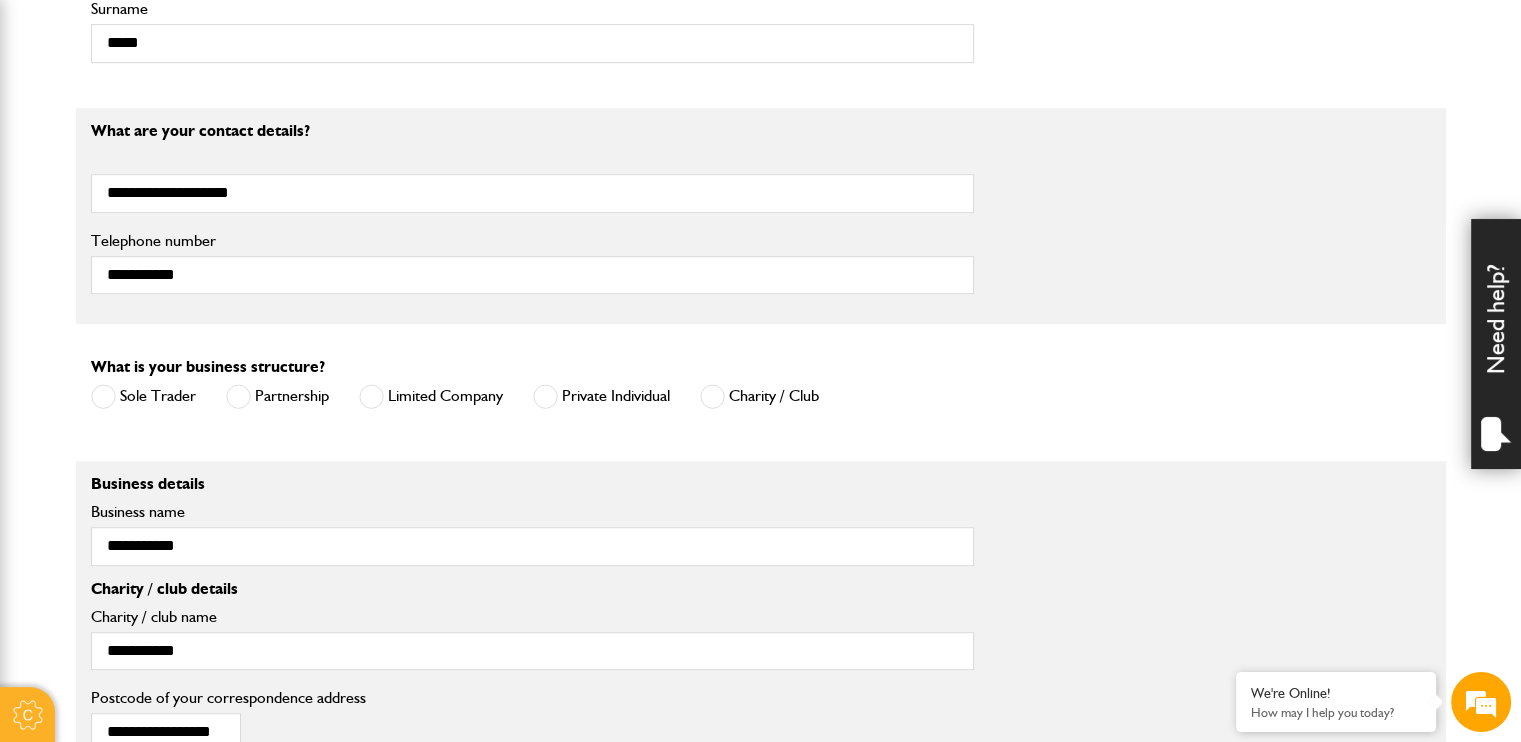 click at bounding box center [712, 396] 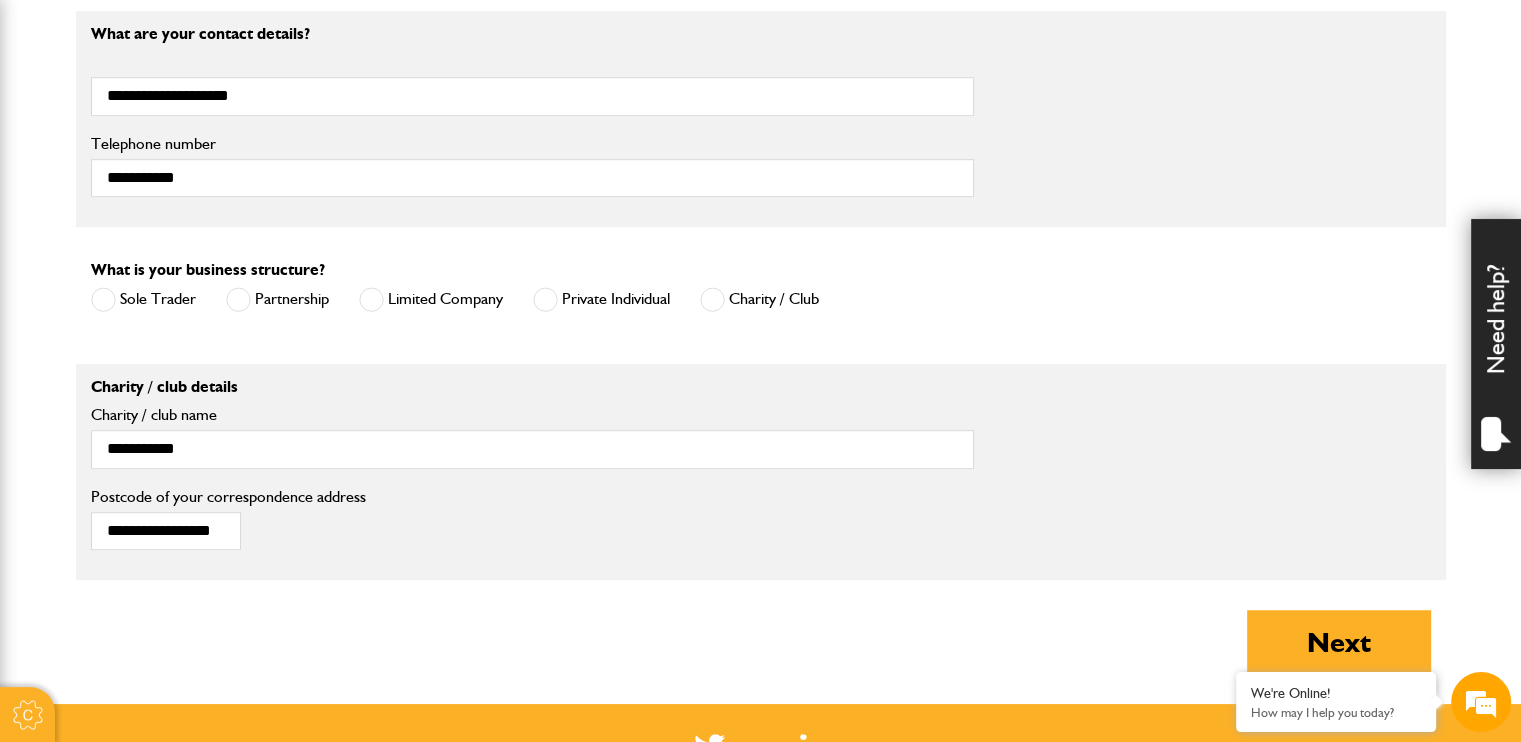 scroll, scrollTop: 1300, scrollLeft: 0, axis: vertical 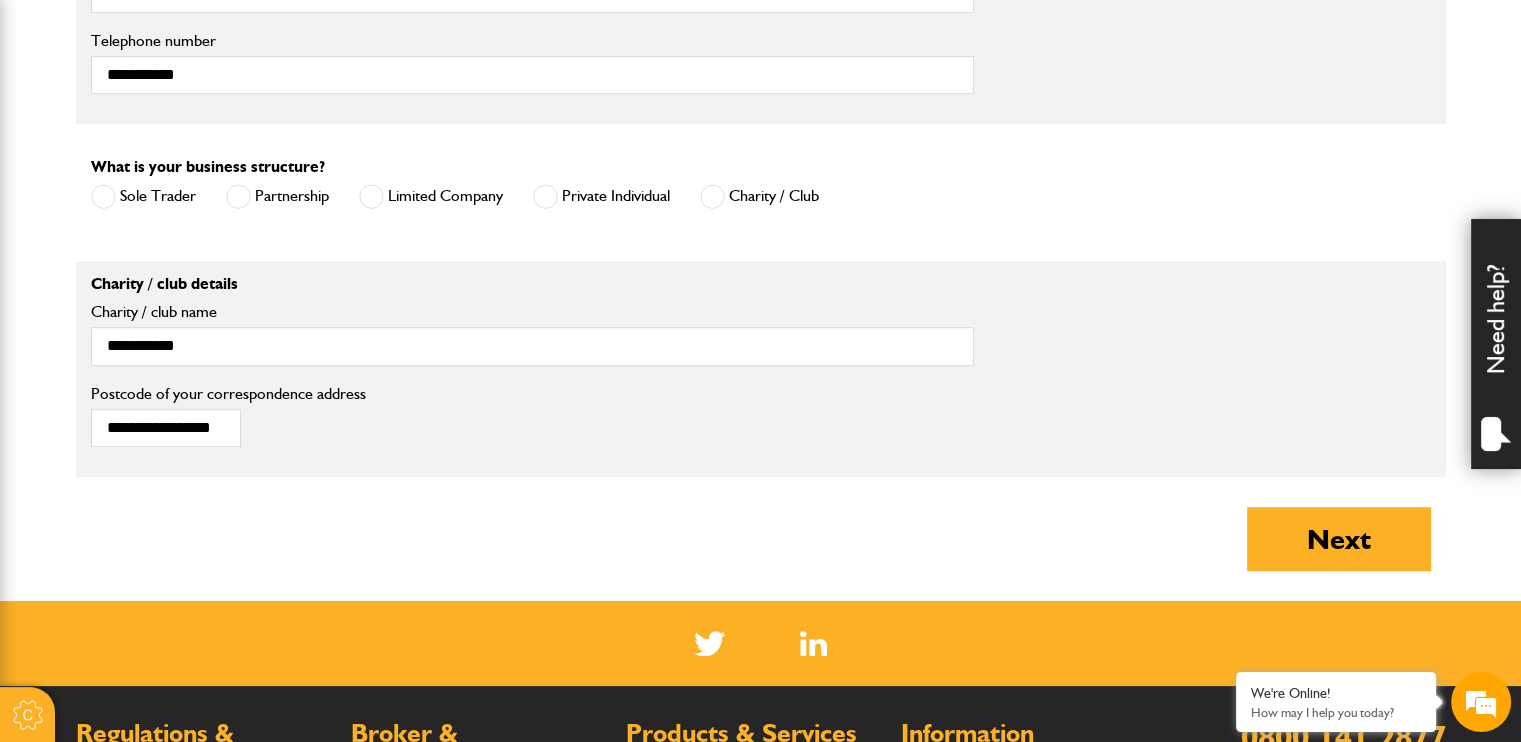 drag, startPoint x: 1368, startPoint y: 539, endPoint x: 777, endPoint y: 362, distance: 616.936 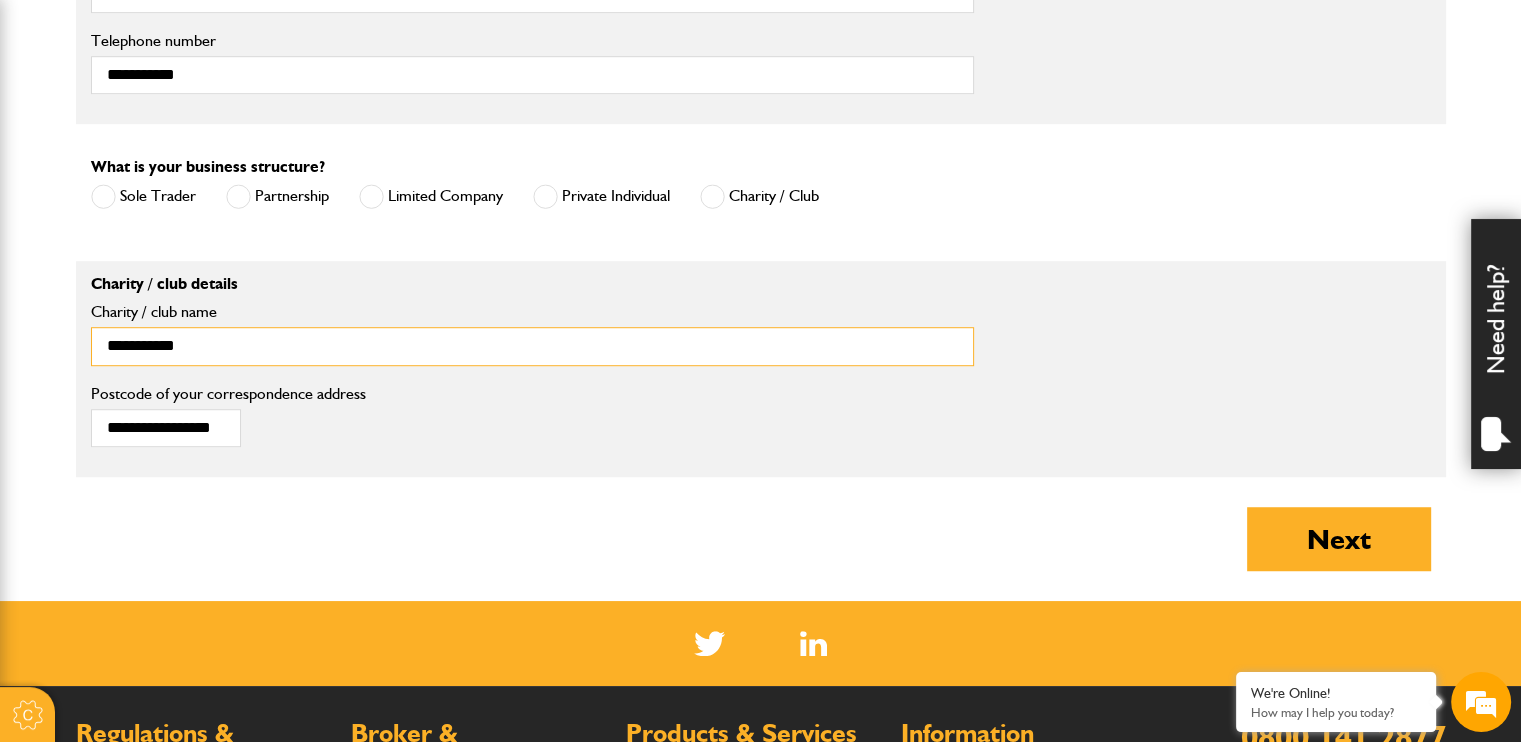 drag, startPoint x: 215, startPoint y: 337, endPoint x: 0, endPoint y: 318, distance: 215.8379 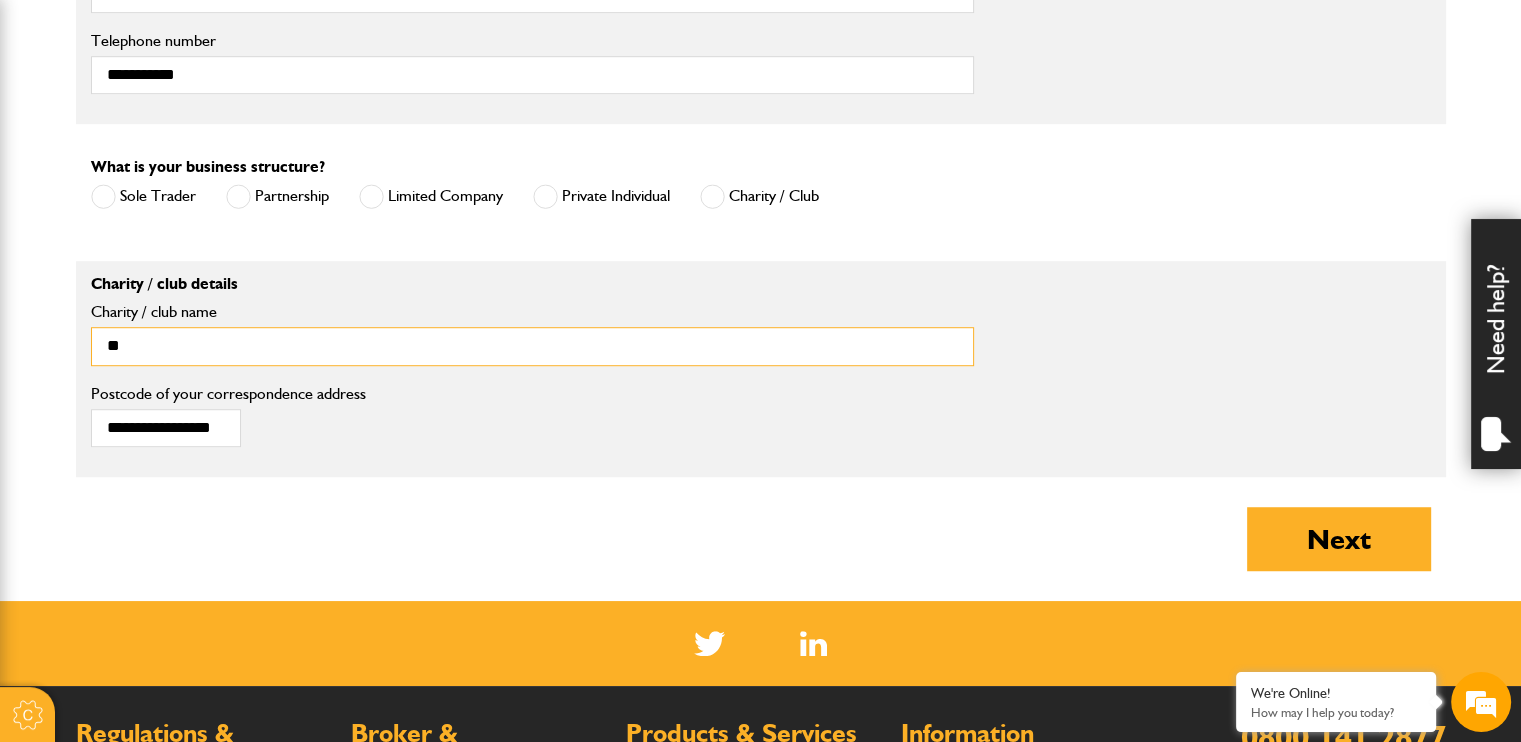 click on "**" at bounding box center (532, 346) 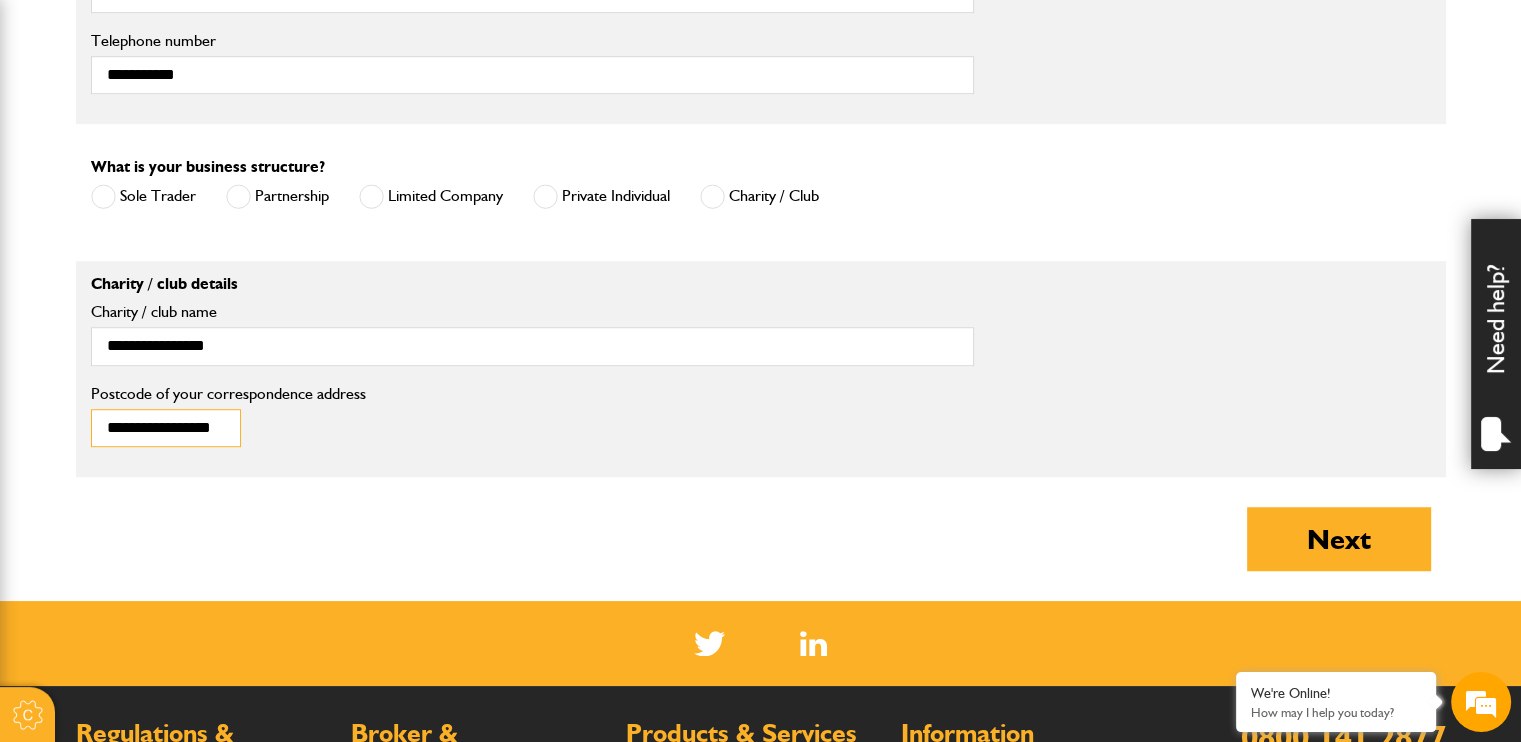 click on "**********" at bounding box center (166, 428) 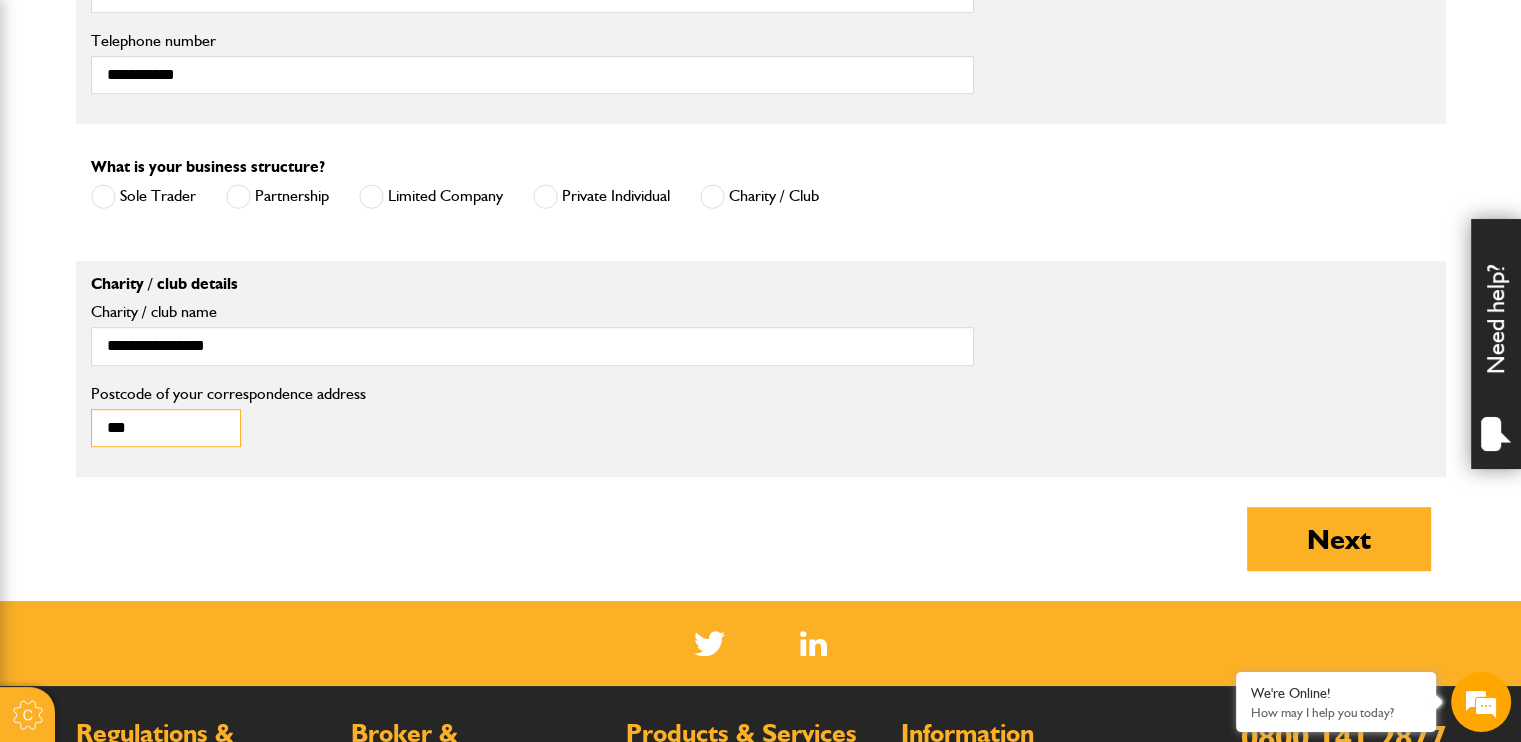 click on "***" at bounding box center [166, 428] 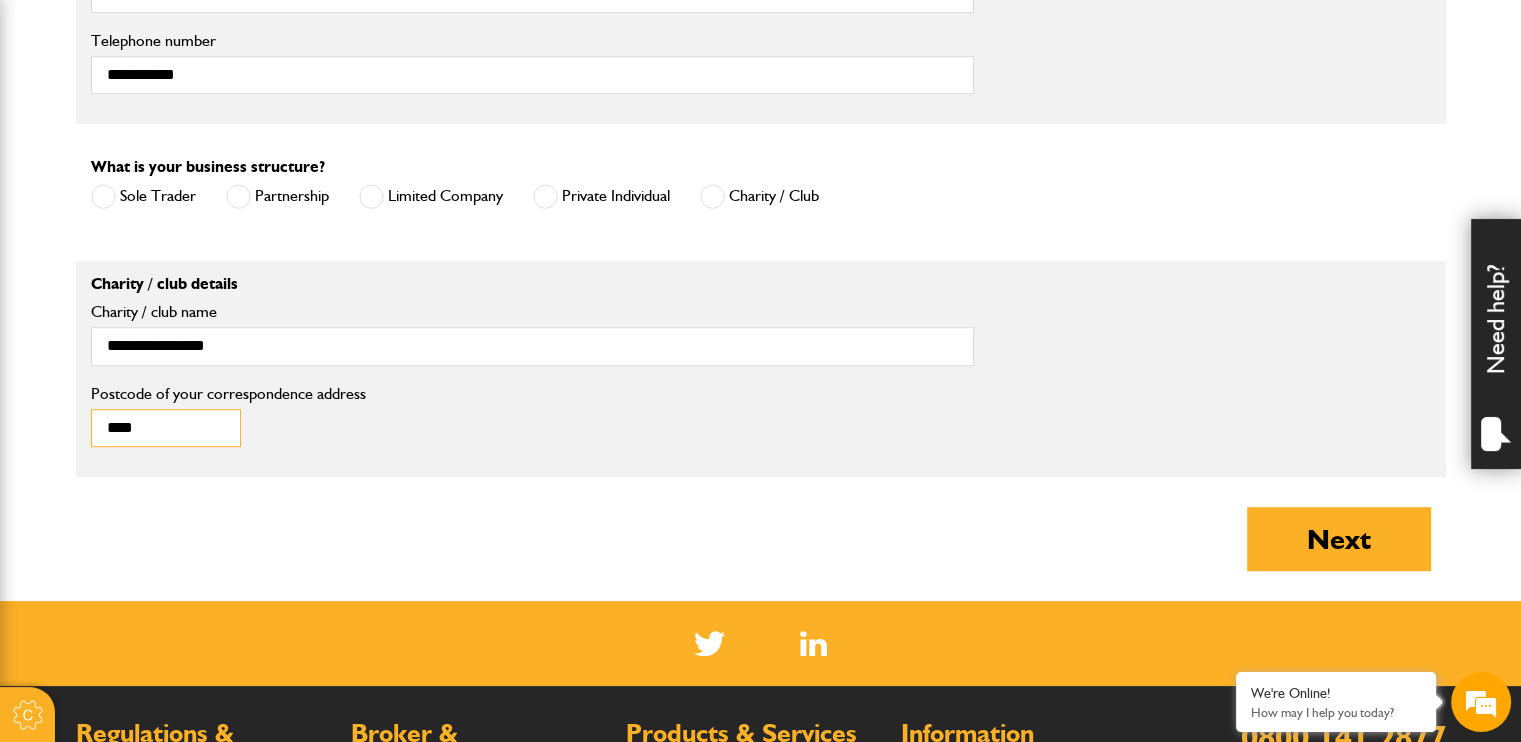 type on "********" 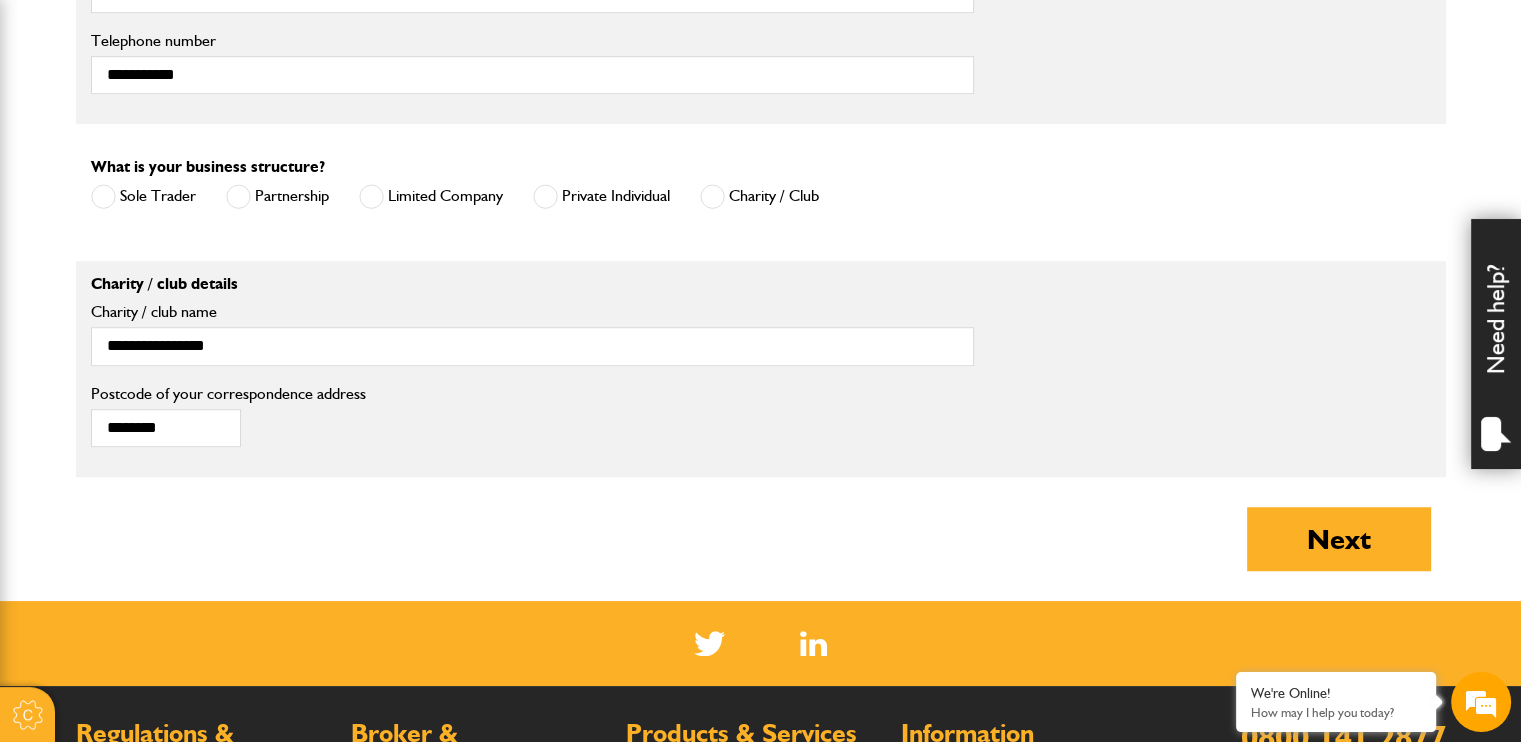 click on "********
Postcode of your correspondence address" at bounding box center (243, 417) 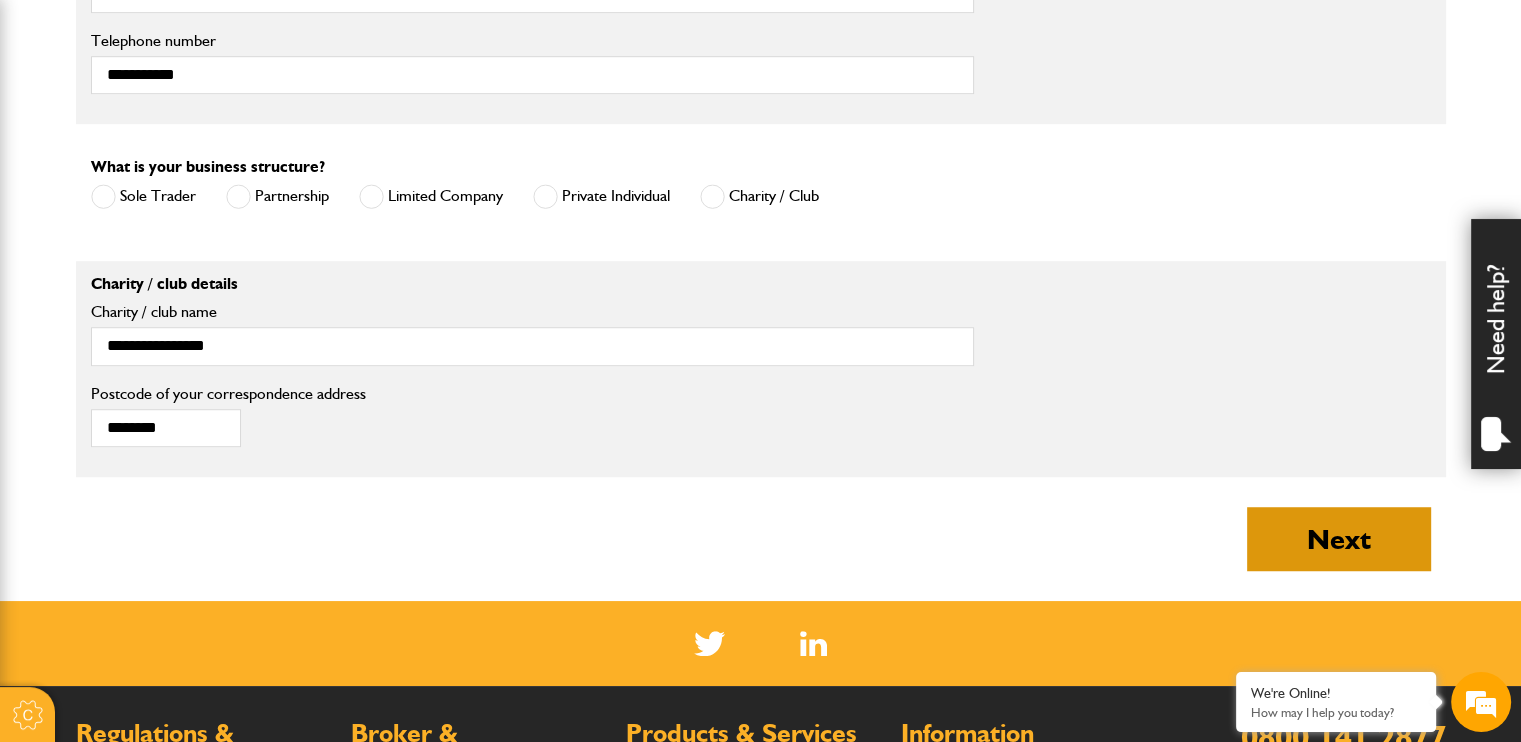 click on "Next" at bounding box center [1339, 539] 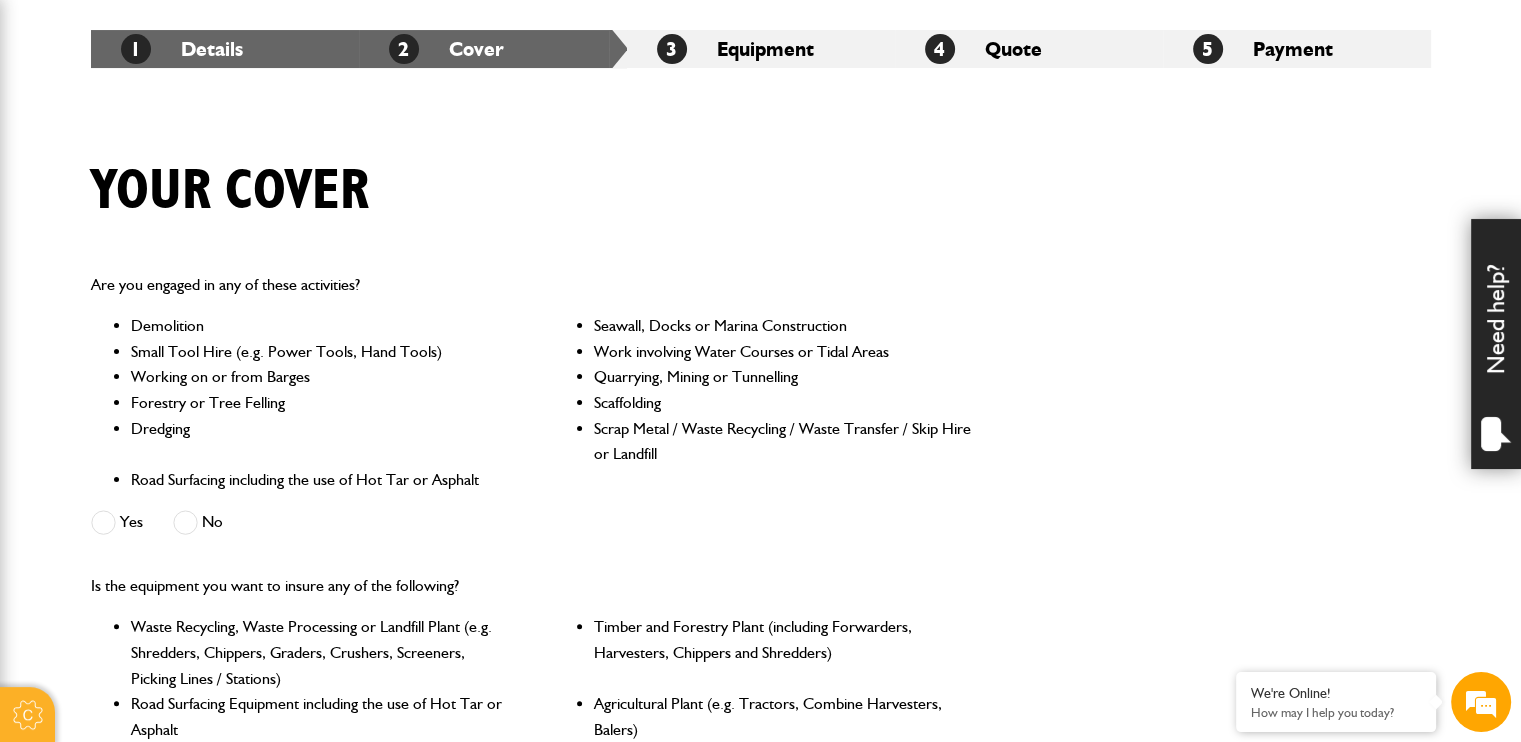 scroll, scrollTop: 400, scrollLeft: 0, axis: vertical 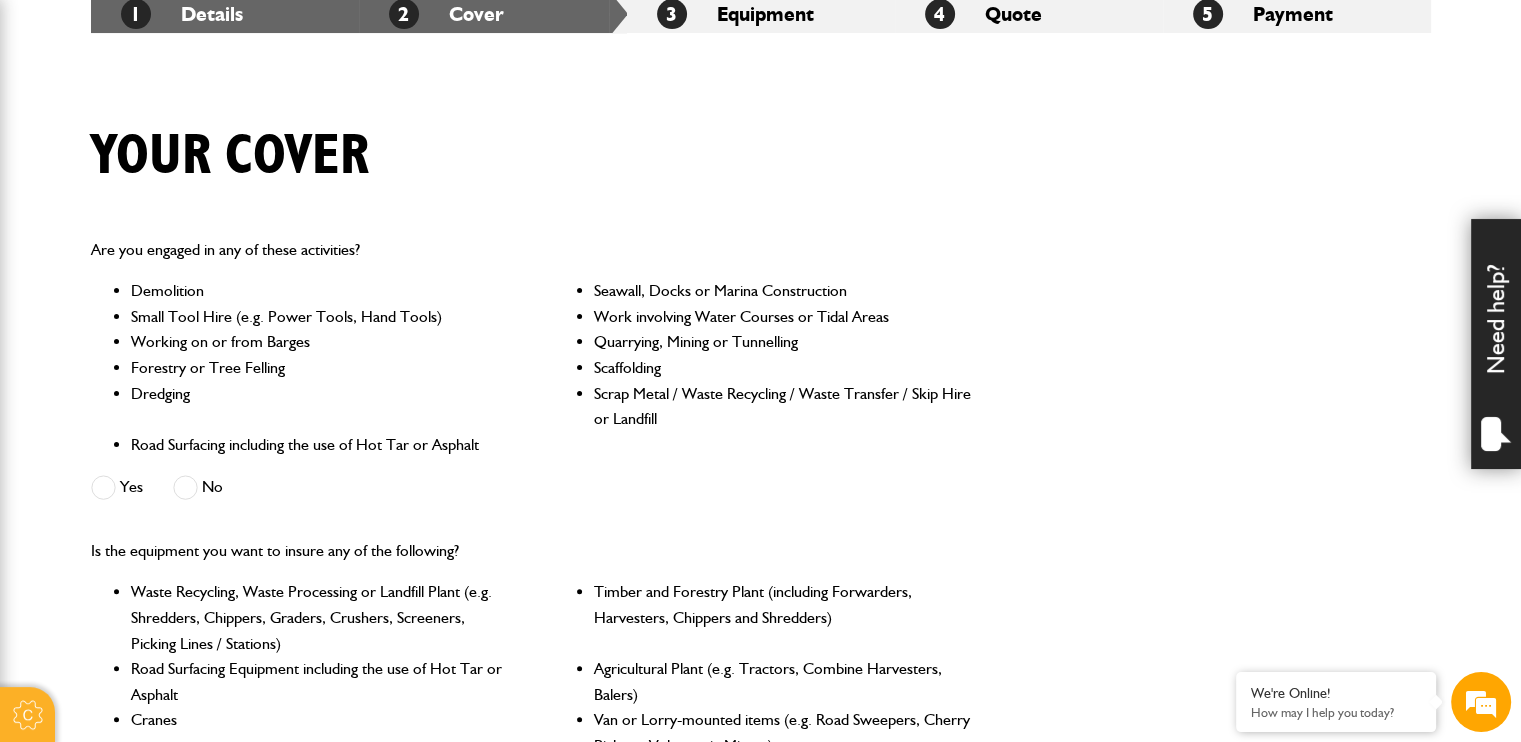 click at bounding box center [185, 487] 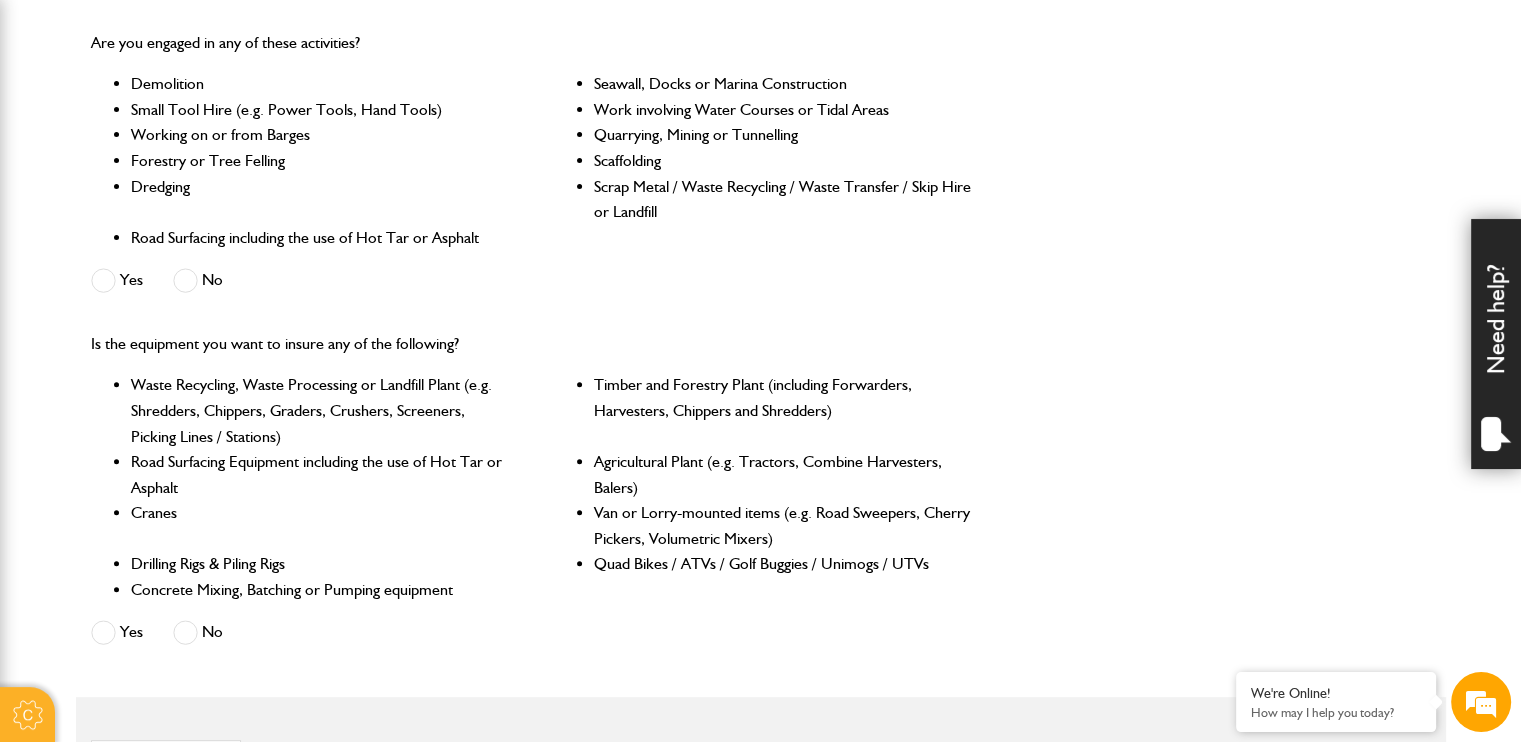scroll, scrollTop: 700, scrollLeft: 0, axis: vertical 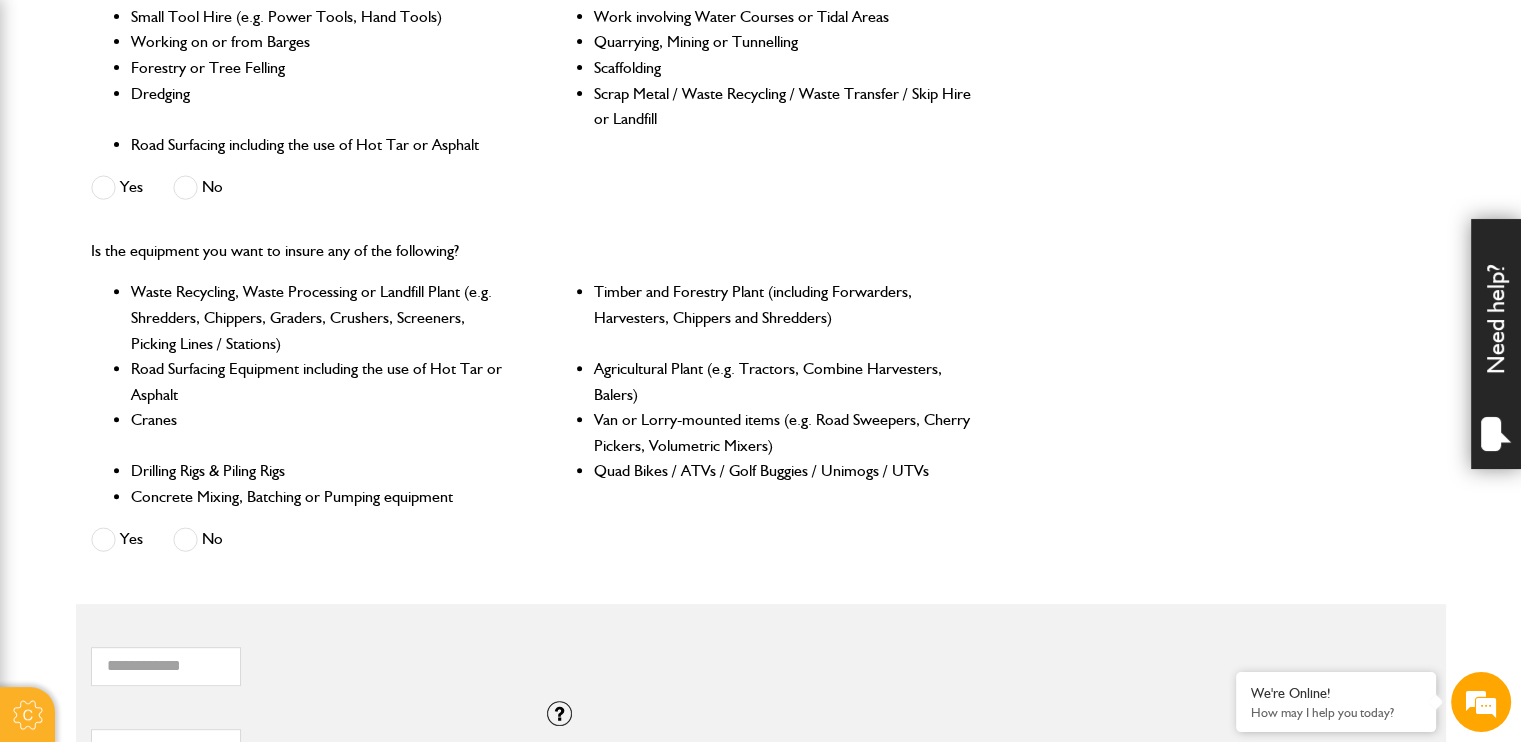 click at bounding box center (185, 539) 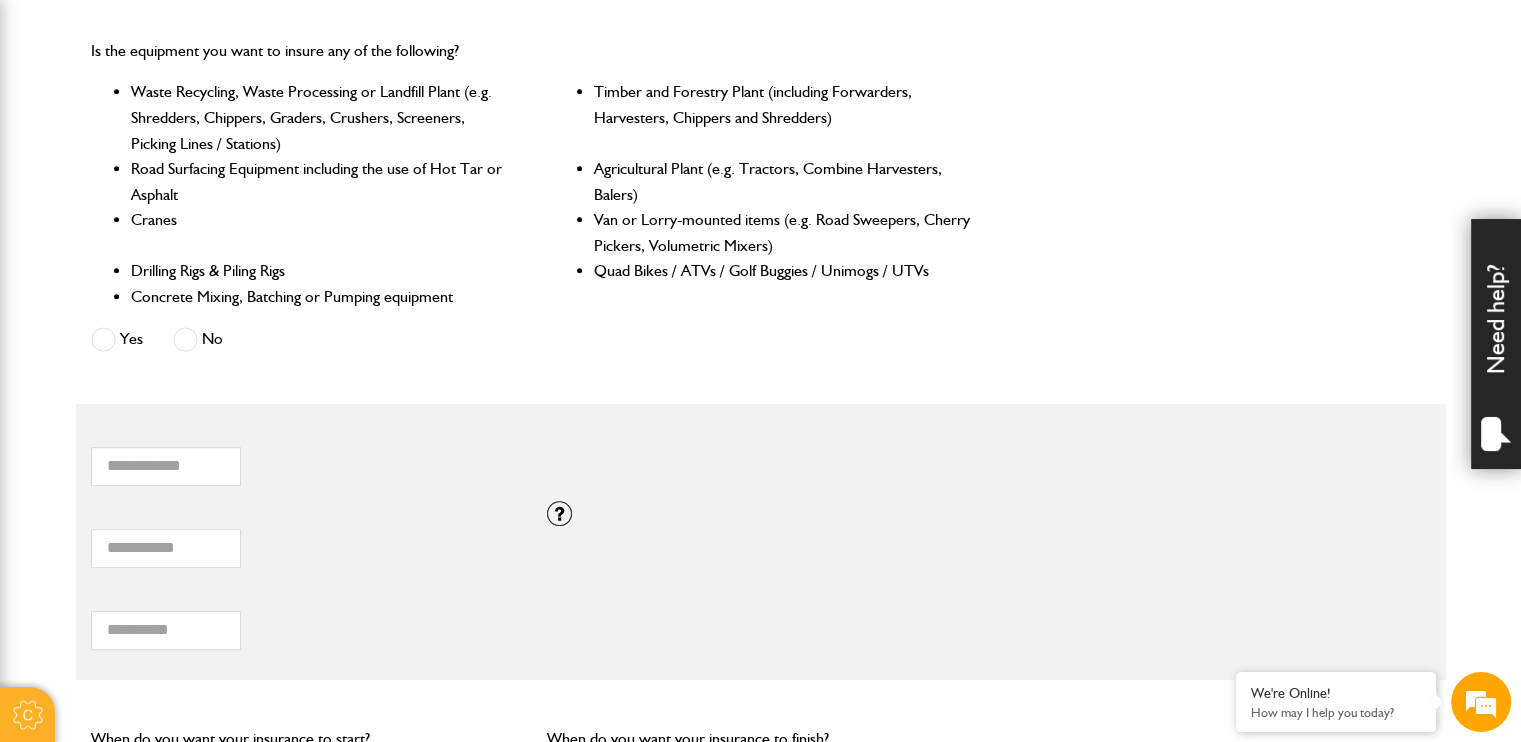 scroll, scrollTop: 1000, scrollLeft: 0, axis: vertical 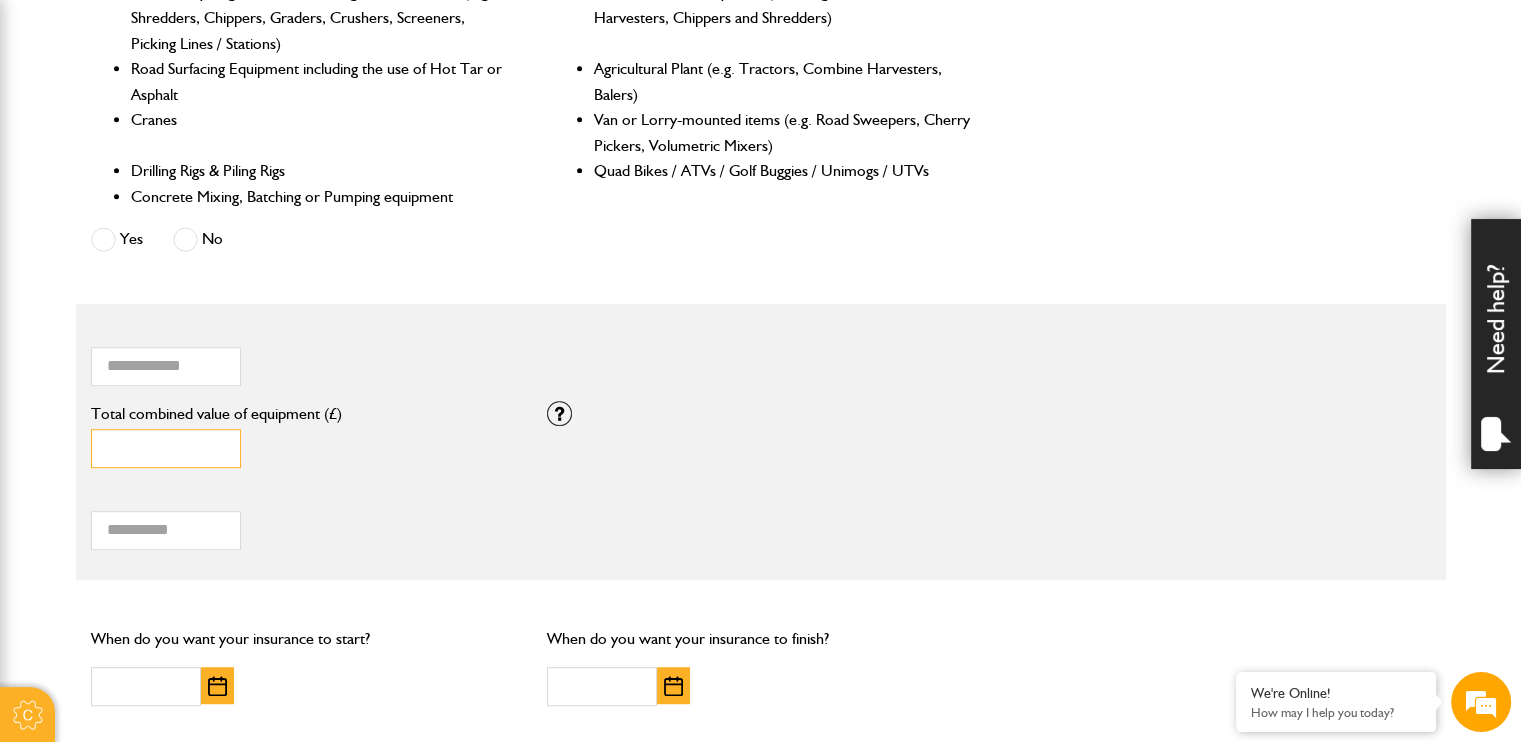 click on "*" at bounding box center [166, 448] 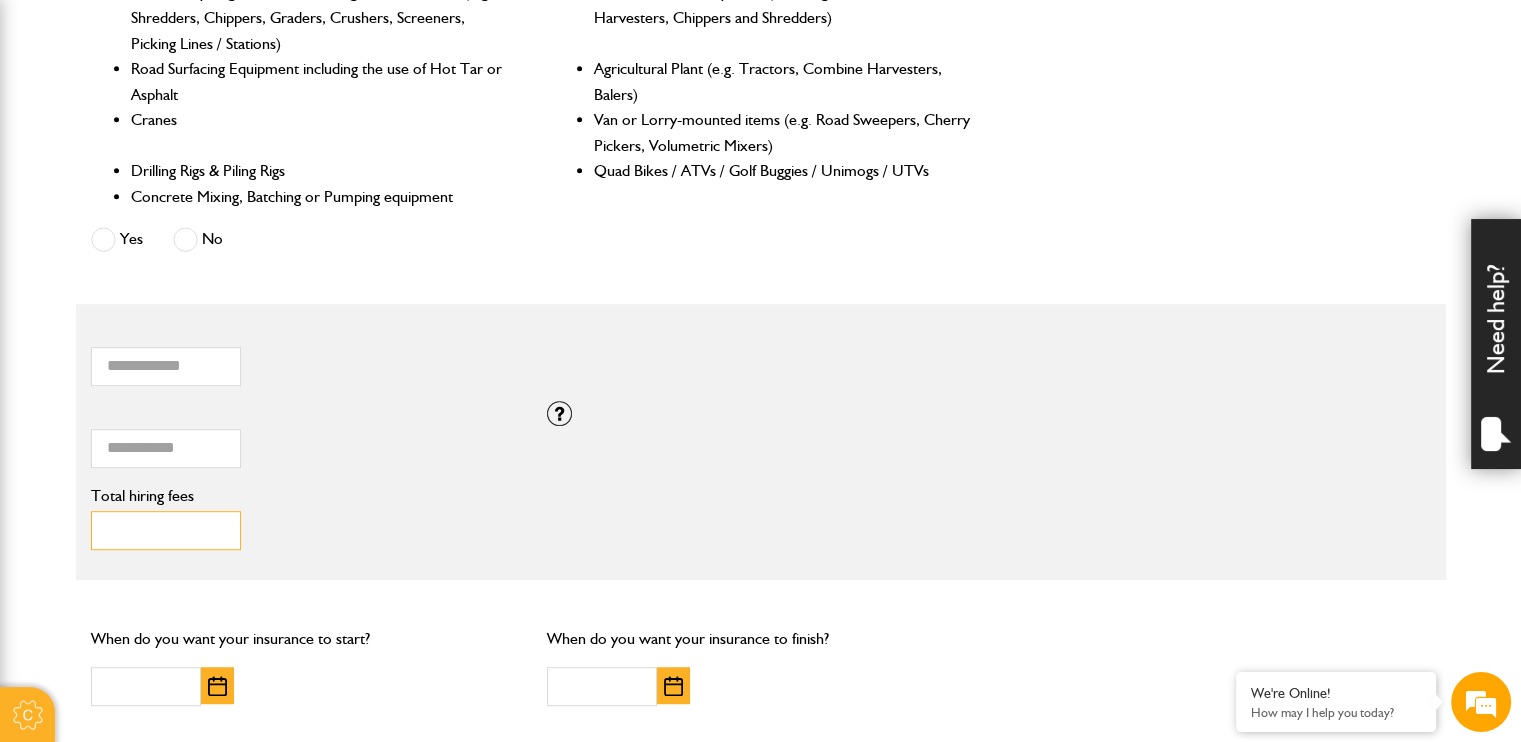 click on "Next" at bounding box center [1339, 783] 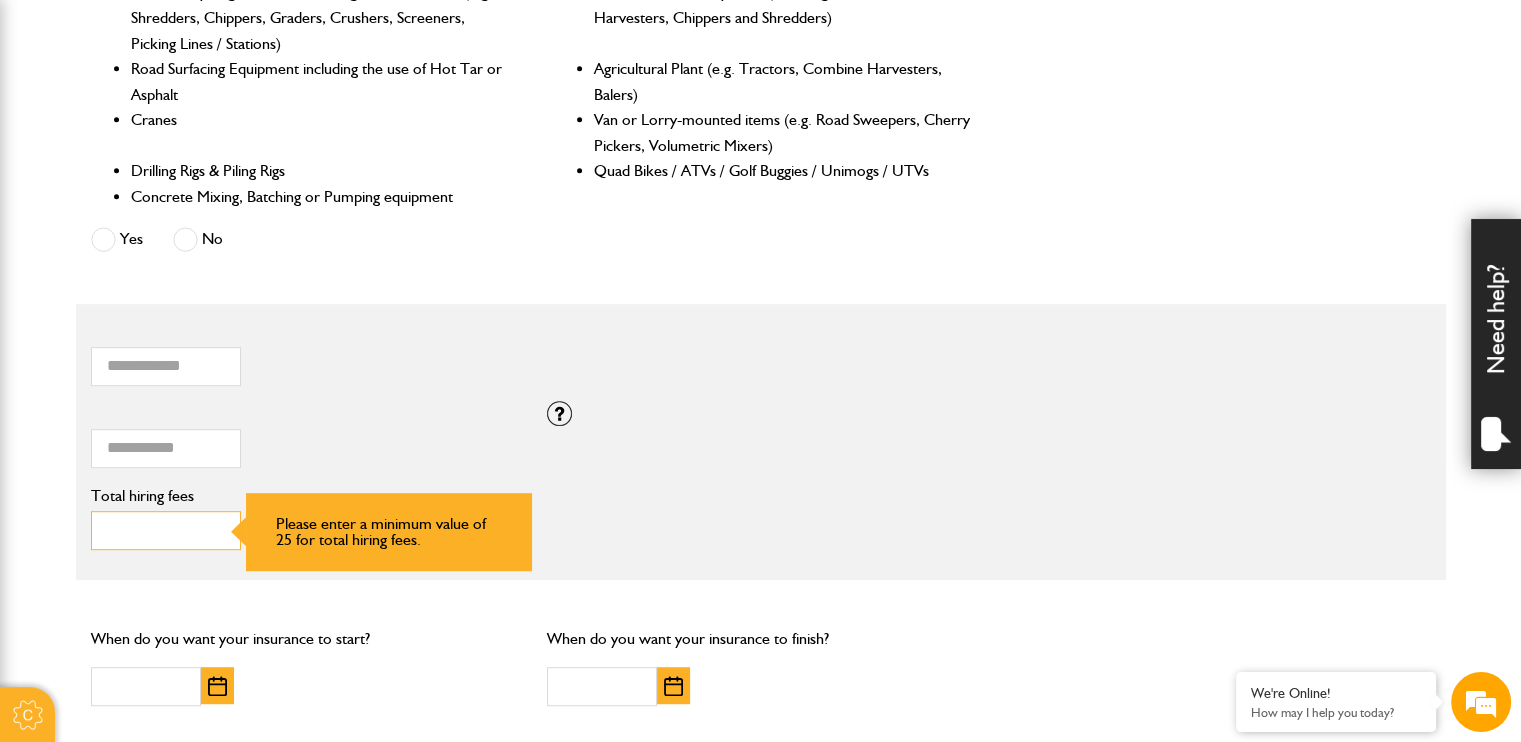 click on "*" at bounding box center [166, 530] 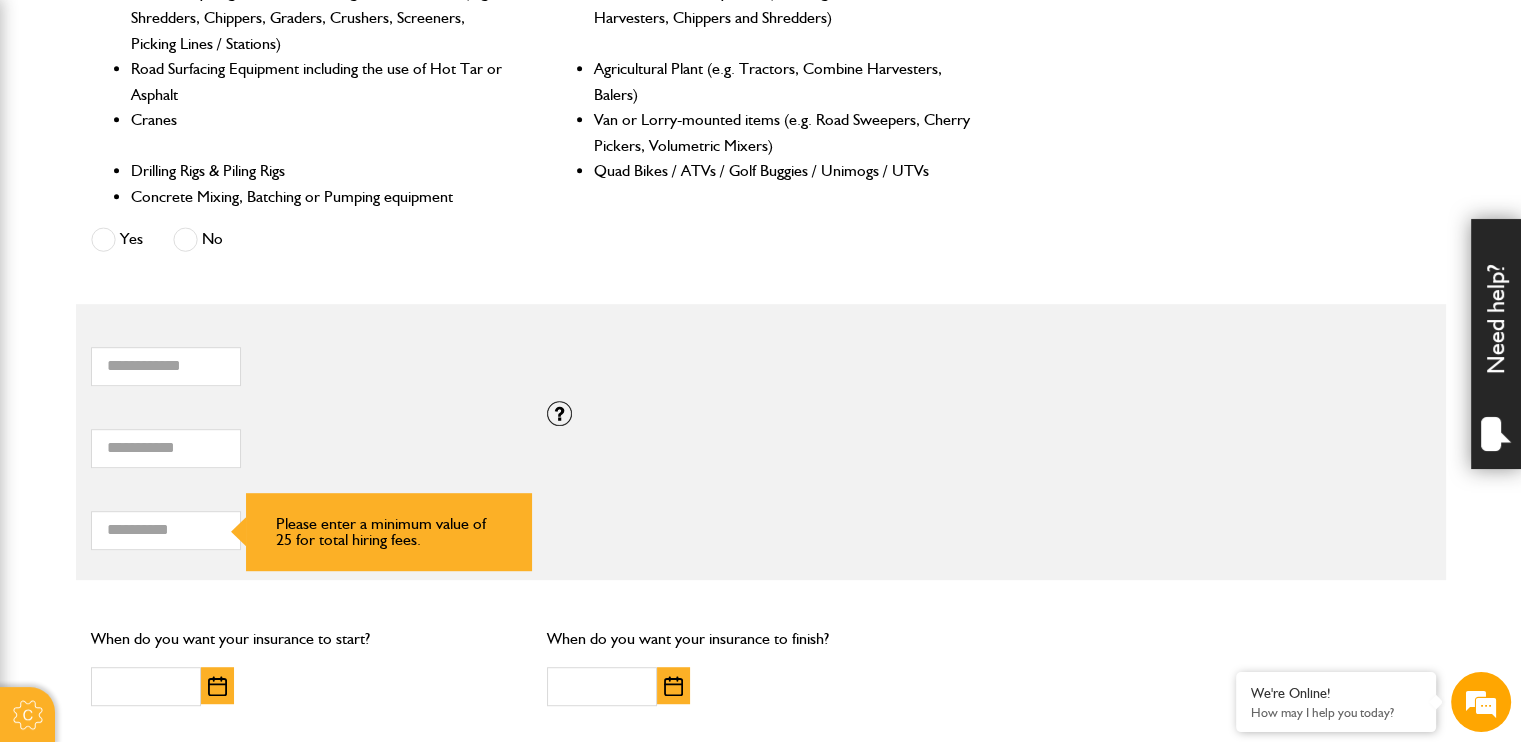 drag, startPoint x: 884, startPoint y: 421, endPoint x: 890, endPoint y: 439, distance: 18.973665 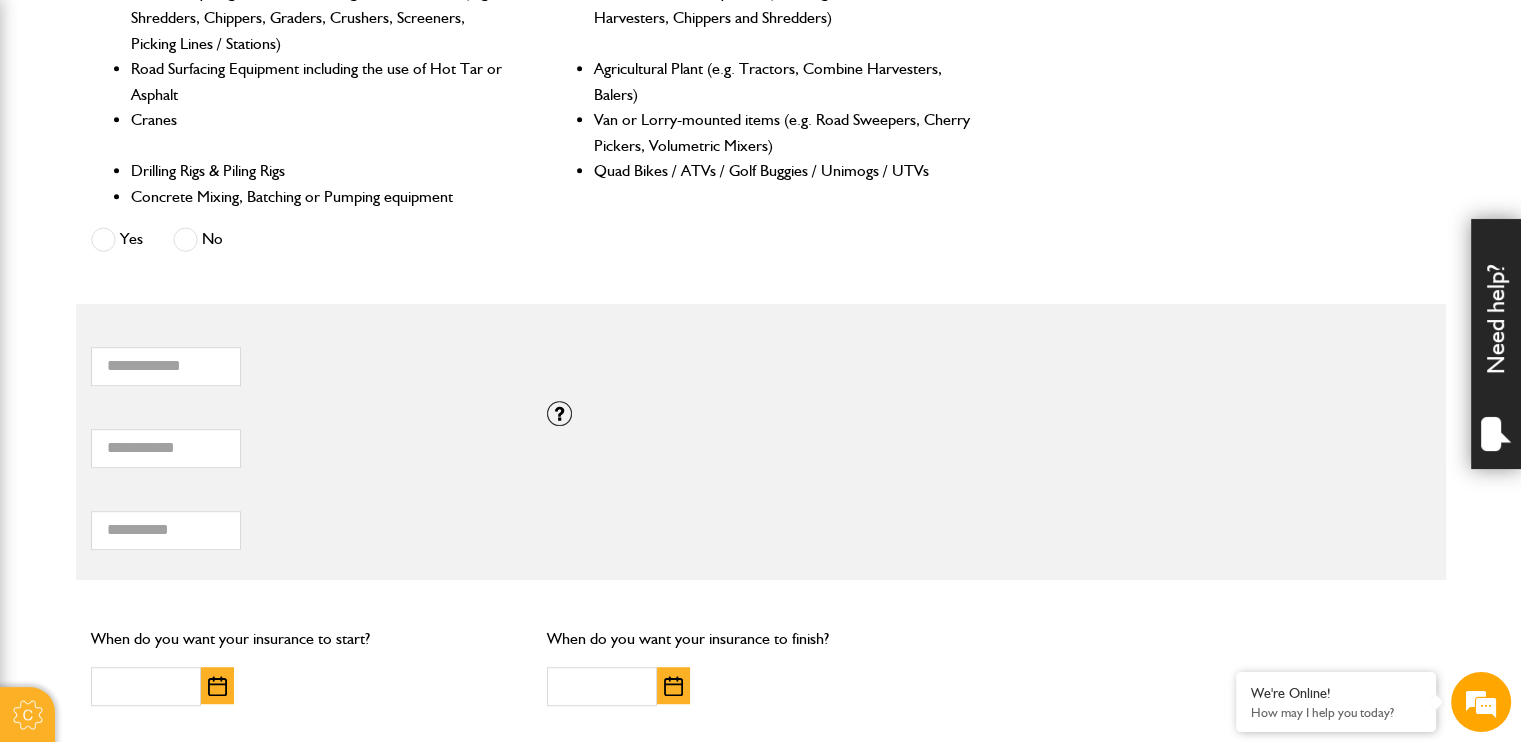 scroll, scrollTop: 1400, scrollLeft: 0, axis: vertical 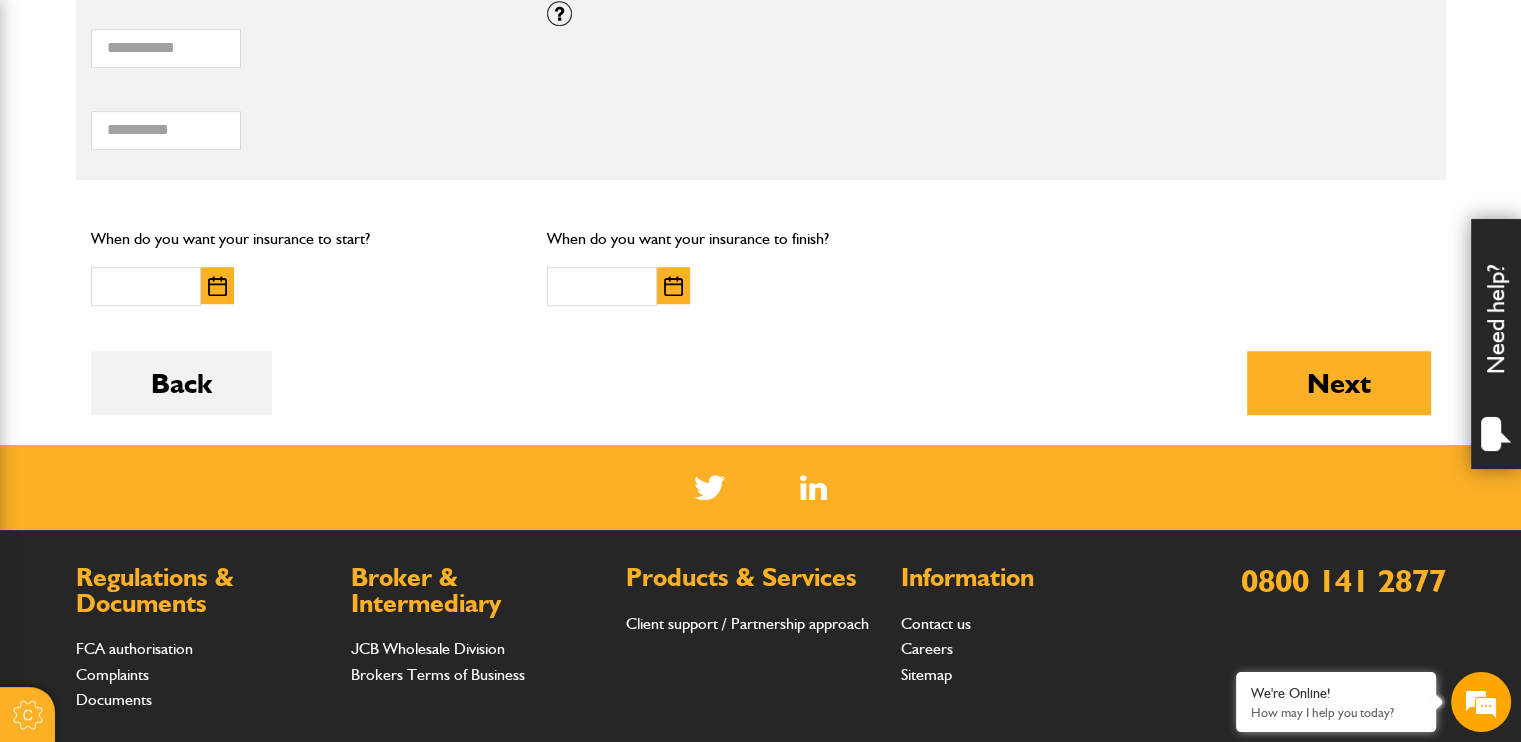 click at bounding box center (217, 285) 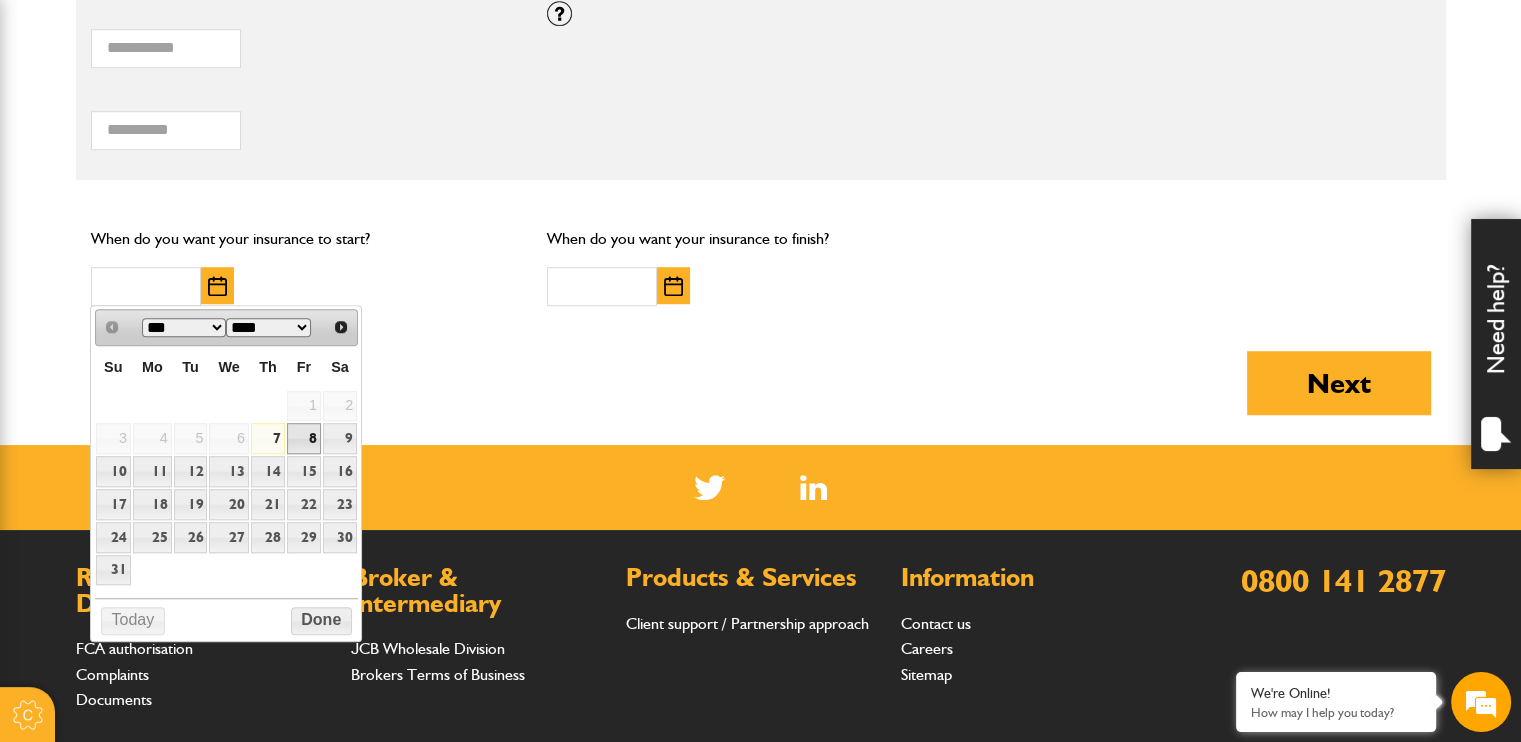 click on "8" at bounding box center (304, 438) 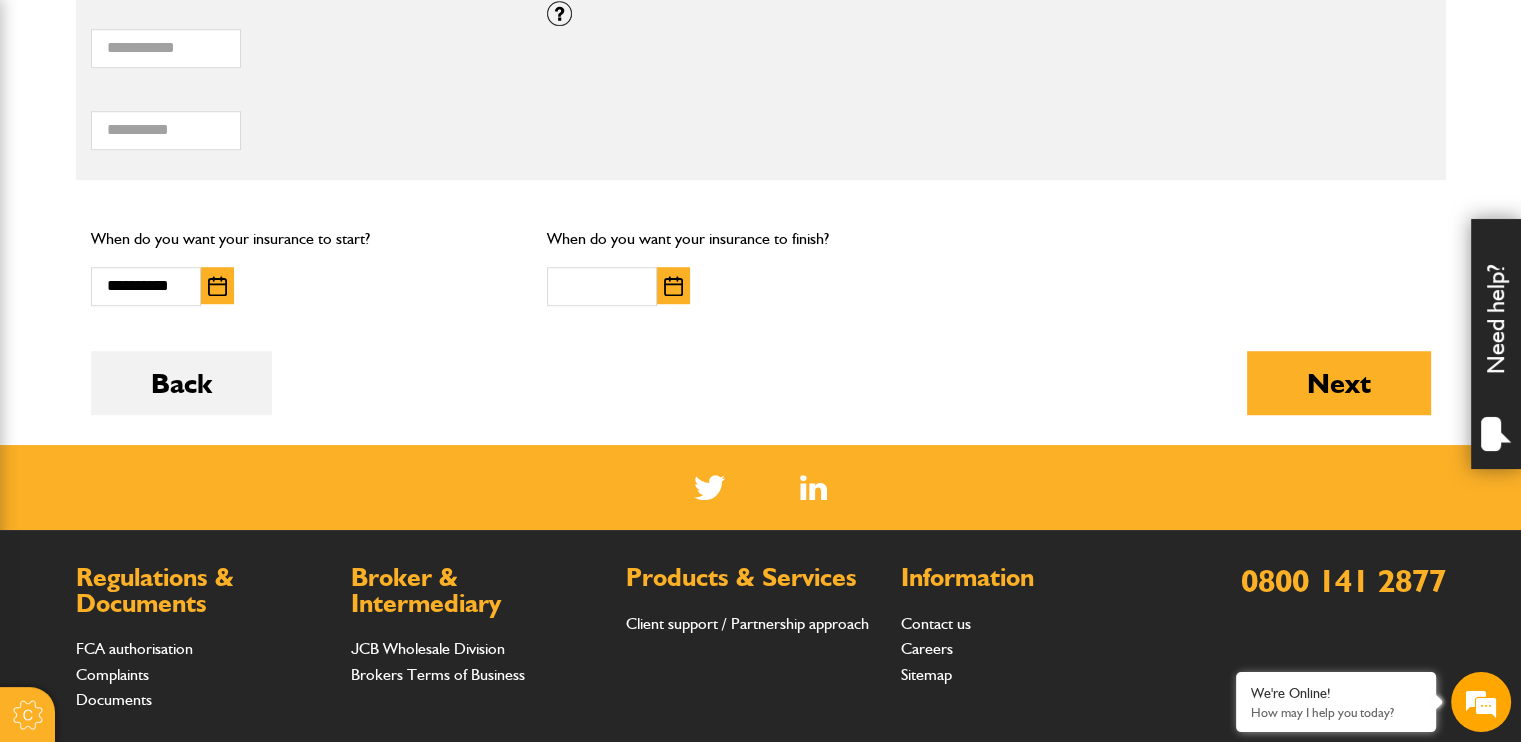 click at bounding box center (673, 286) 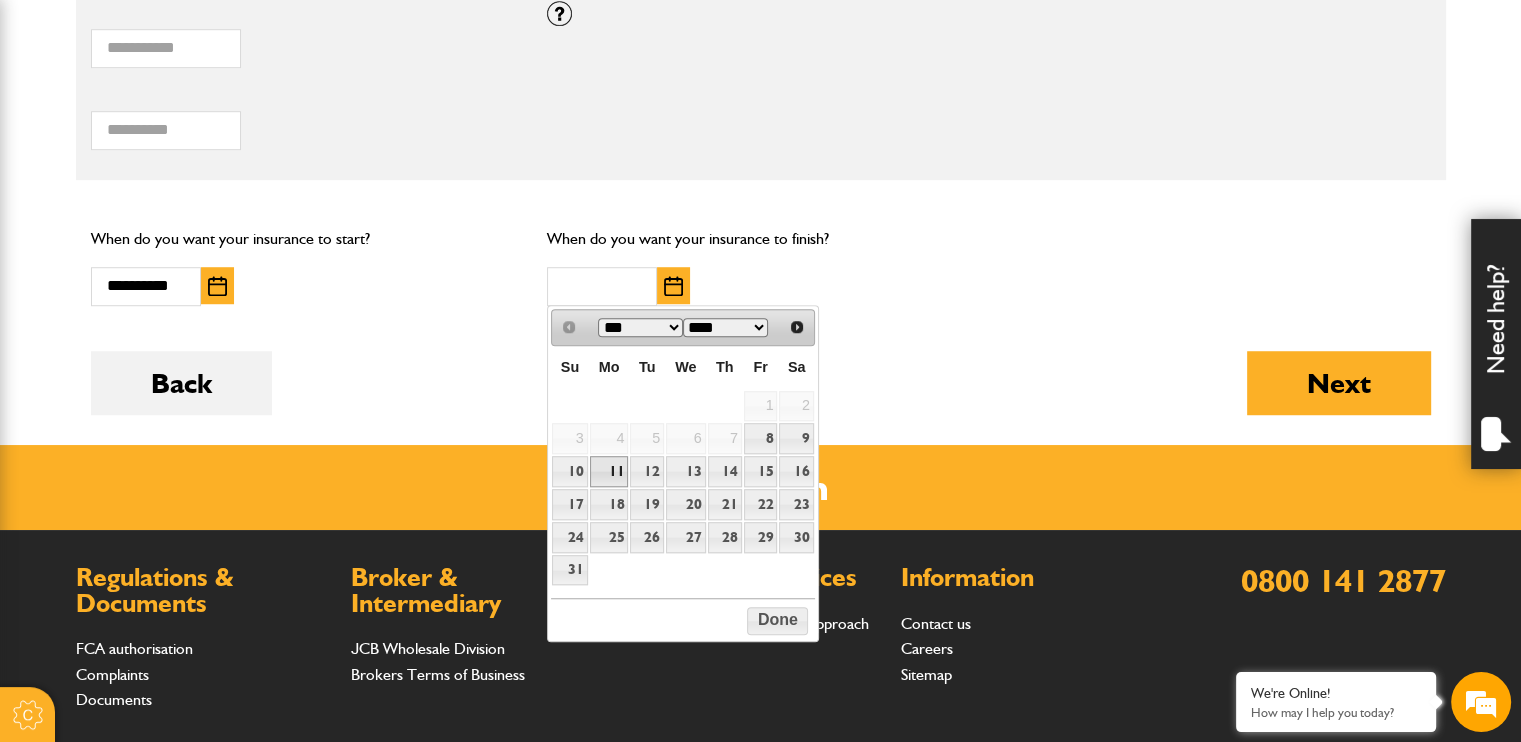click on "11" at bounding box center (609, 471) 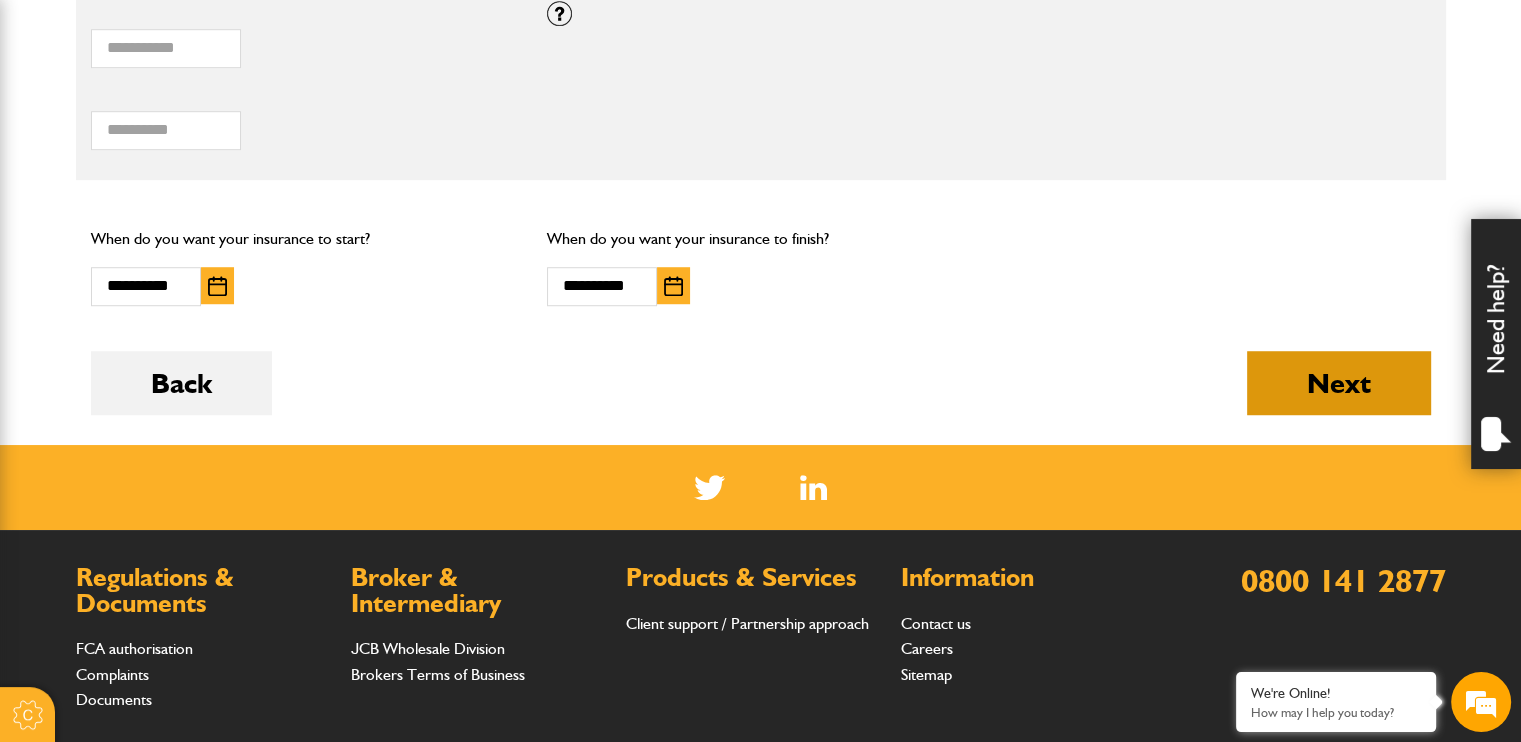 click on "Next" at bounding box center [1339, 383] 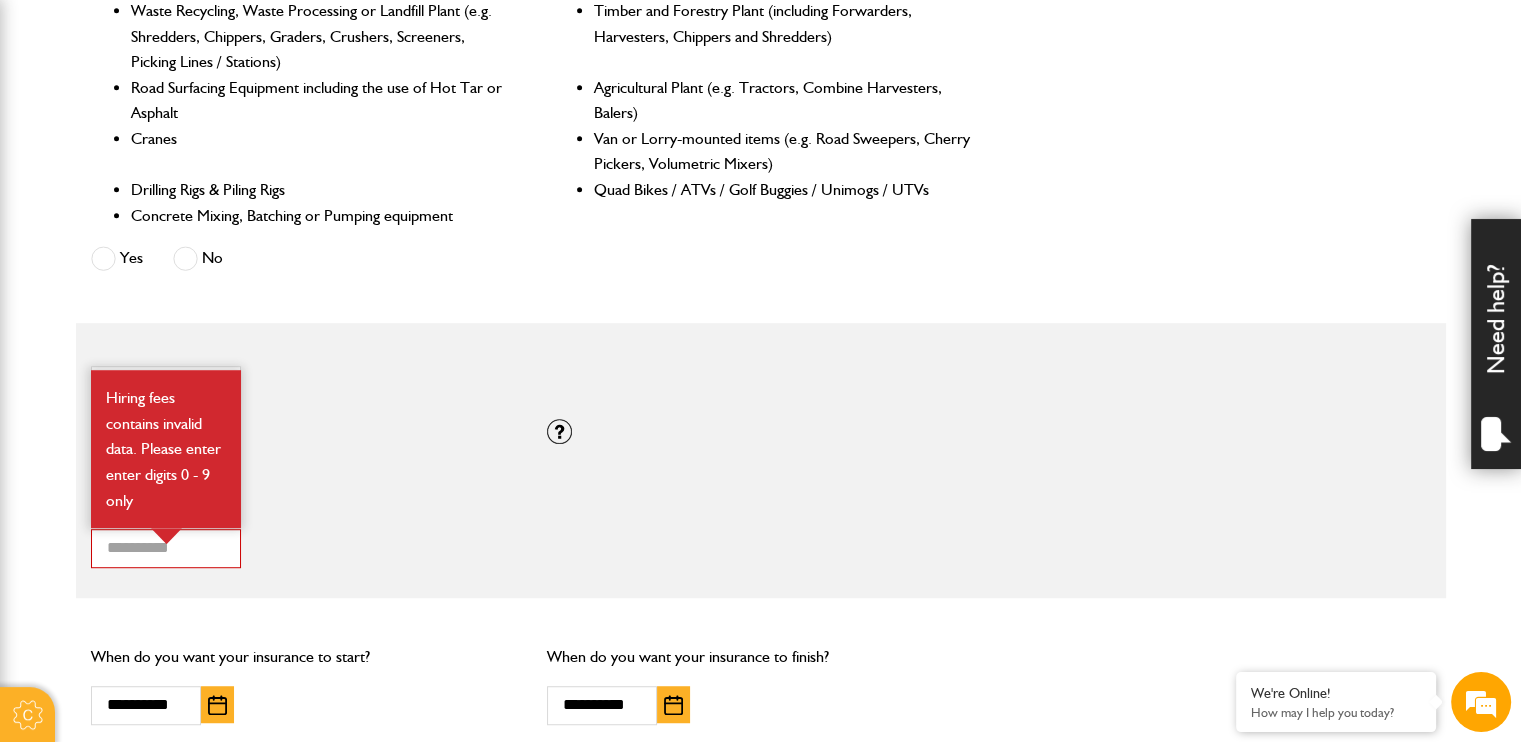 scroll, scrollTop: 1200, scrollLeft: 0, axis: vertical 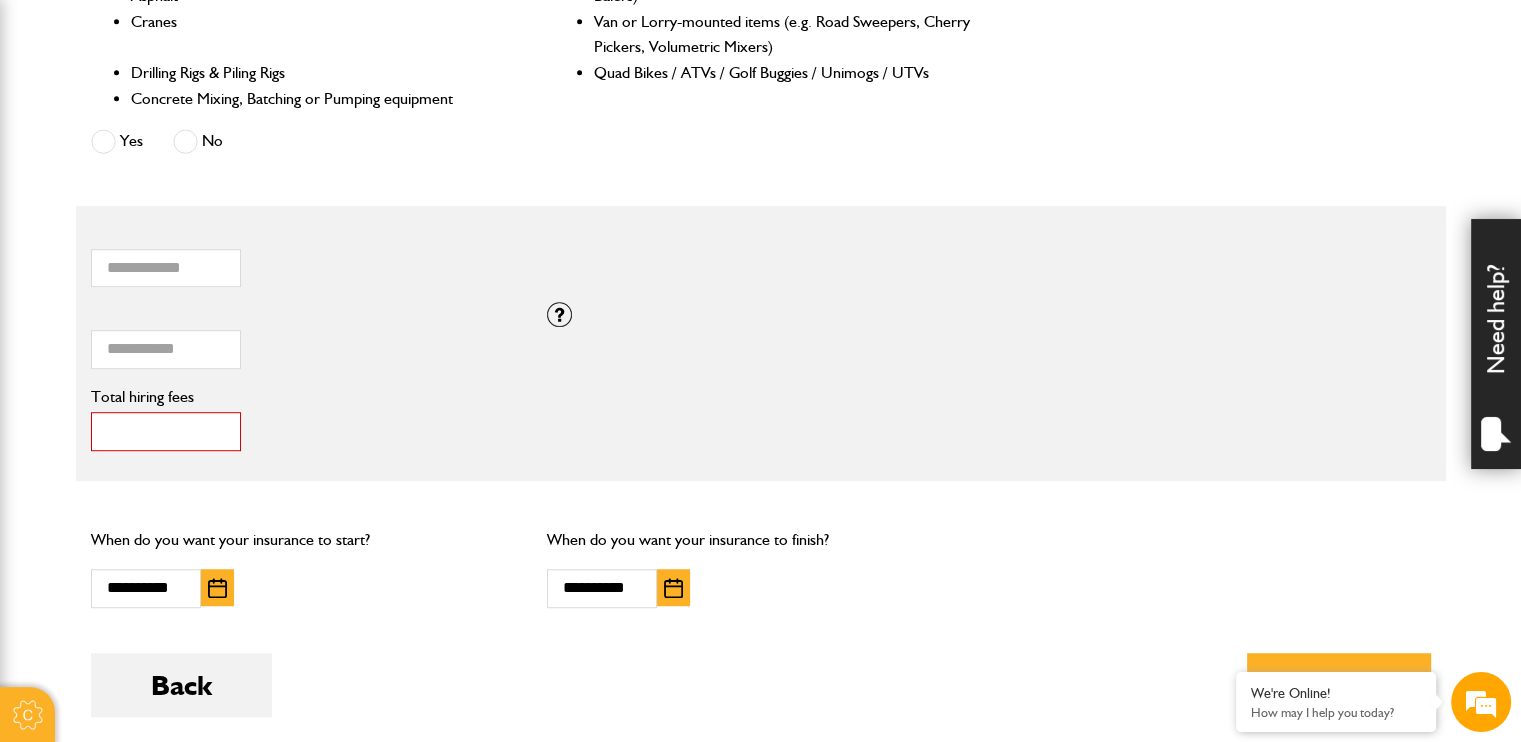 click on "******" at bounding box center [166, 431] 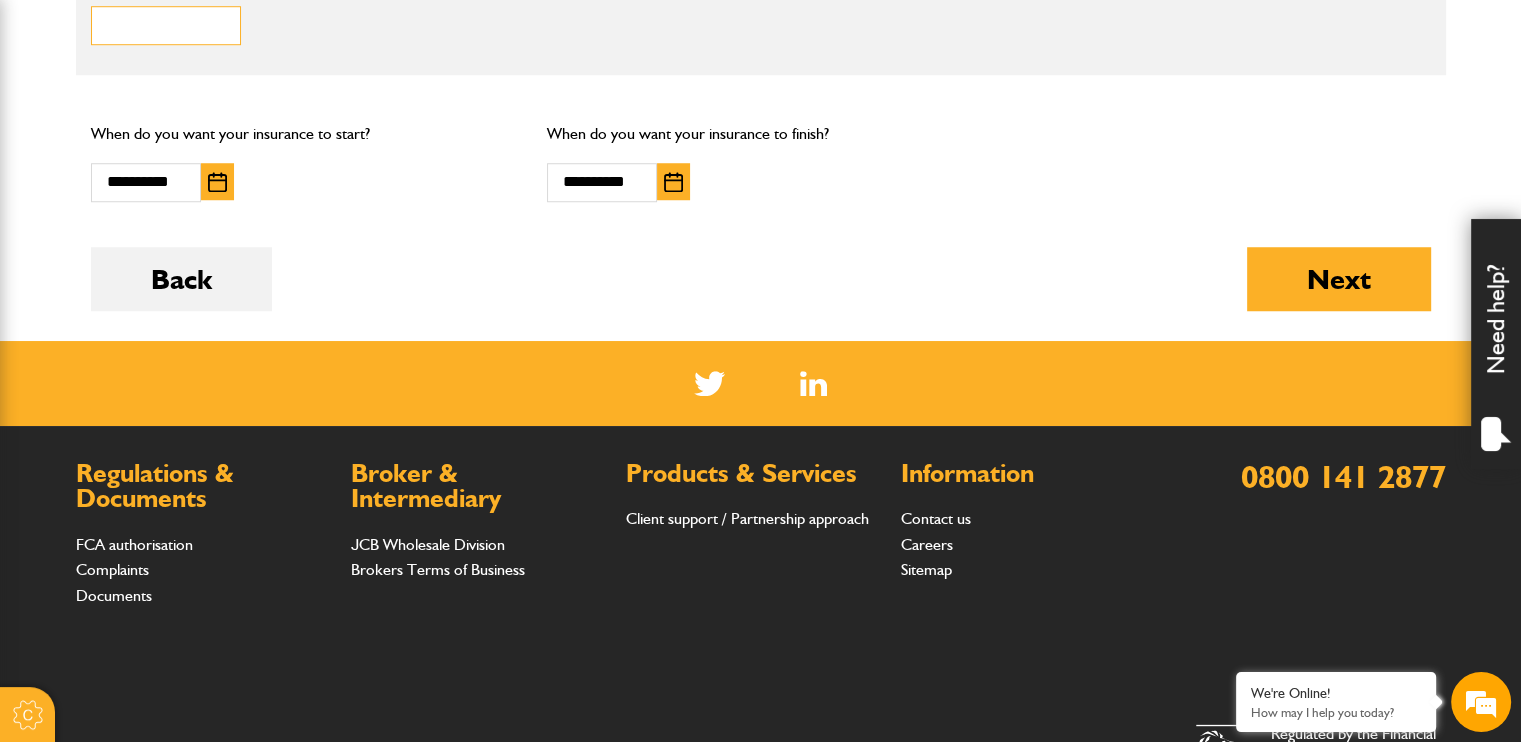 scroll, scrollTop: 1773, scrollLeft: 0, axis: vertical 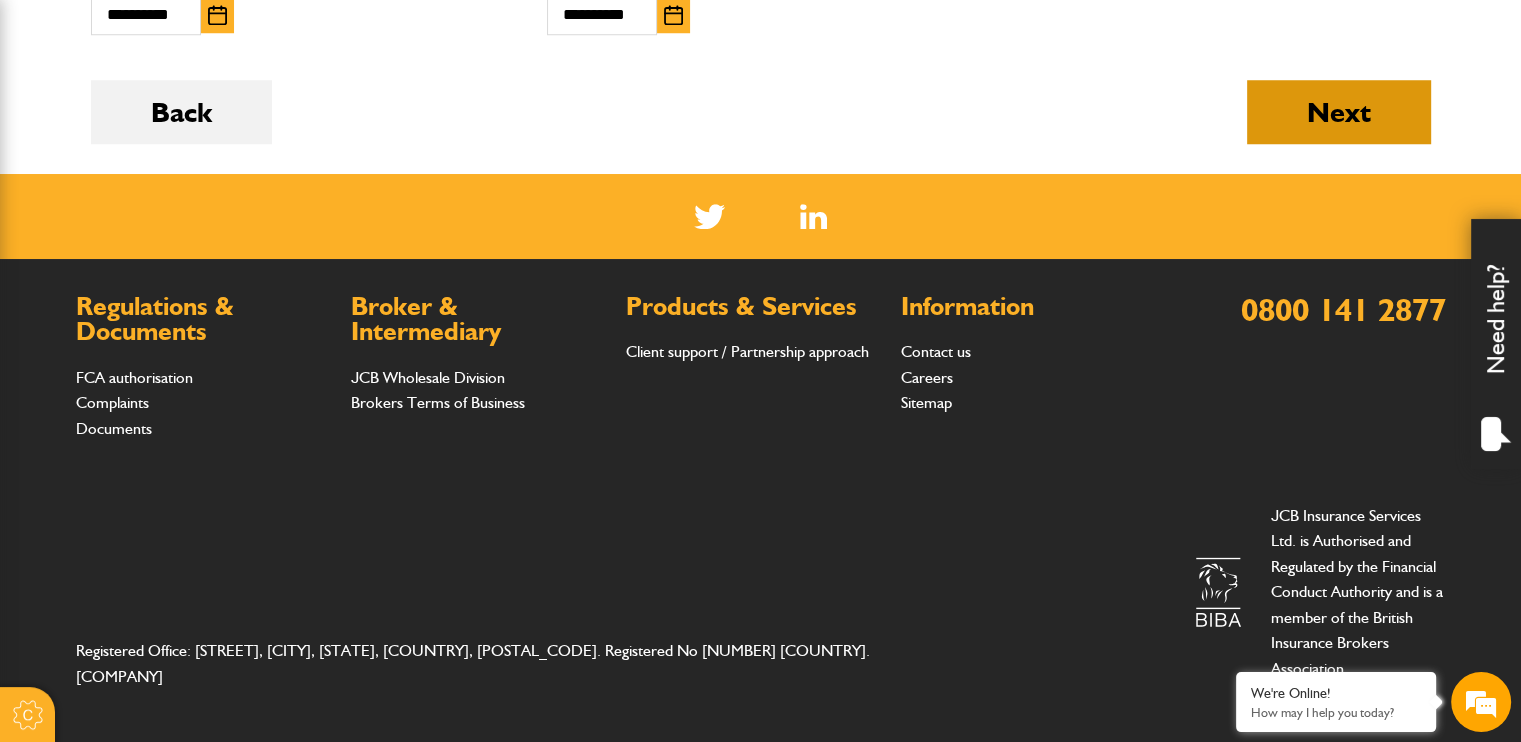 type on "***" 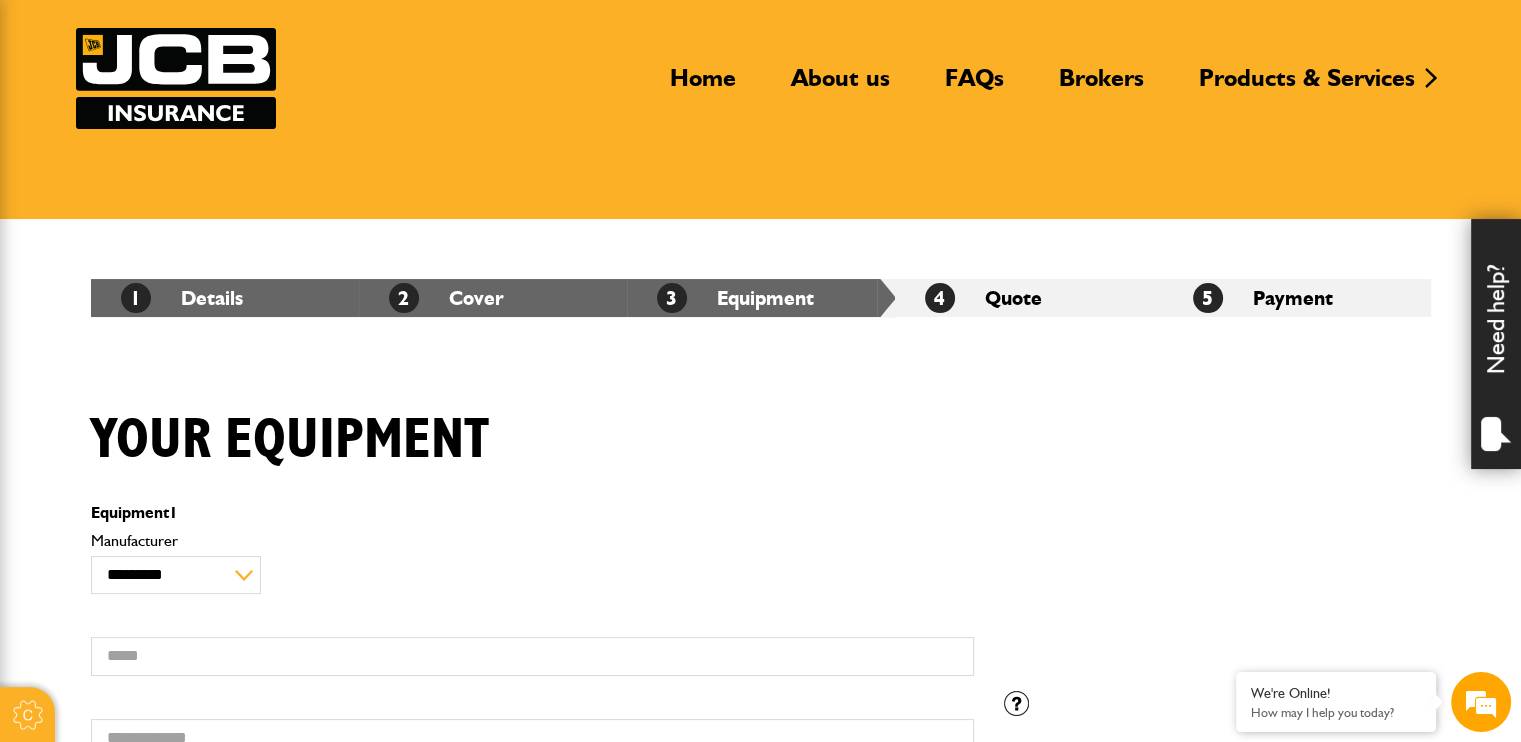 scroll, scrollTop: 300, scrollLeft: 0, axis: vertical 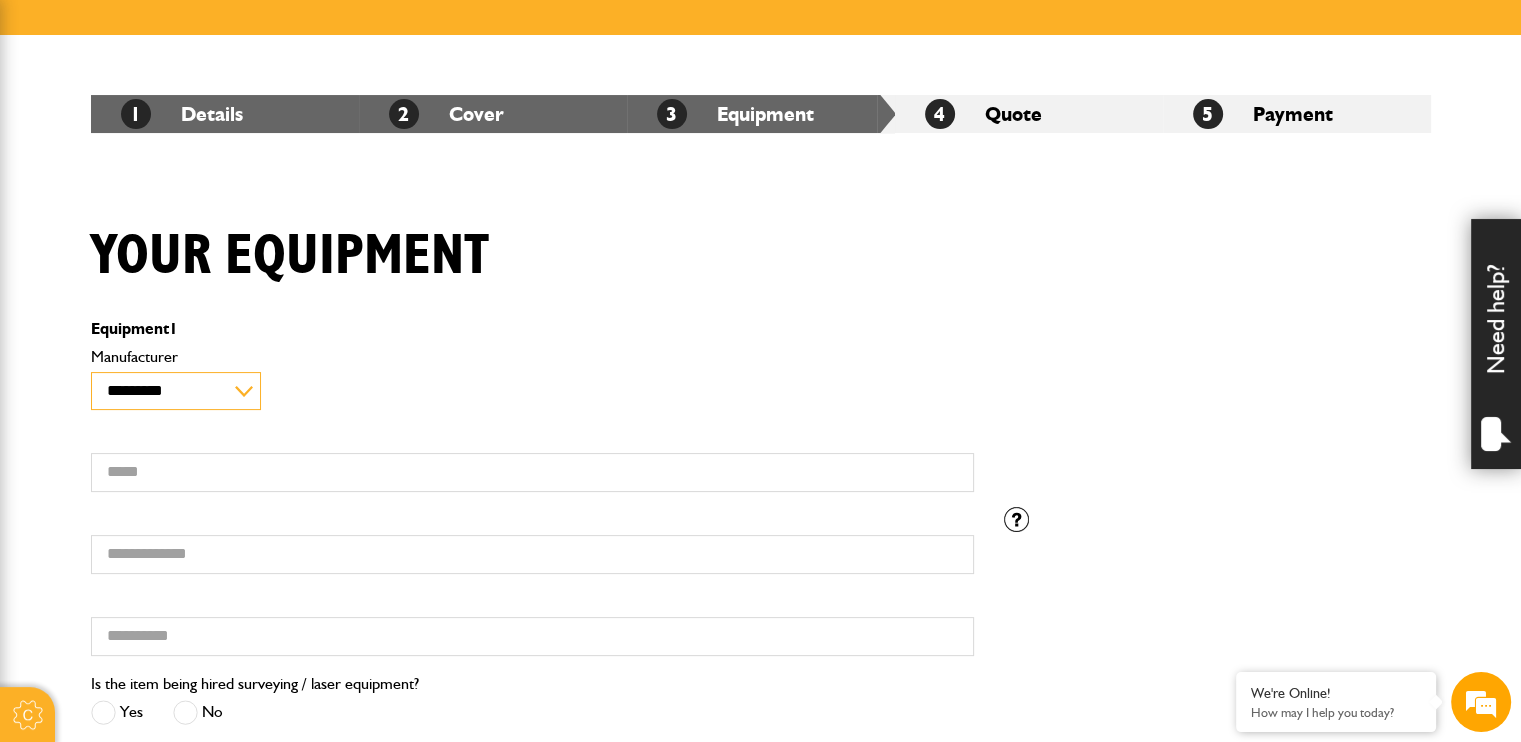 click on "**********" at bounding box center (176, 391) 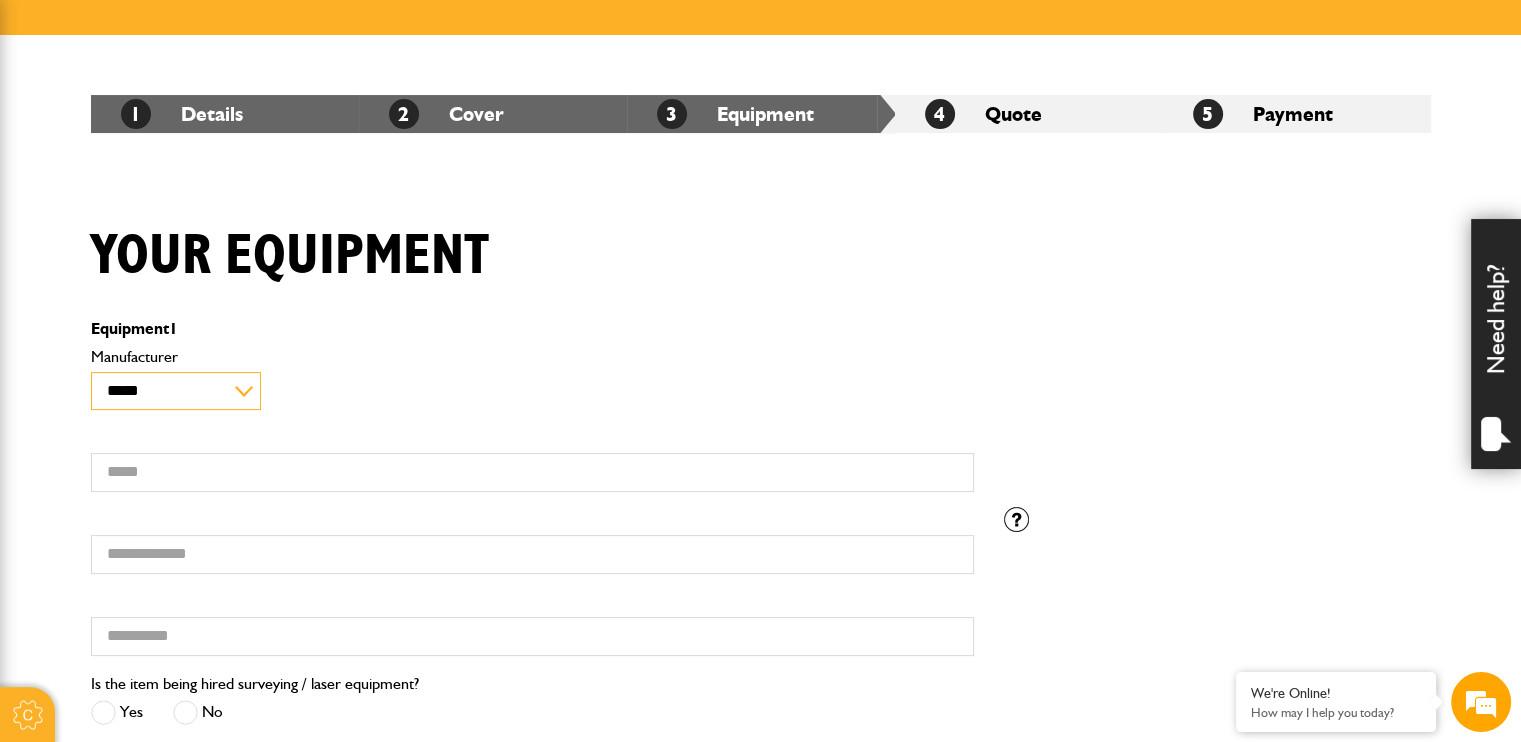 click on "**********" at bounding box center [176, 391] 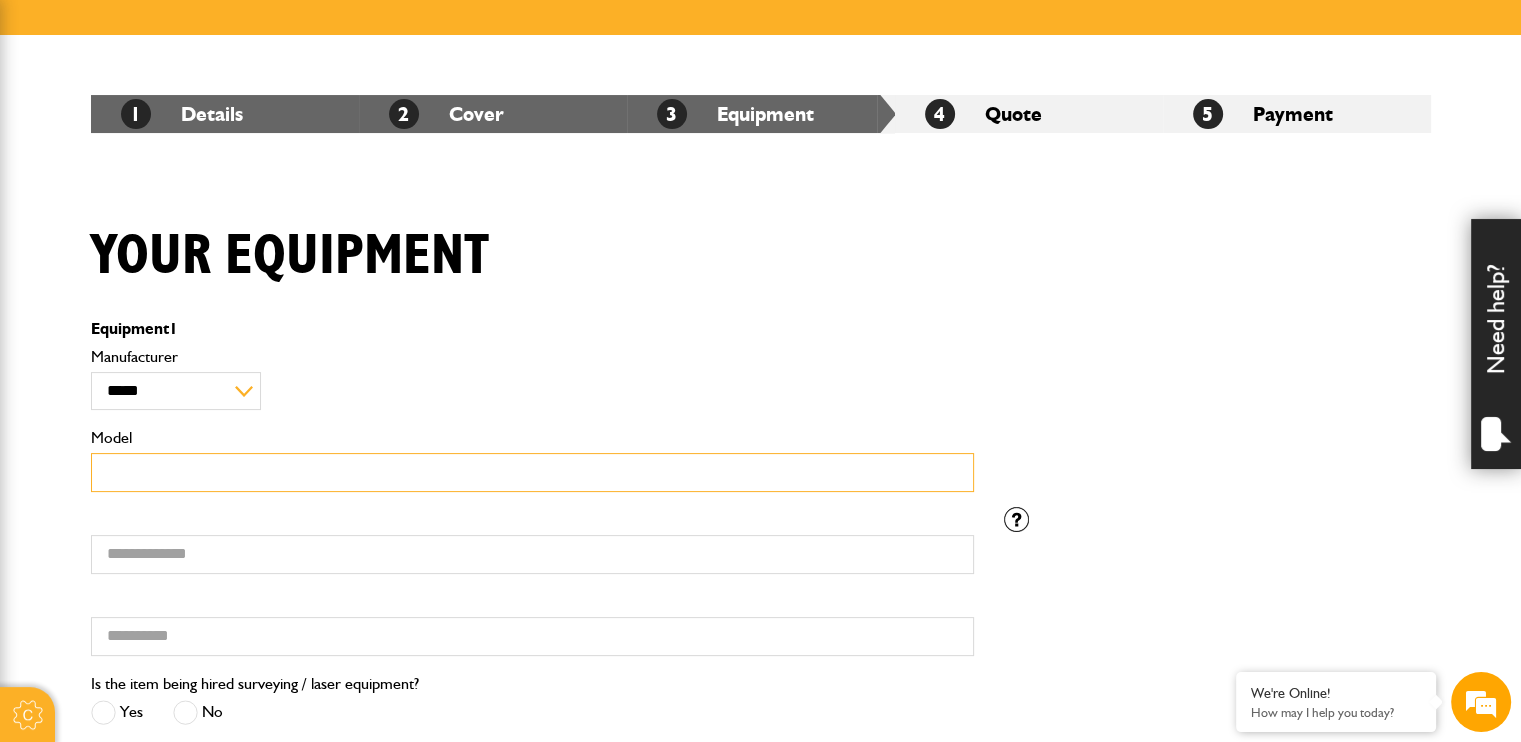 click on "Model" at bounding box center [532, 472] 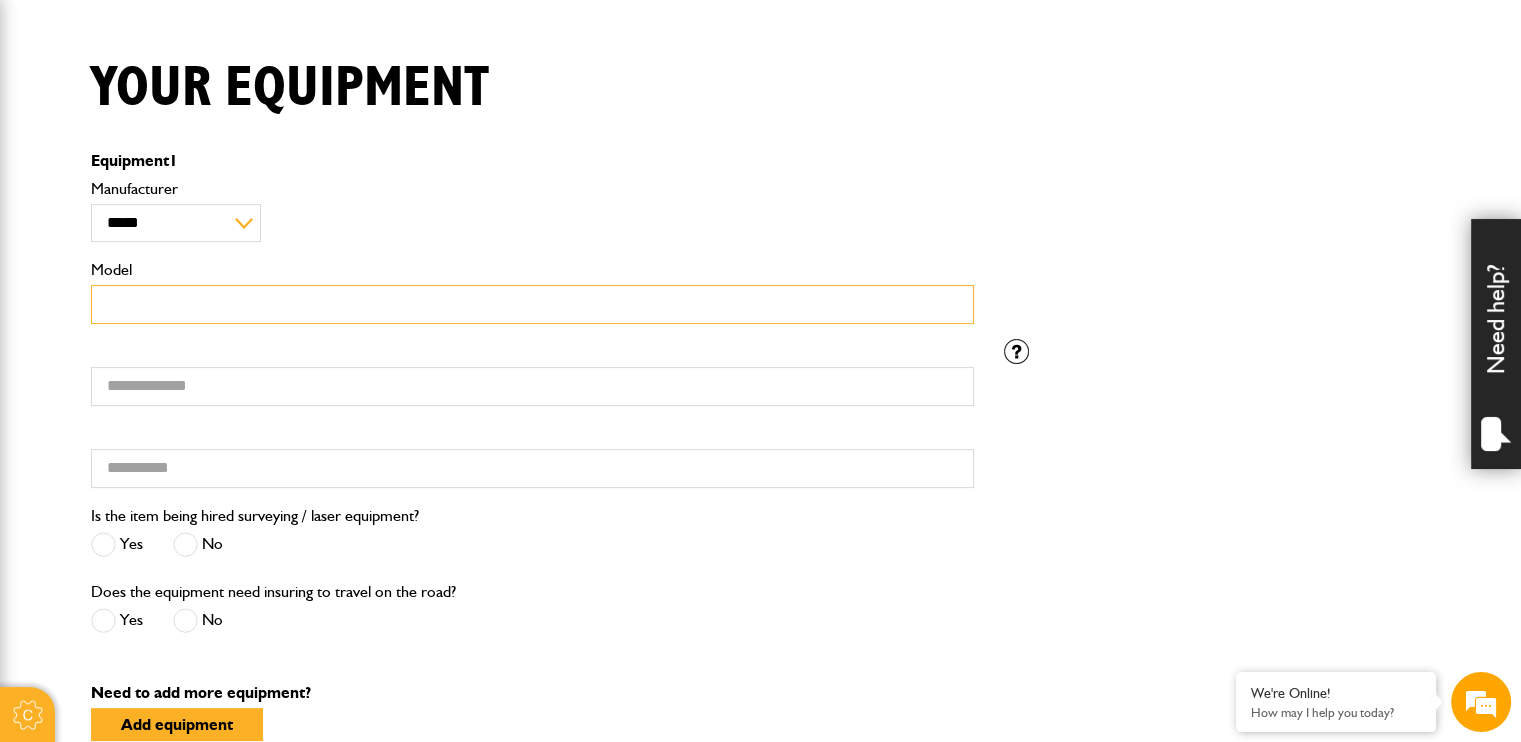 scroll, scrollTop: 500, scrollLeft: 0, axis: vertical 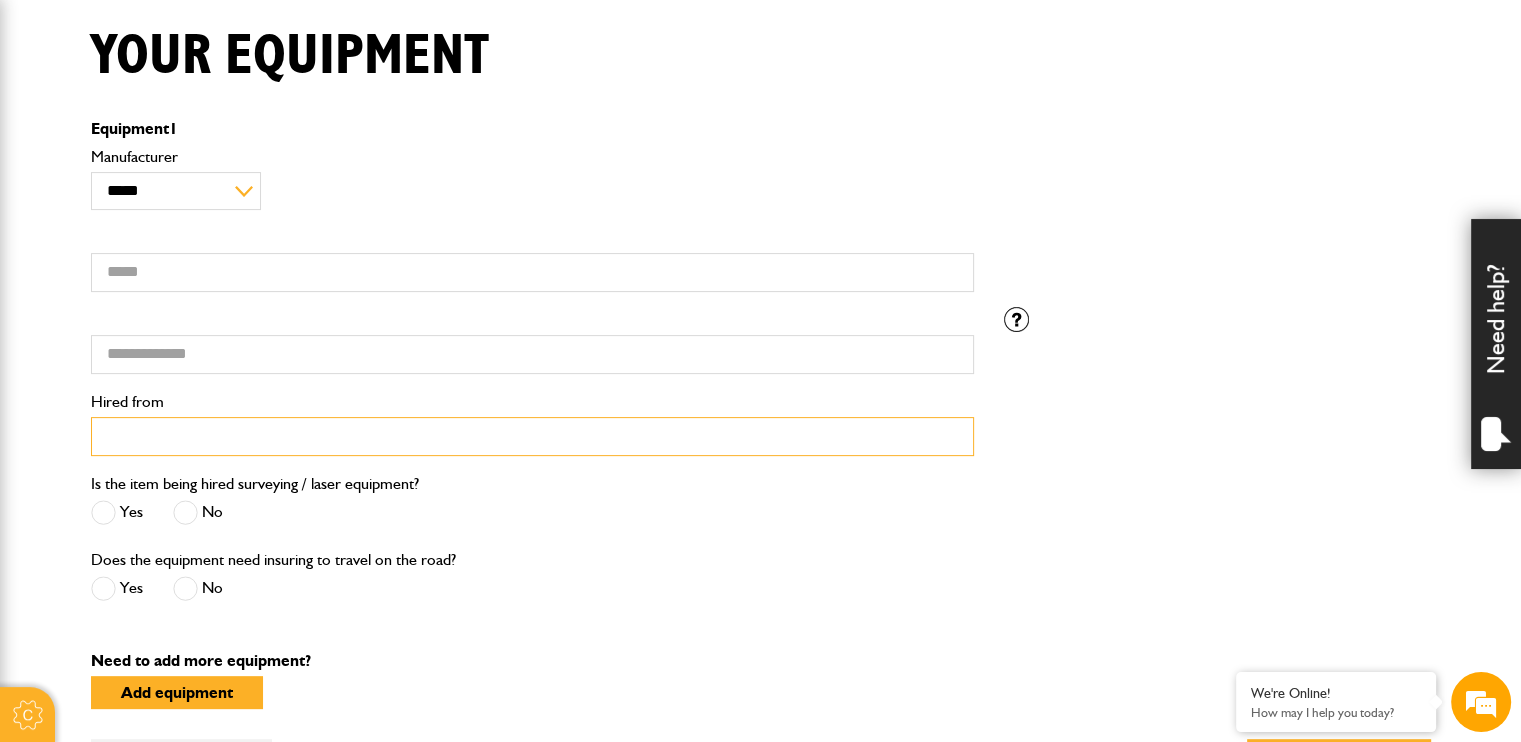 click on "Hired from" at bounding box center (532, 436) 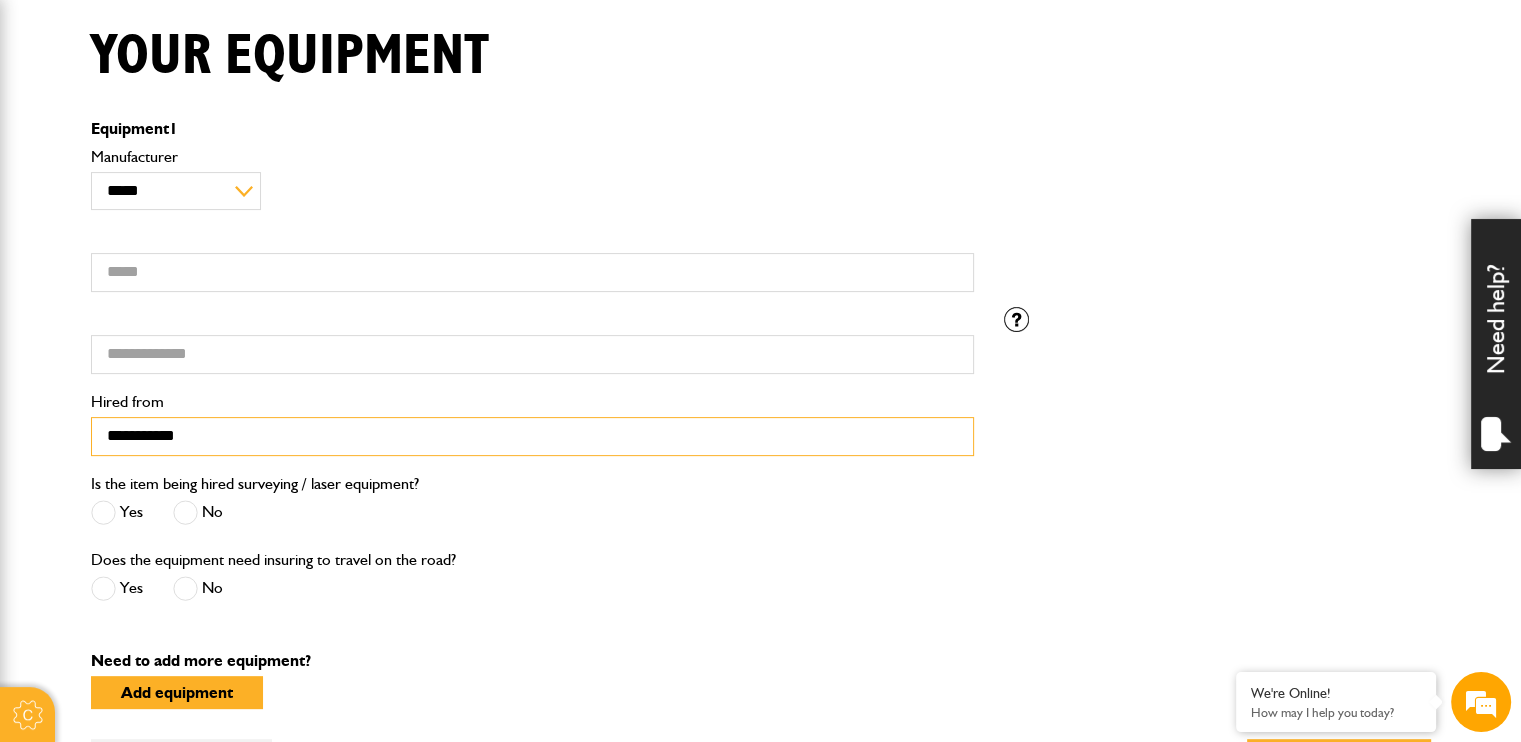 type on "**********" 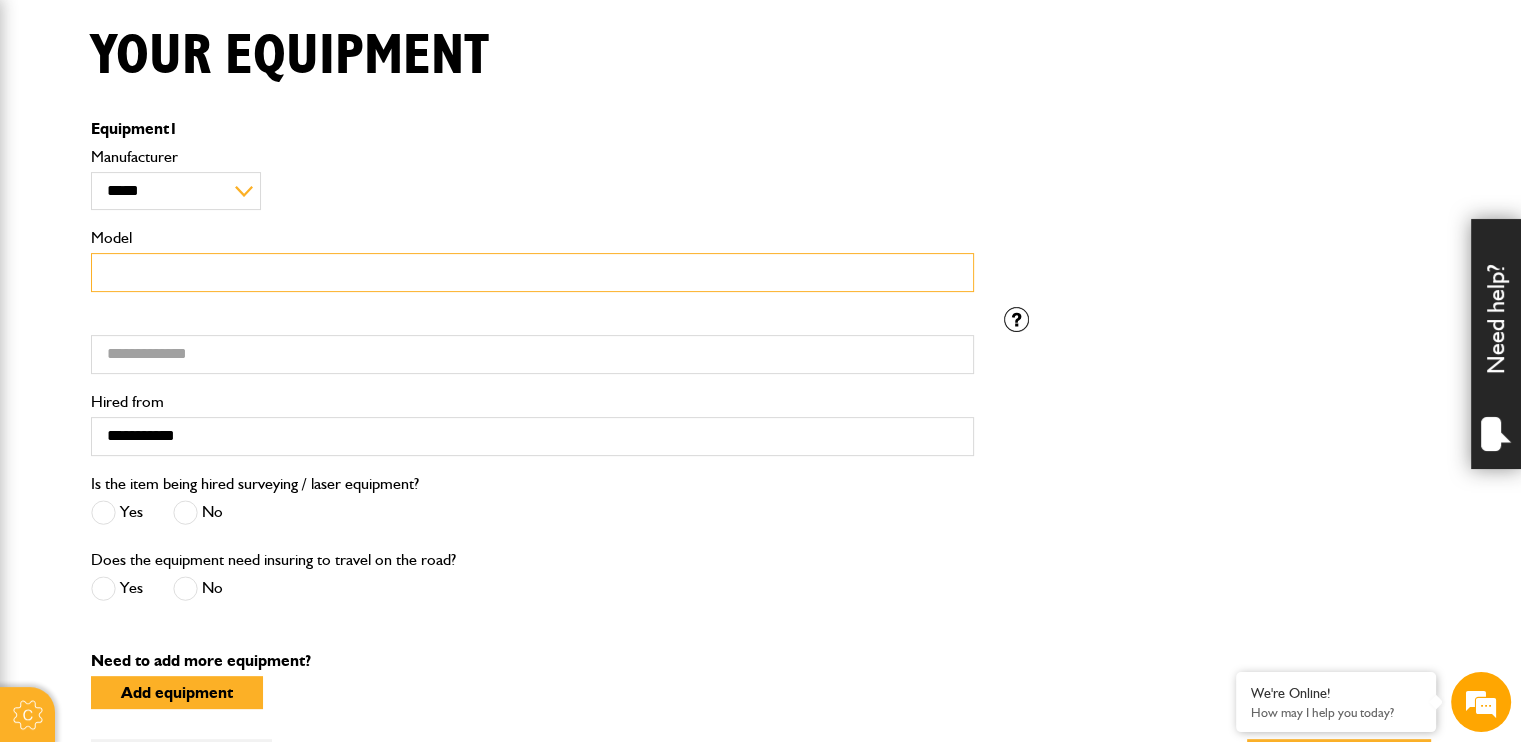 click on "Model" at bounding box center [532, 272] 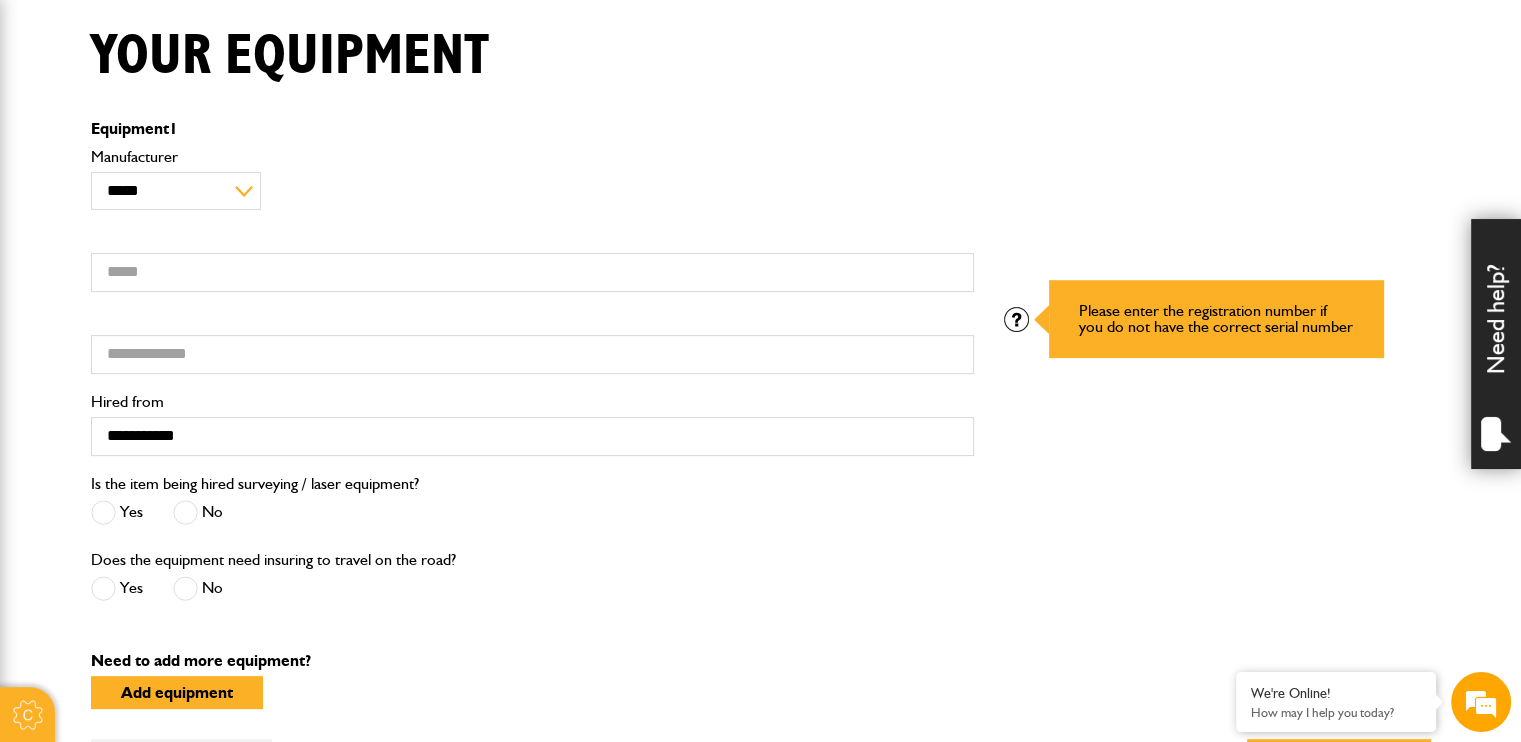 click at bounding box center [1016, 319] 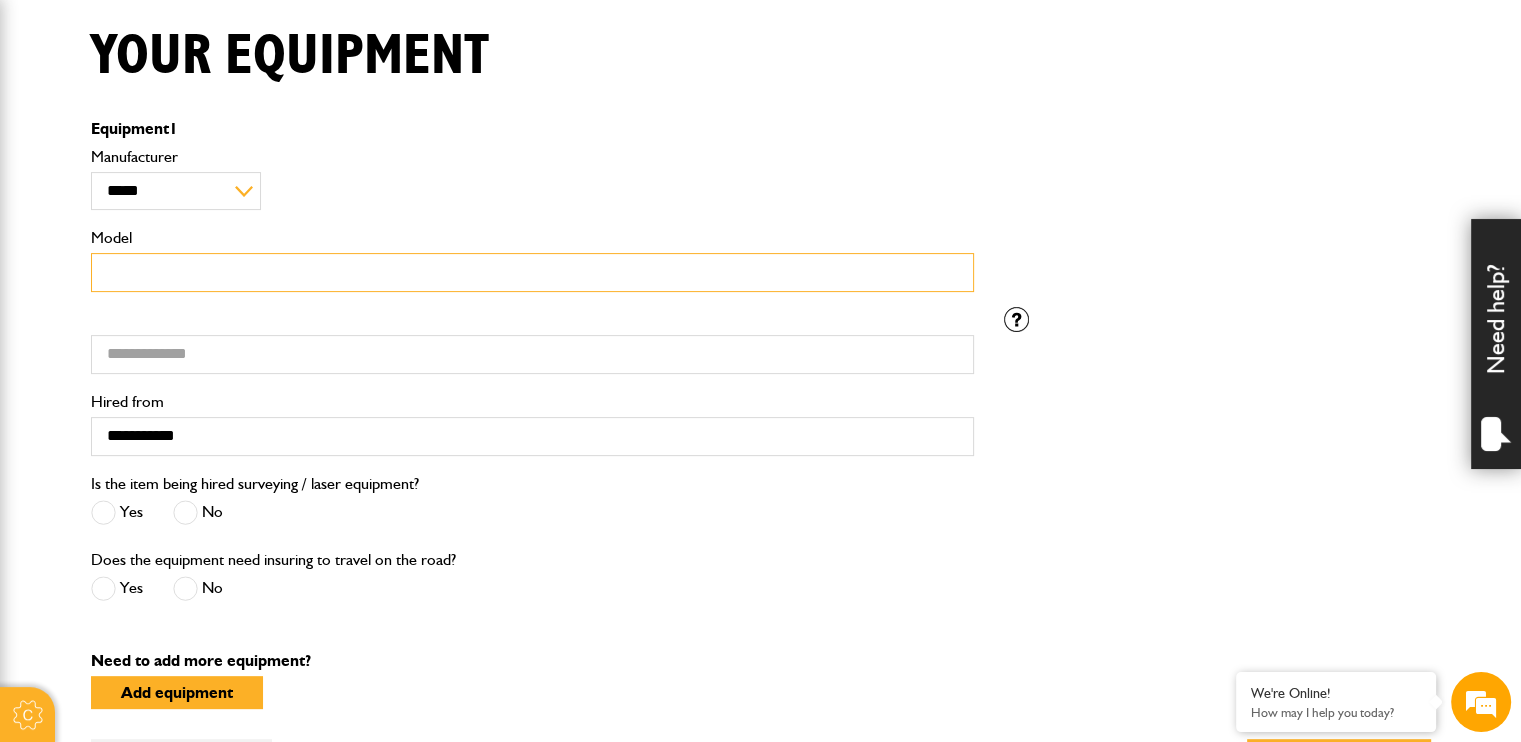 click on "Model" at bounding box center (532, 272) 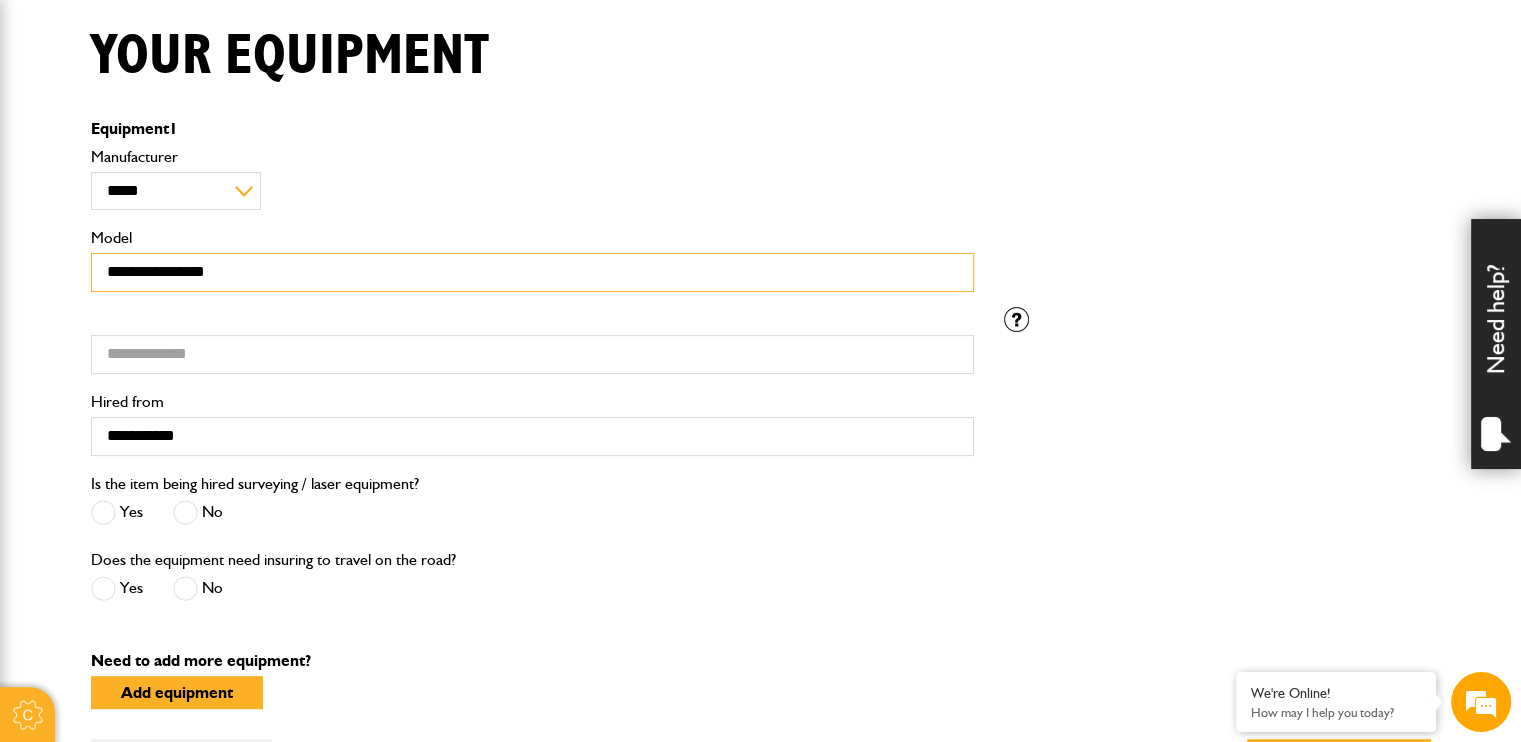type on "**********" 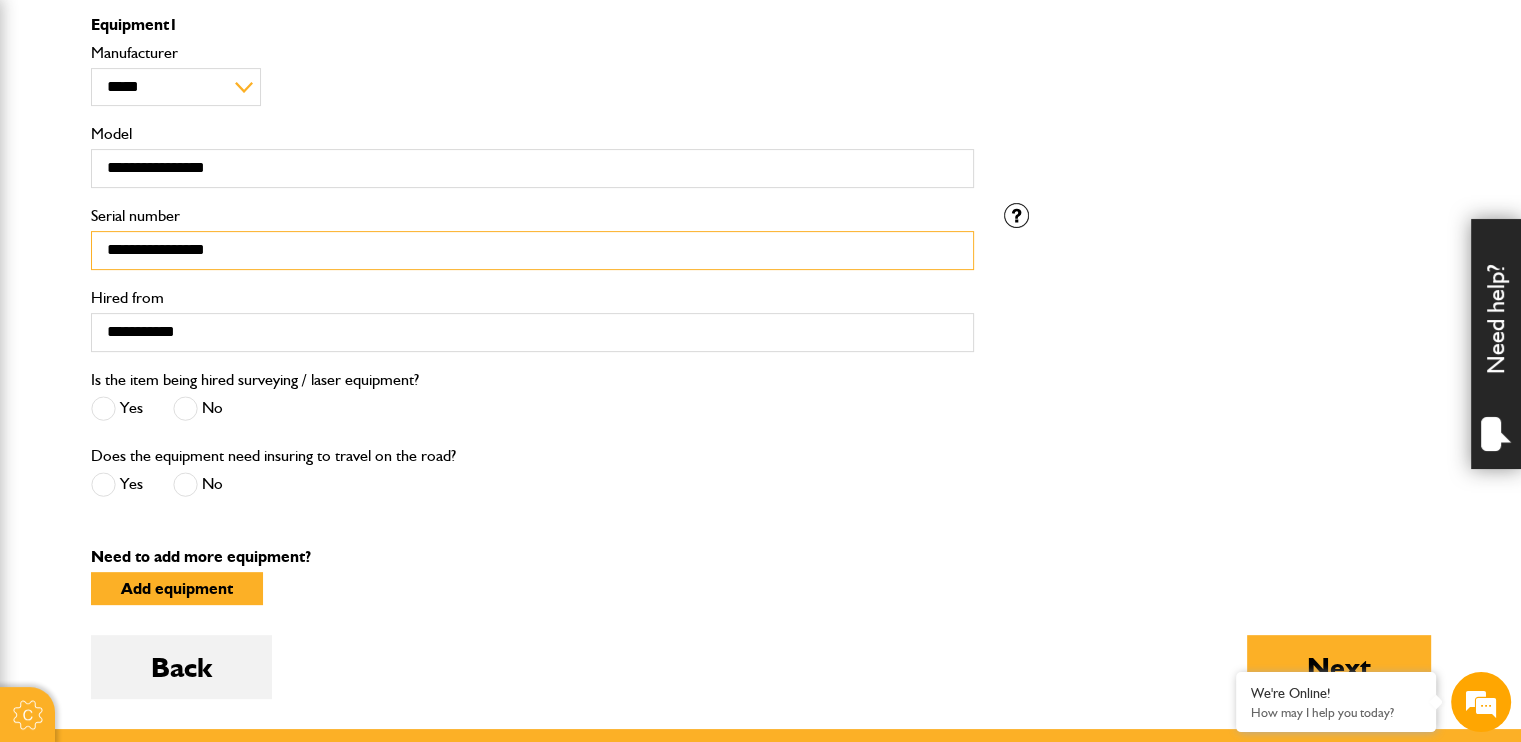 scroll, scrollTop: 800, scrollLeft: 0, axis: vertical 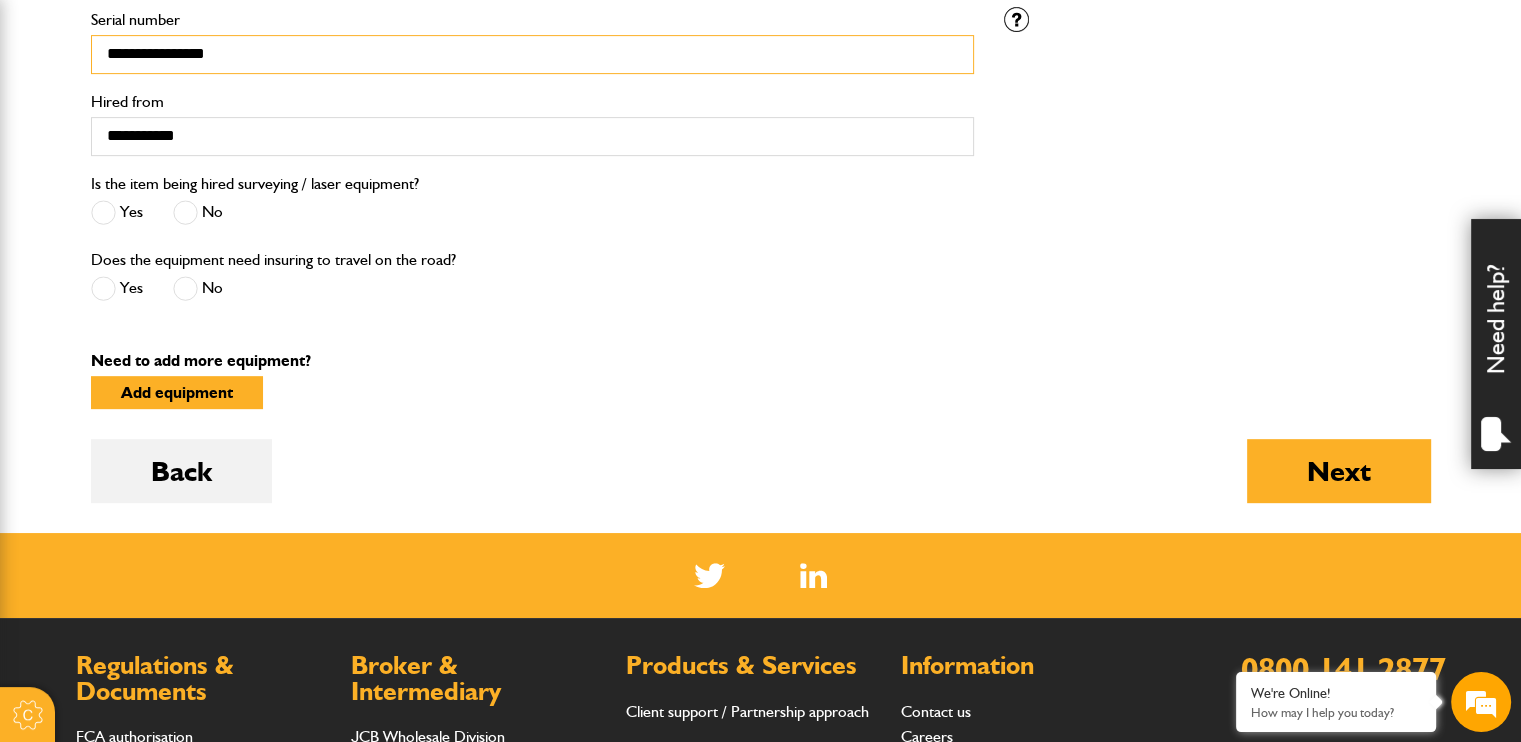 type on "**********" 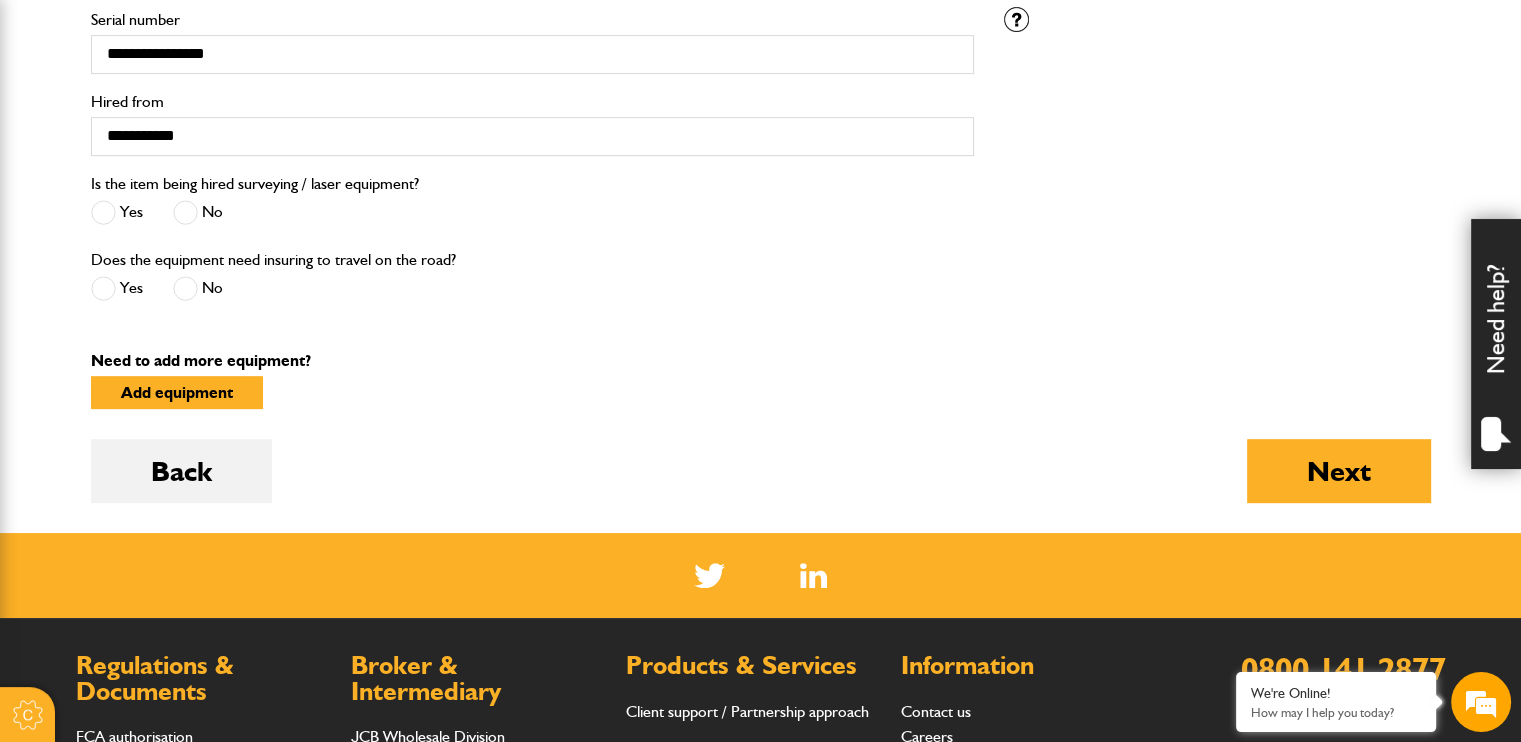 click at bounding box center [185, 212] 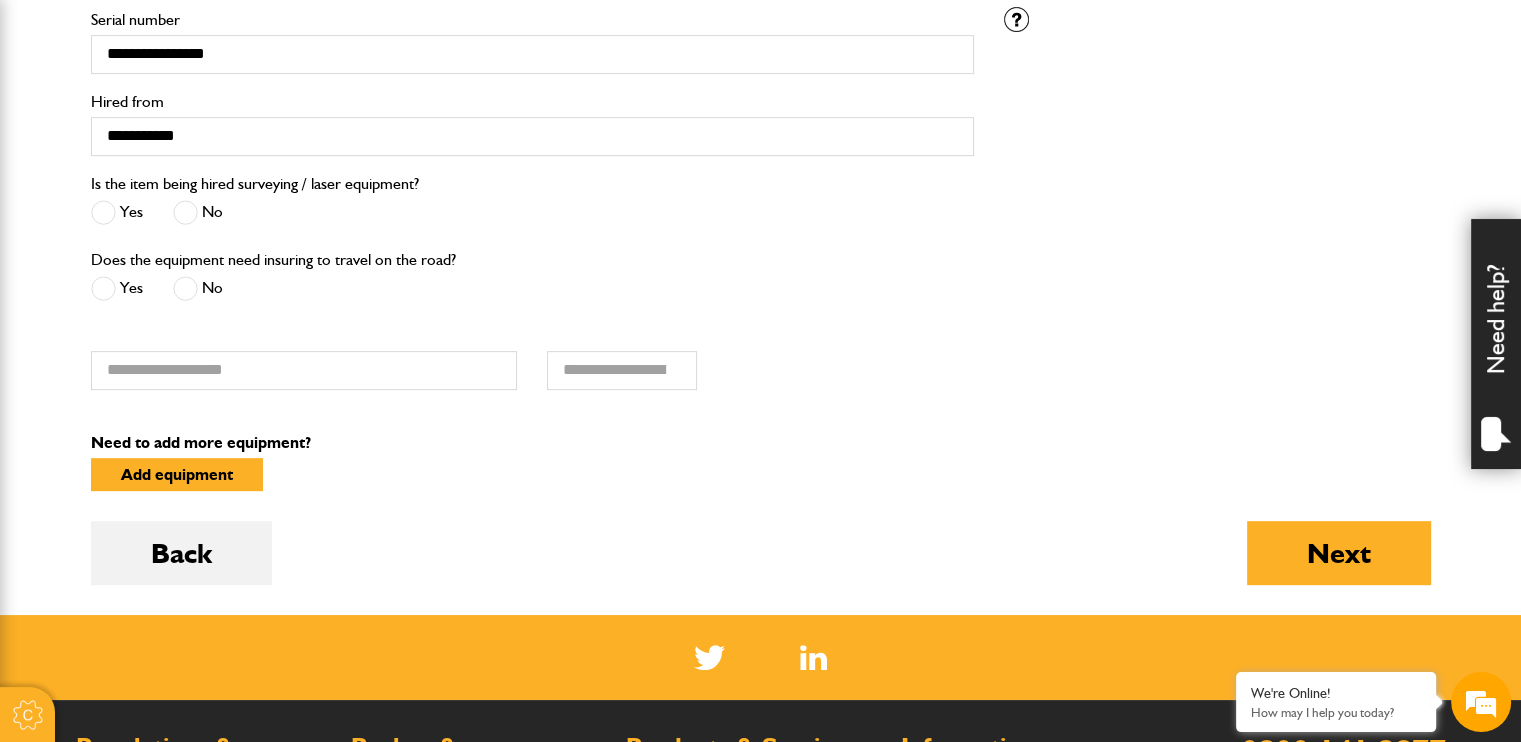 scroll, scrollTop: 880, scrollLeft: 0, axis: vertical 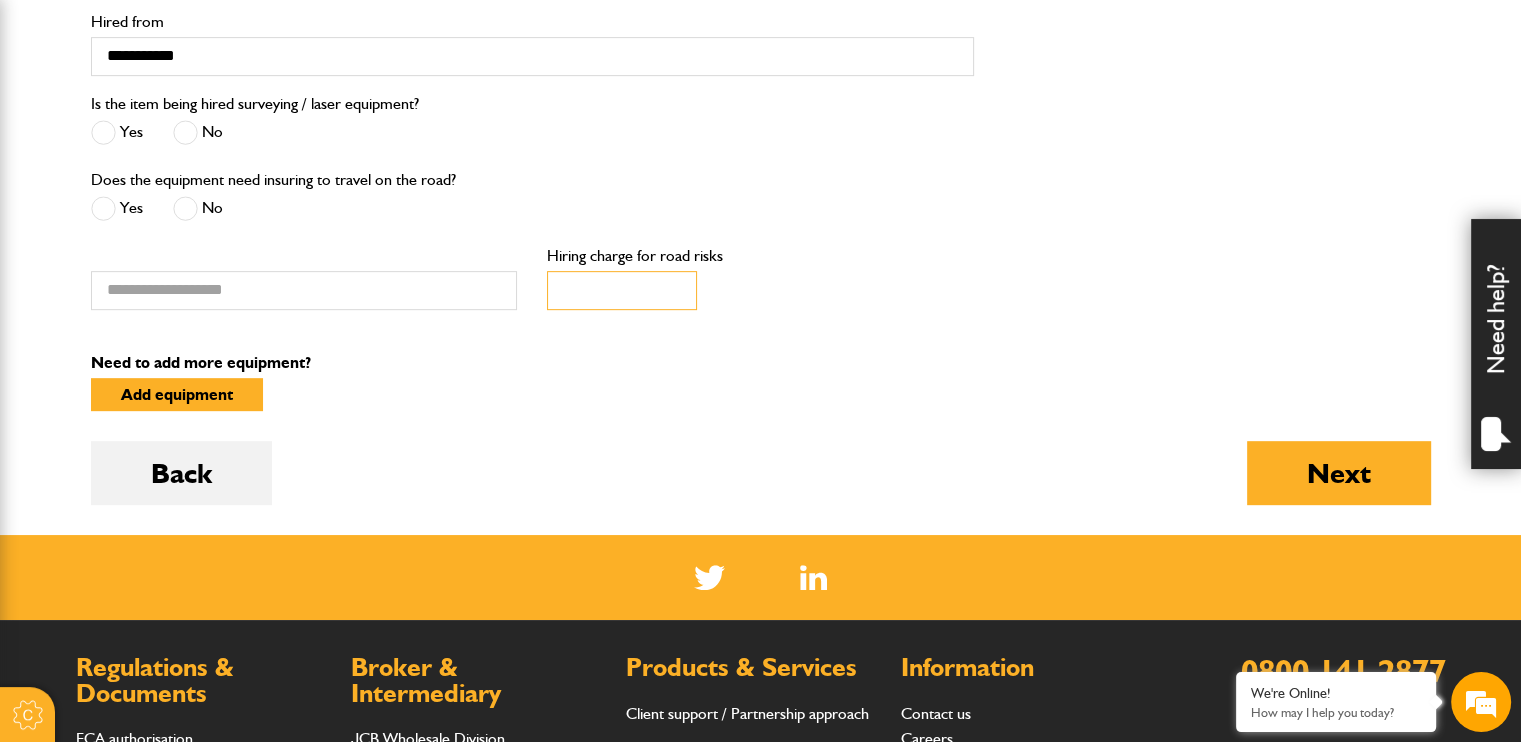 drag, startPoint x: 565, startPoint y: 294, endPoint x: 580, endPoint y: 297, distance: 15.297058 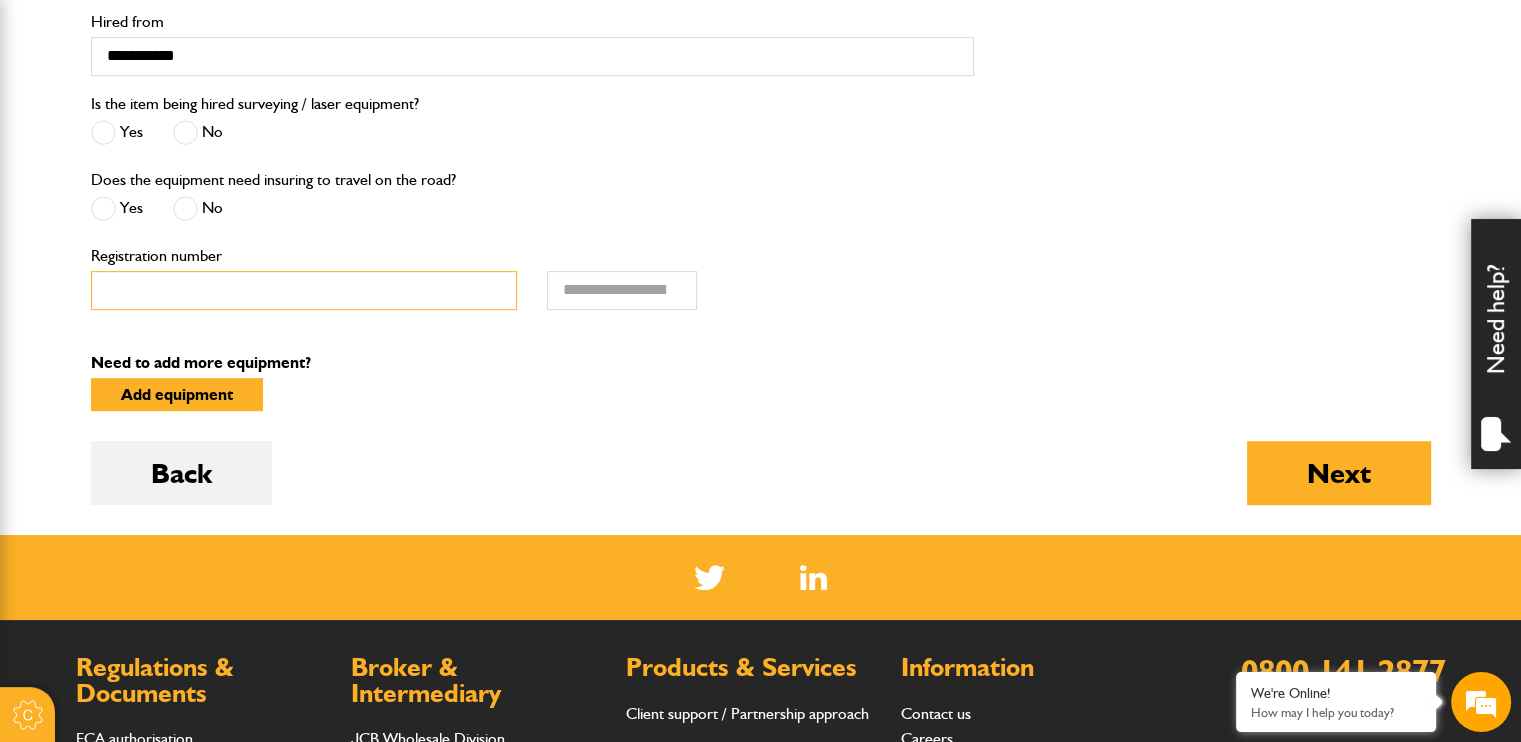 click on "Registration number" at bounding box center [304, 290] 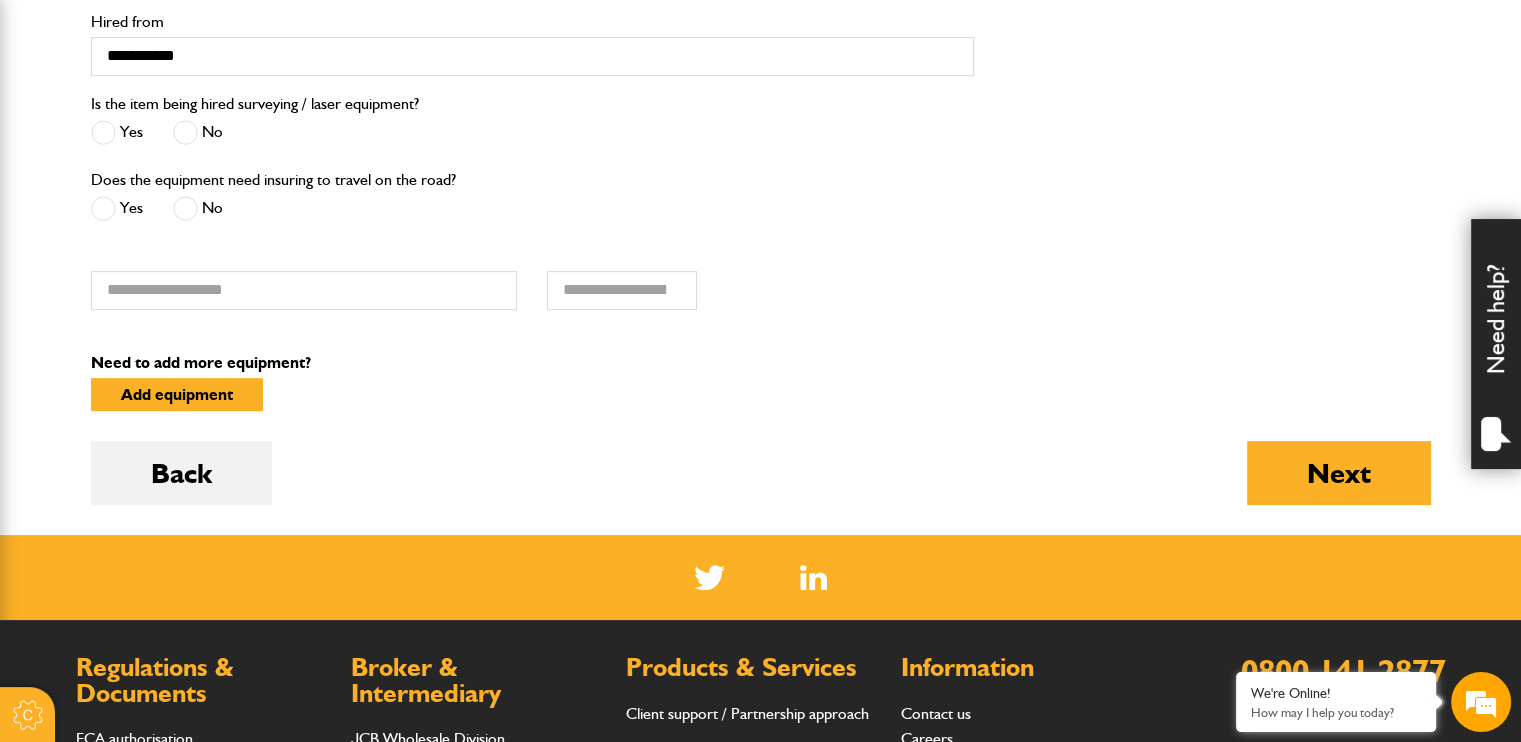 click on "Registration number" at bounding box center (304, 256) 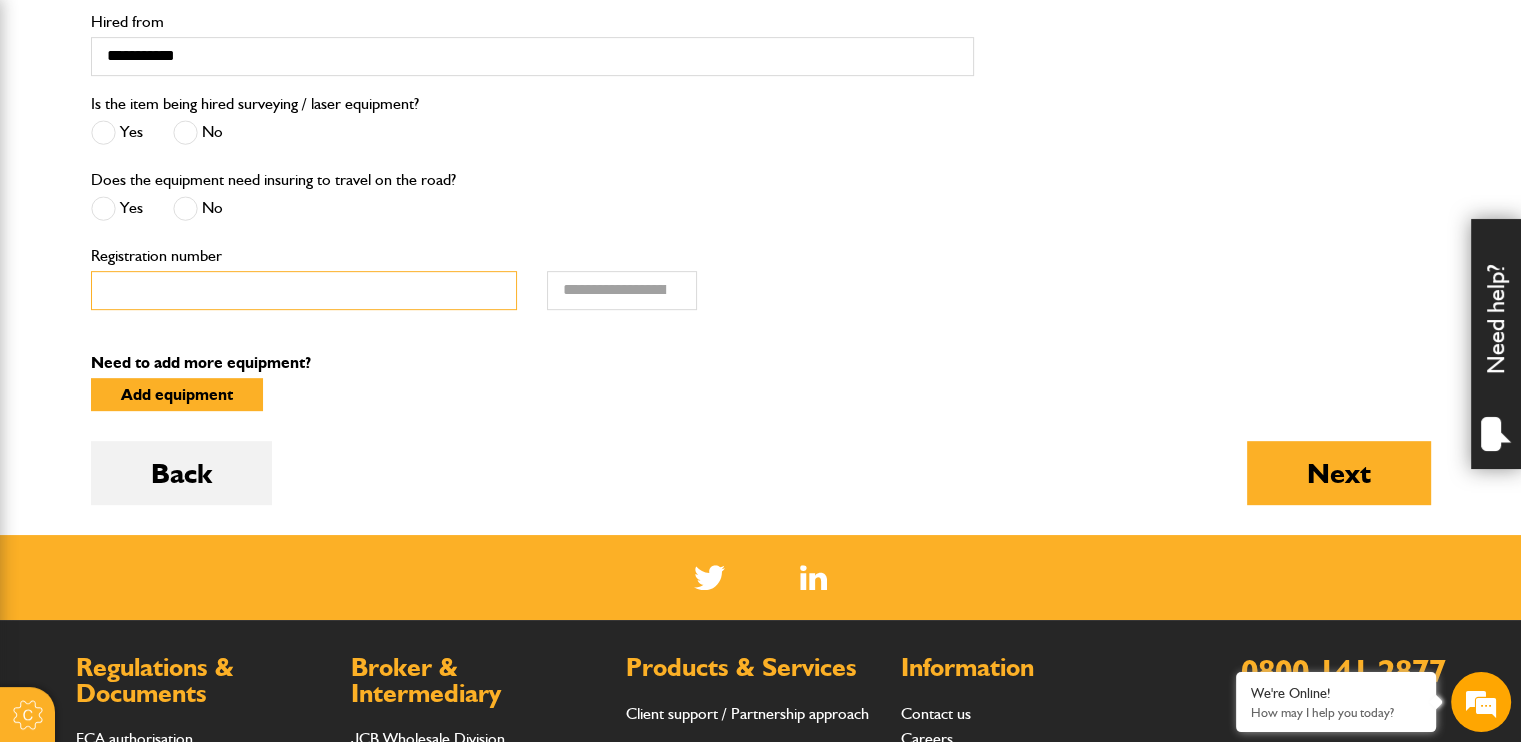 click on "Registration number" at bounding box center [304, 290] 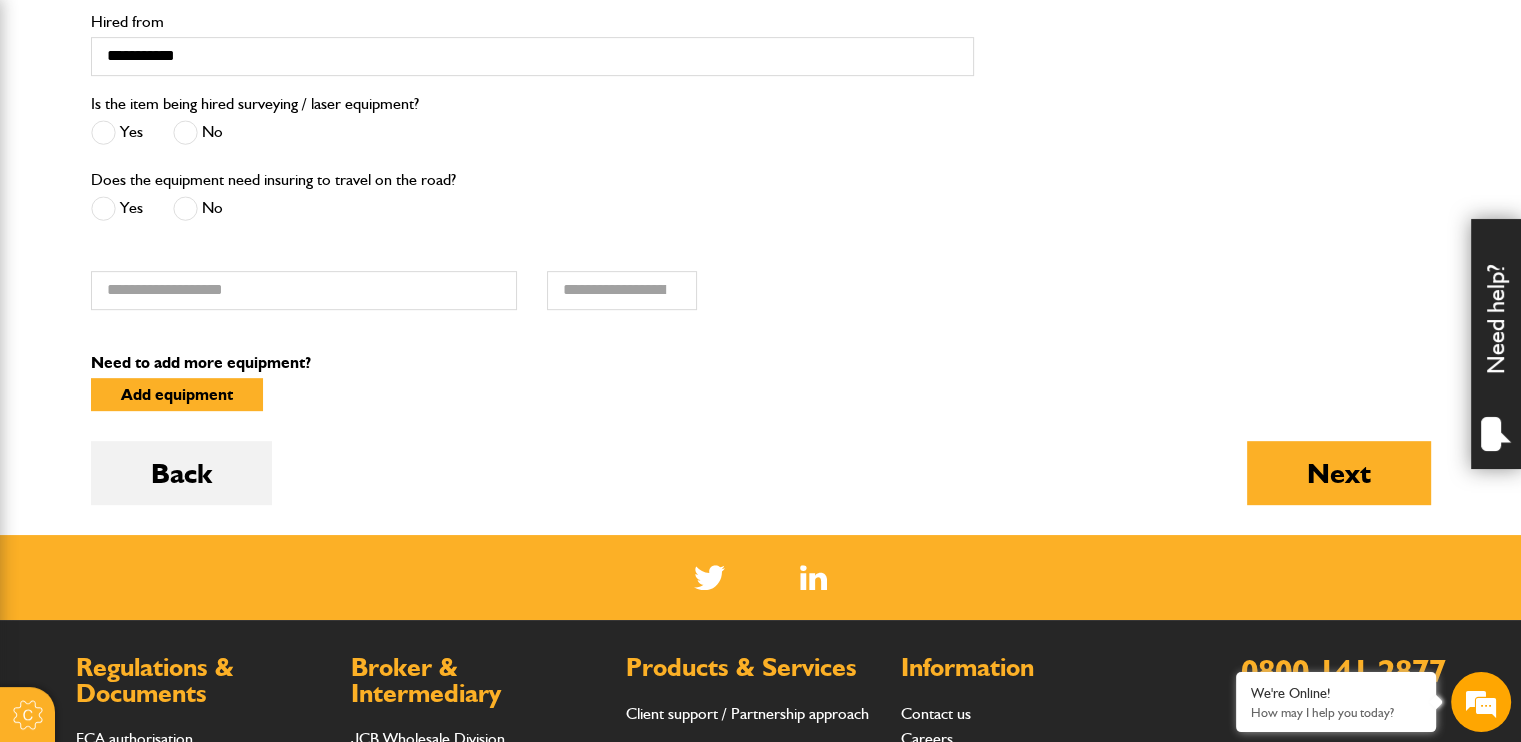 click at bounding box center (185, 208) 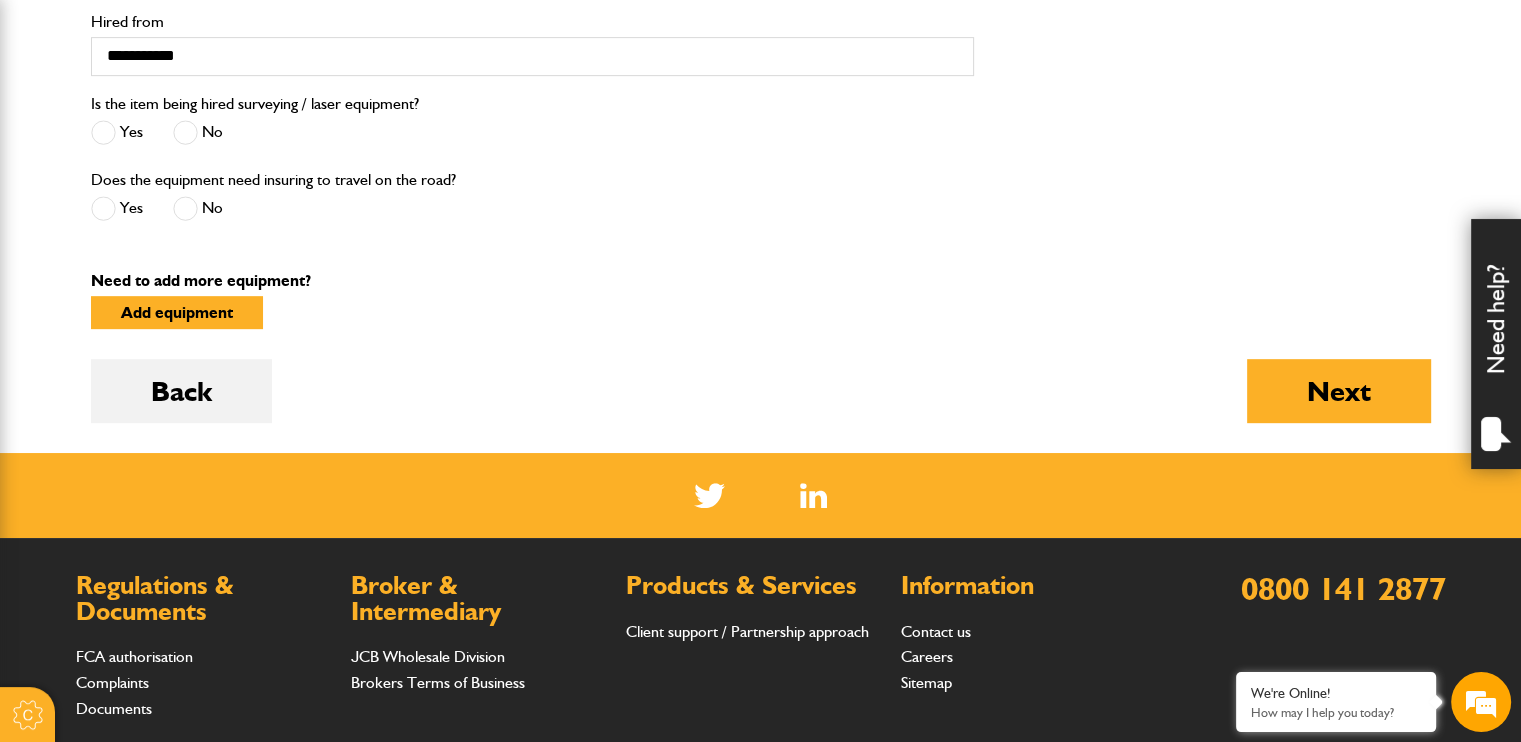 scroll, scrollTop: 800, scrollLeft: 0, axis: vertical 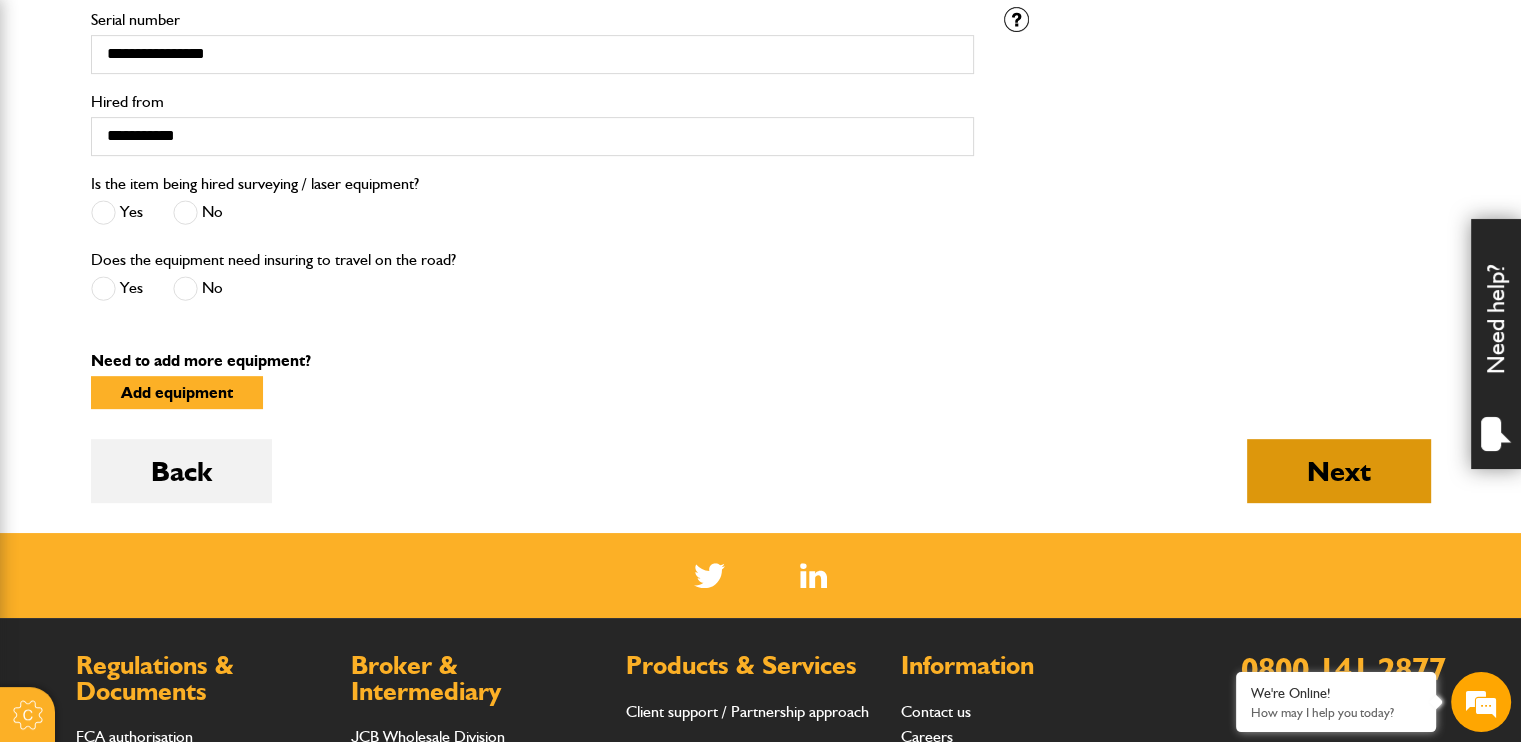 click on "Next" at bounding box center (1339, 471) 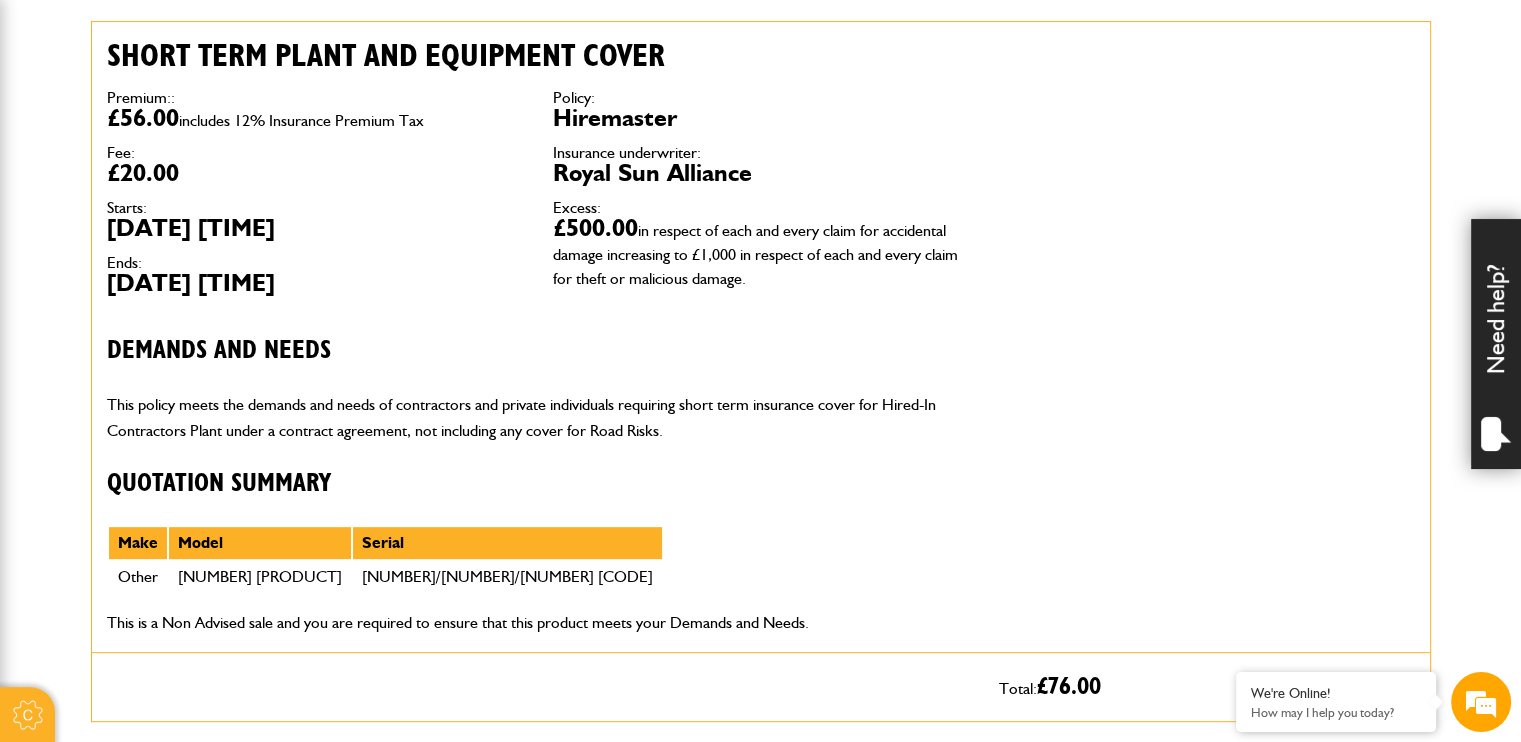 scroll, scrollTop: 700, scrollLeft: 0, axis: vertical 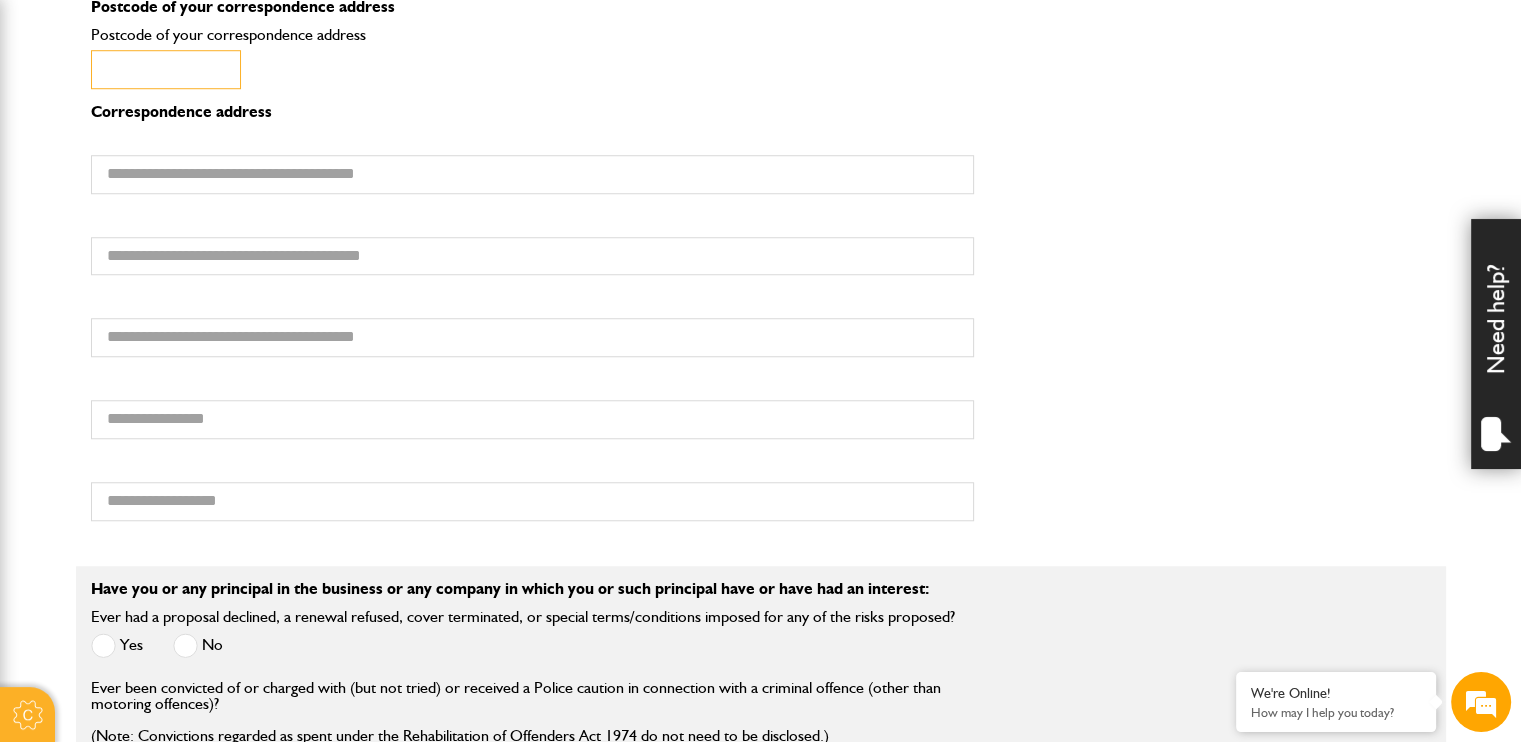 click on "Postcode of your correspondence address" at bounding box center (166, 69) 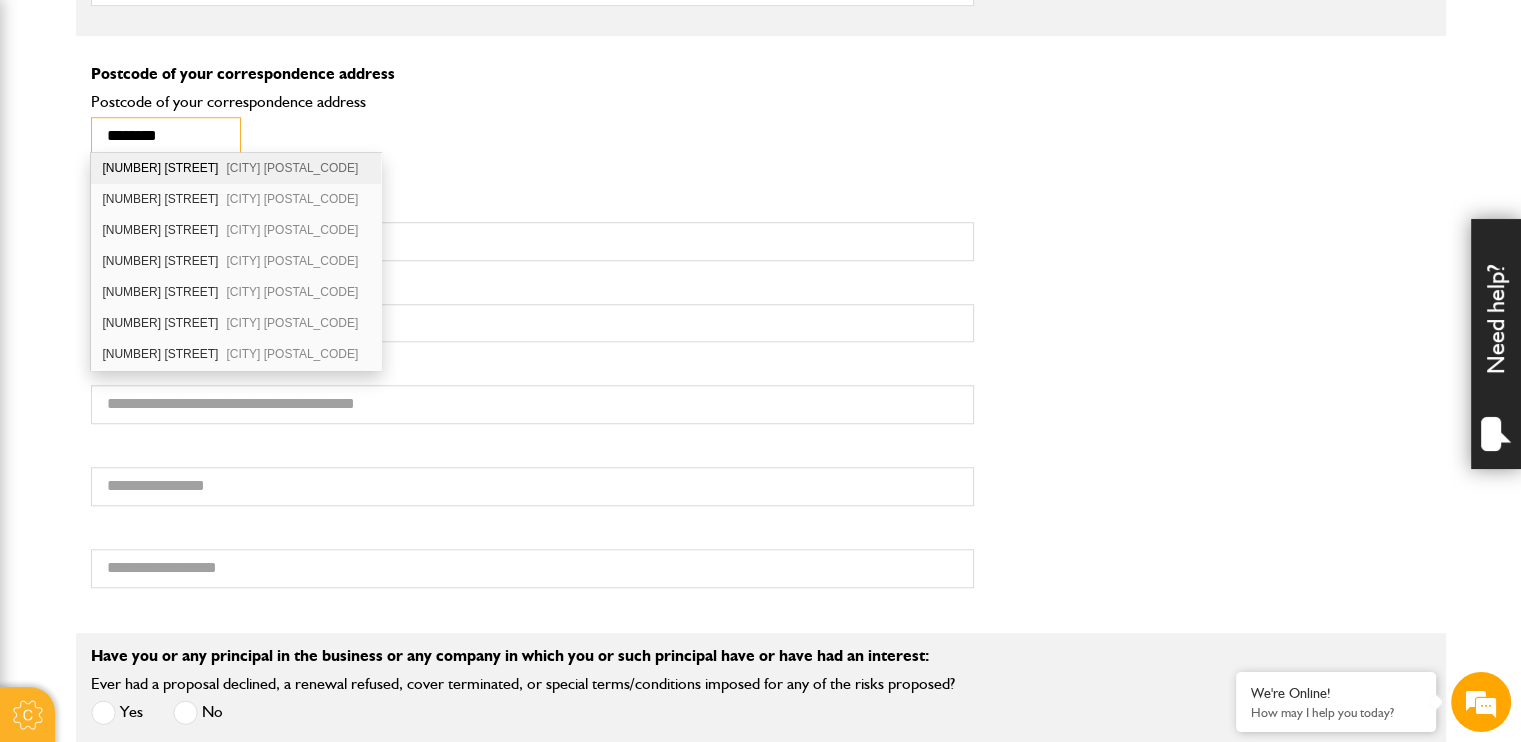 scroll, scrollTop: 1500, scrollLeft: 0, axis: vertical 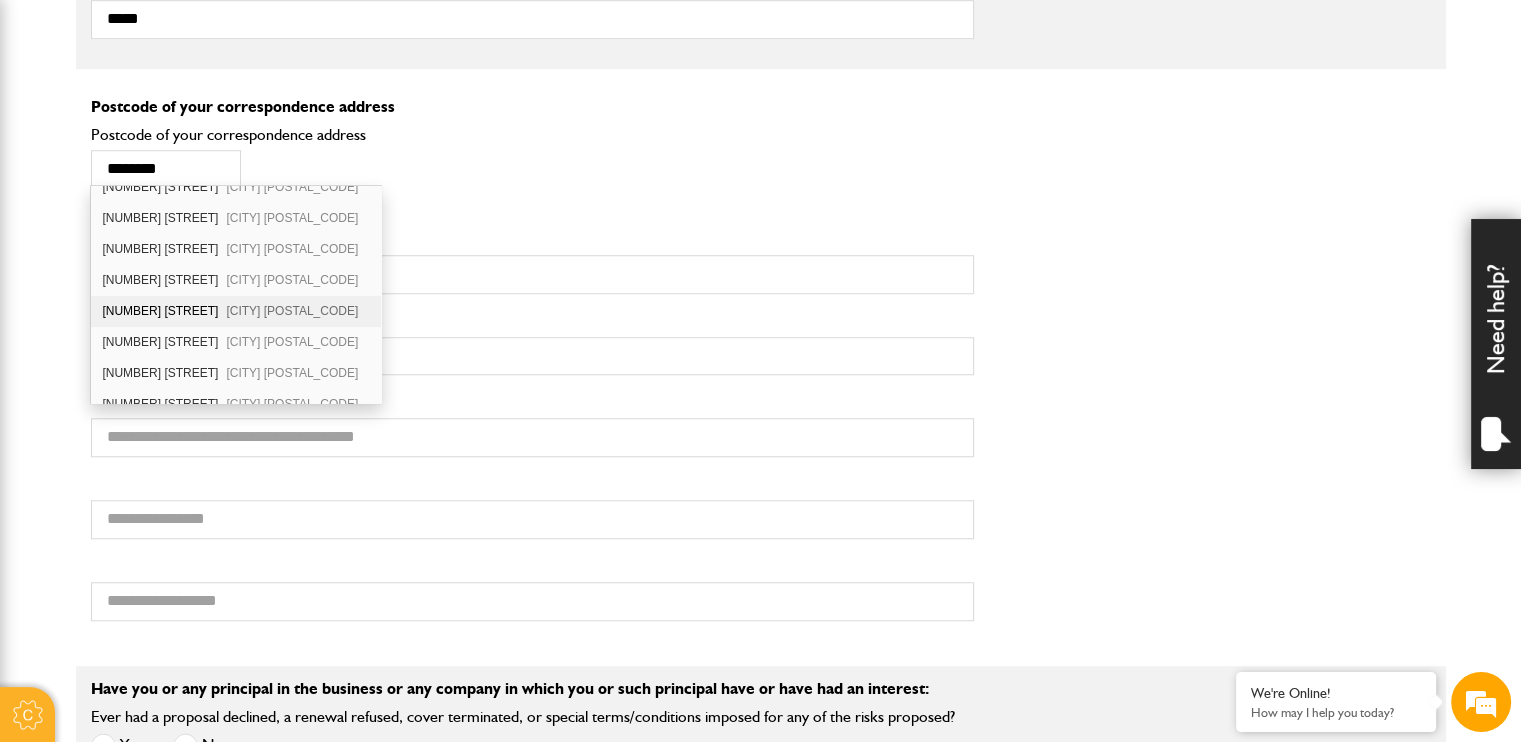 click on "11 Parbold Avenue St. Helens WA11 9BT" at bounding box center [236, 311] 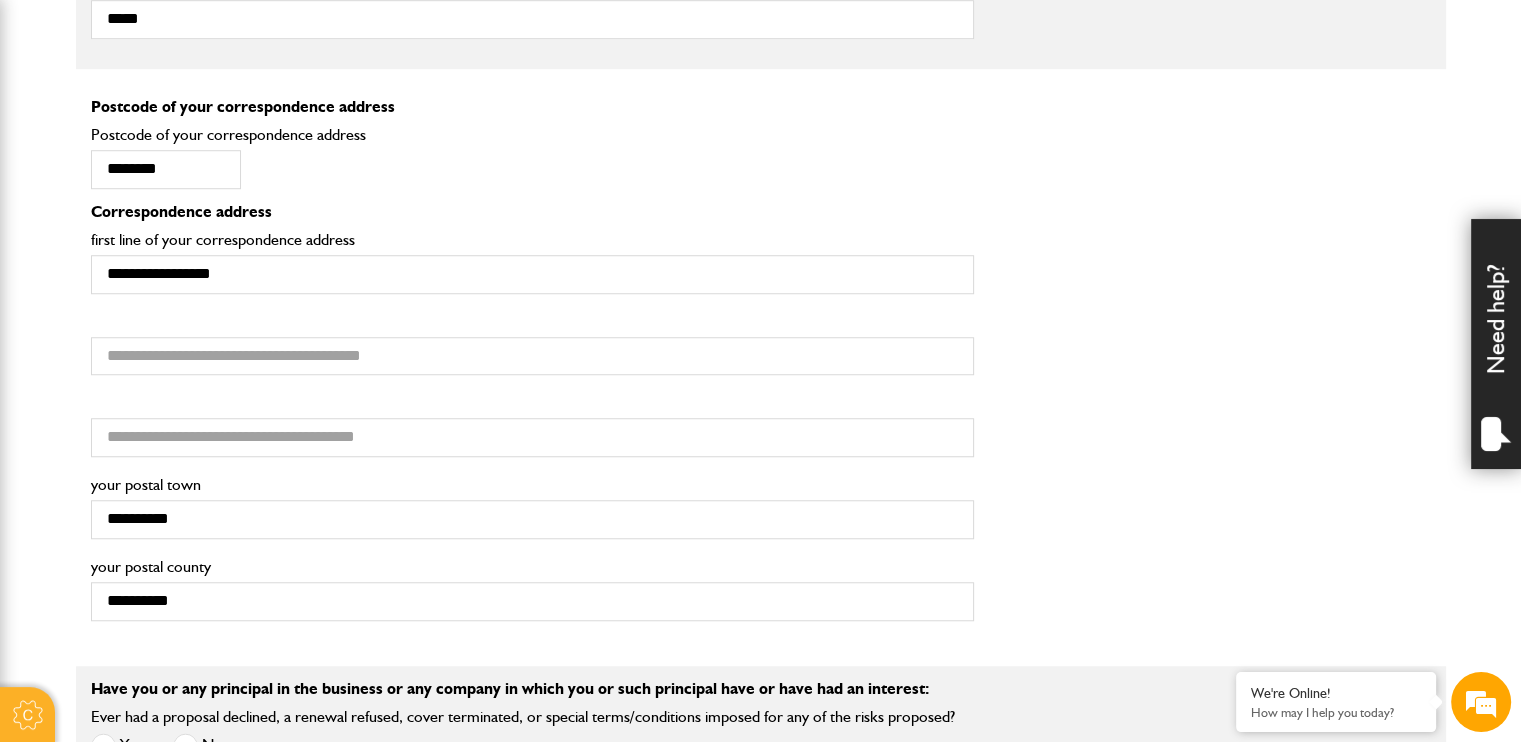 click on "********
Postcode of your correspondence address" at bounding box center (532, 163) 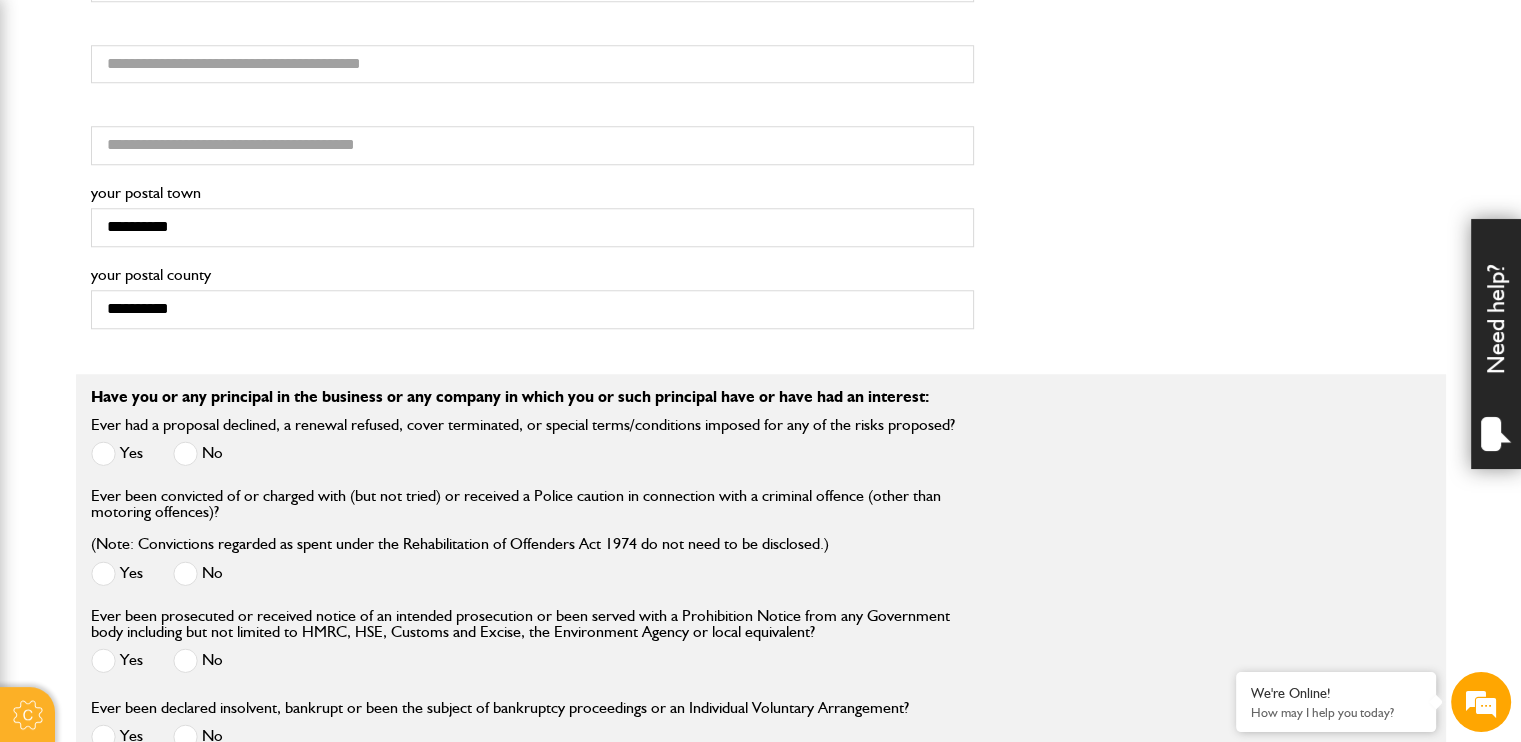 scroll, scrollTop: 1800, scrollLeft: 0, axis: vertical 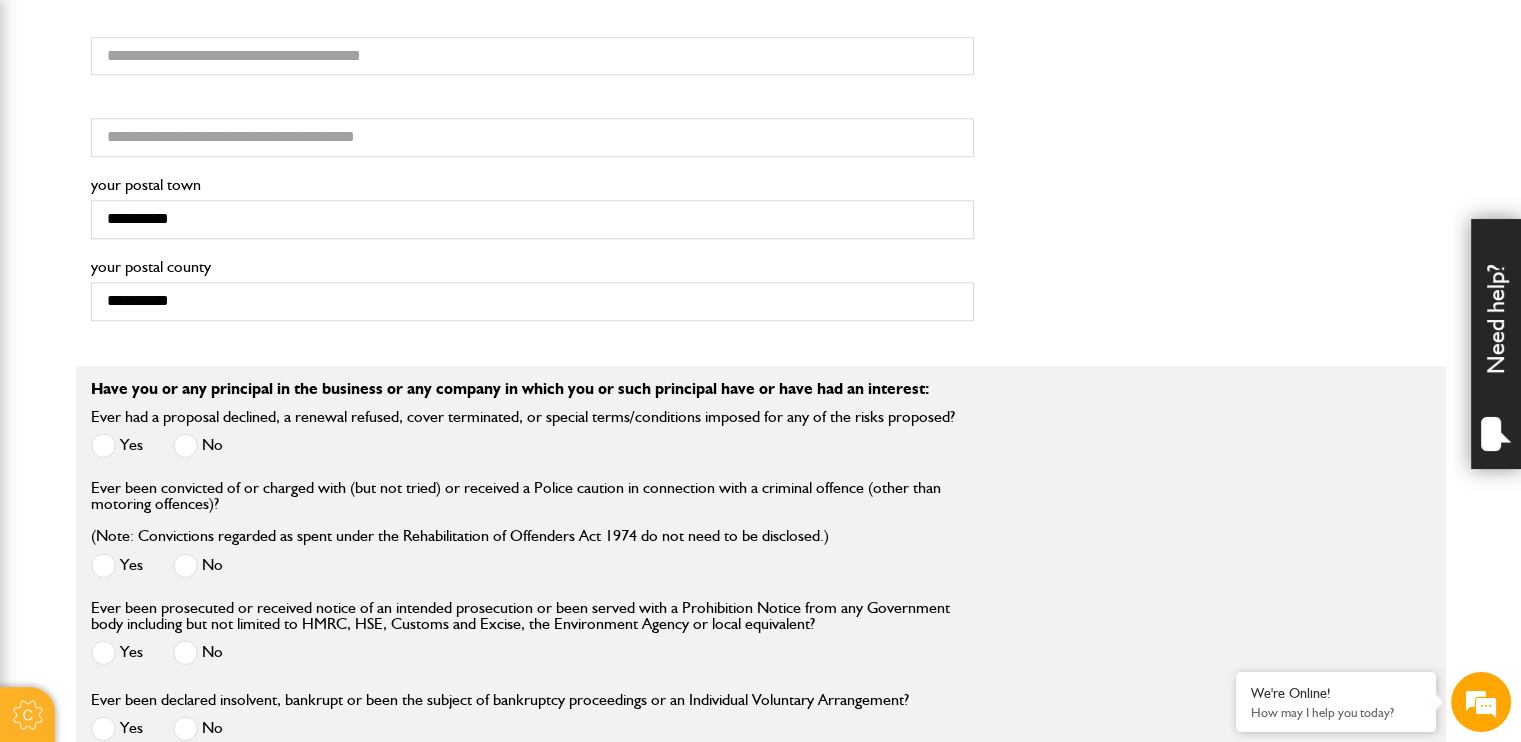 click at bounding box center [185, 445] 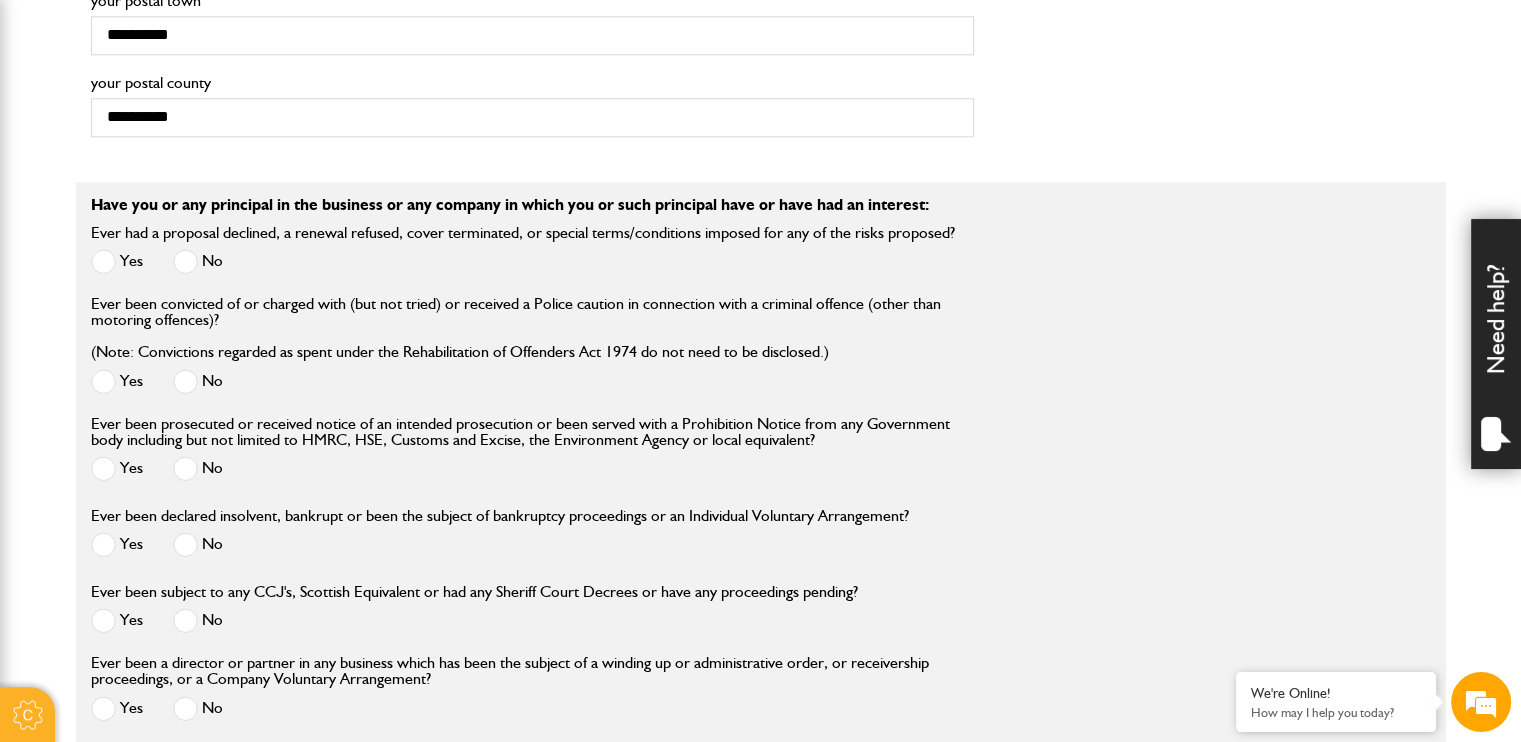 scroll, scrollTop: 2000, scrollLeft: 0, axis: vertical 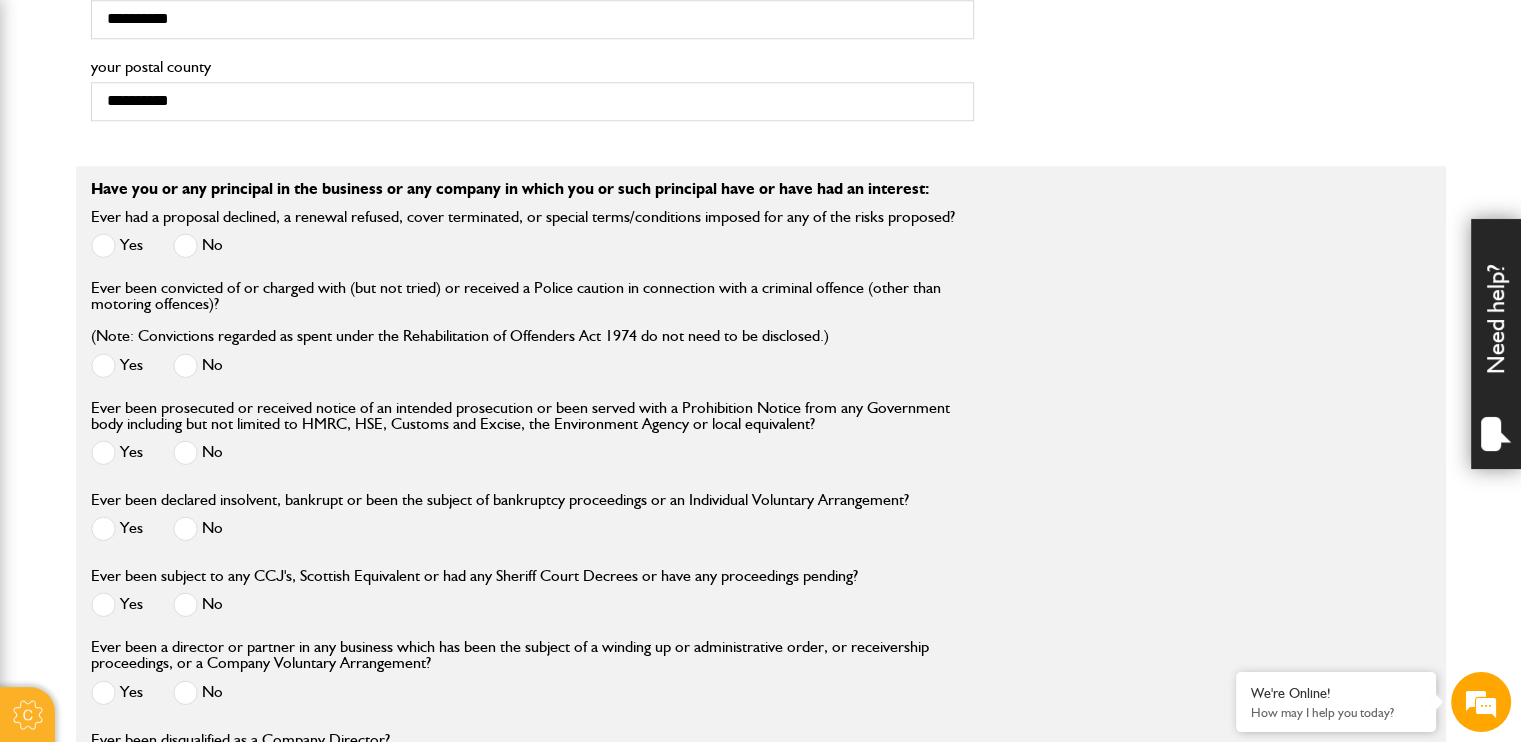 click at bounding box center [185, 452] 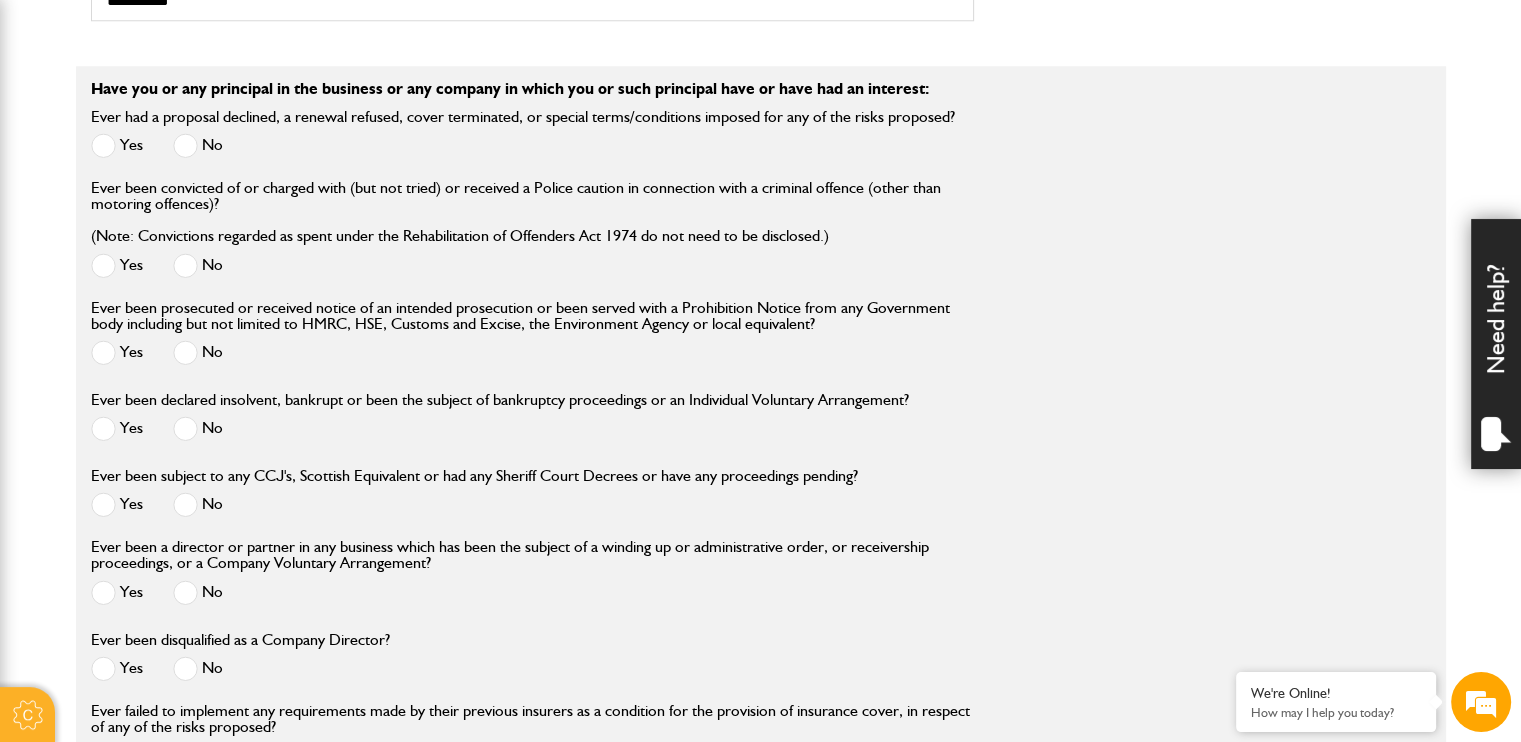 click at bounding box center (185, 428) 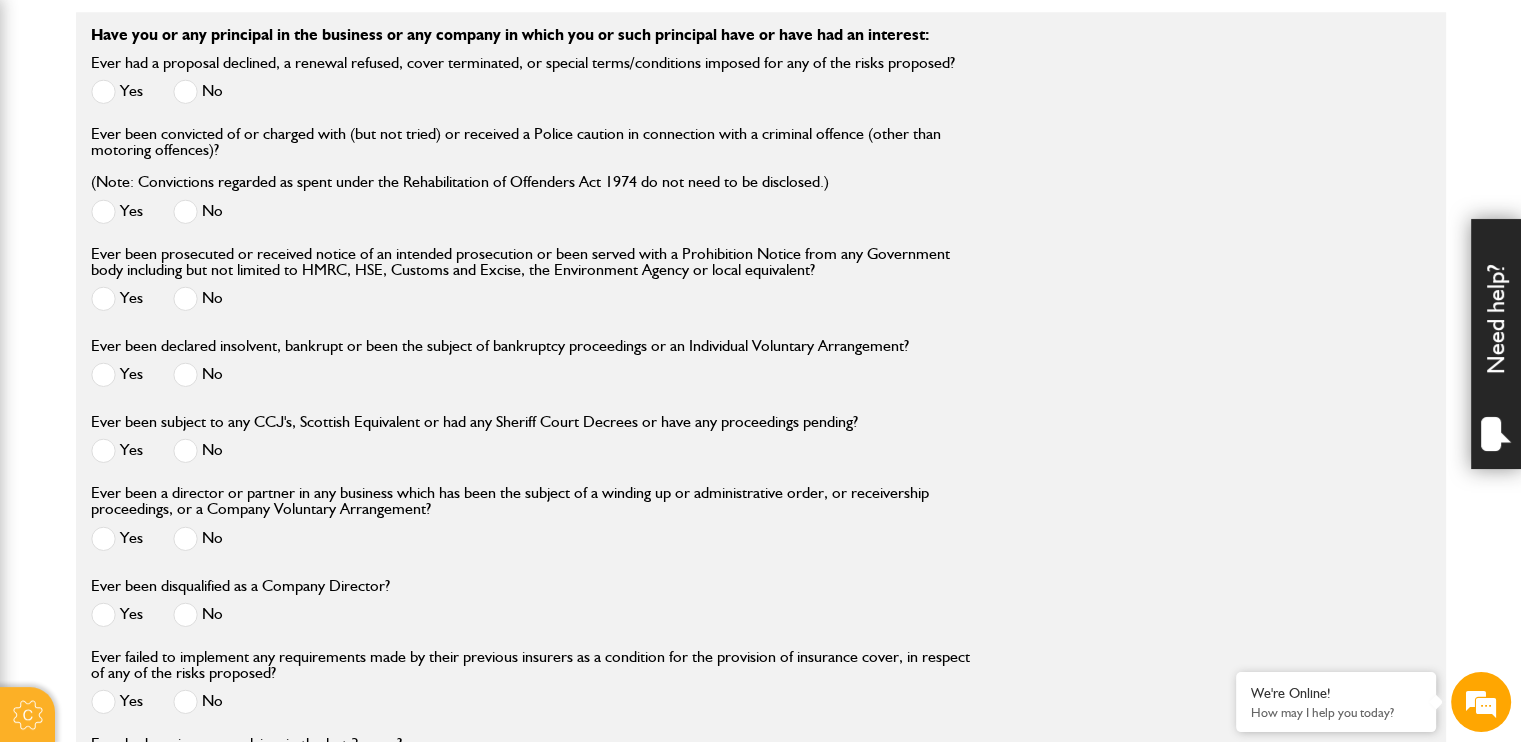 scroll, scrollTop: 2200, scrollLeft: 0, axis: vertical 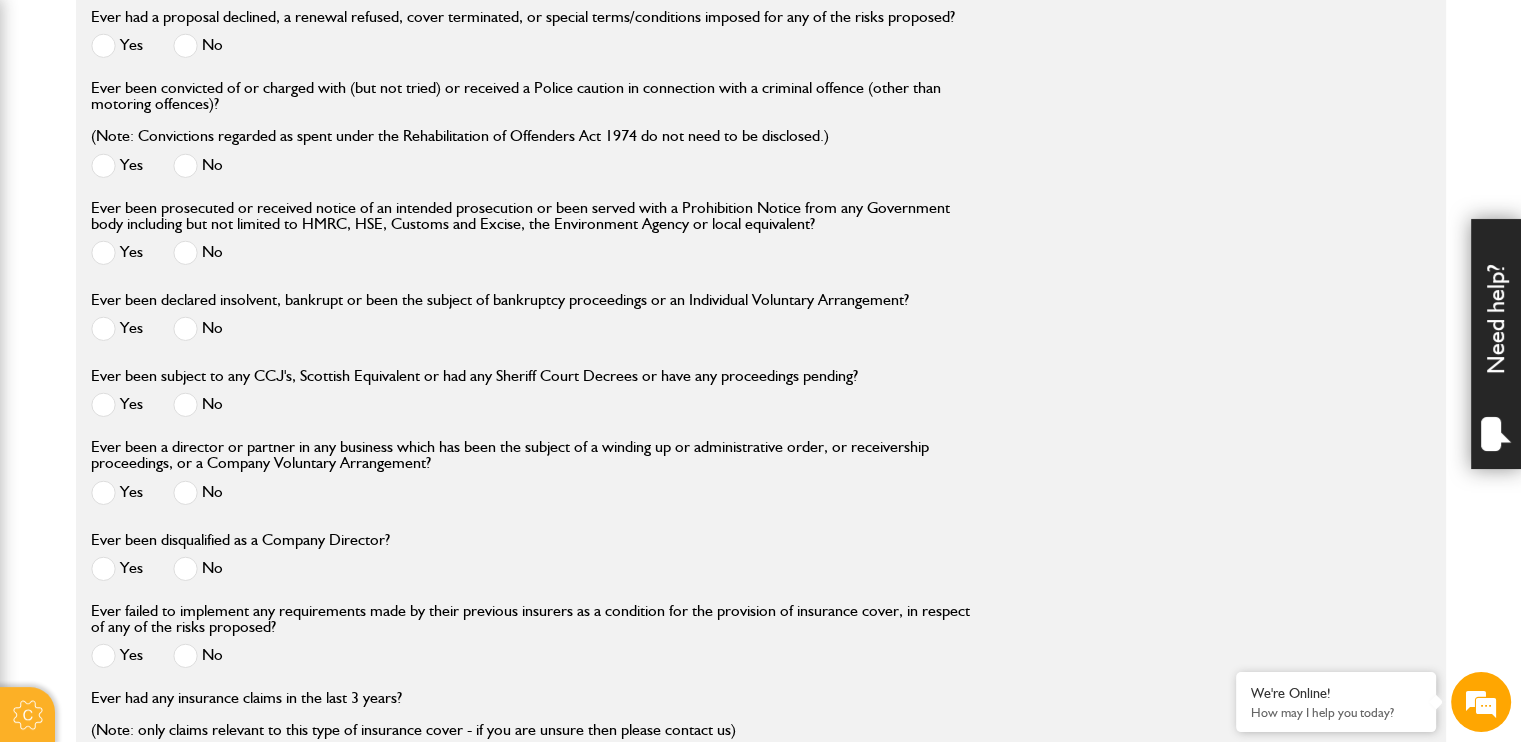 click on "No" at bounding box center [198, 492] 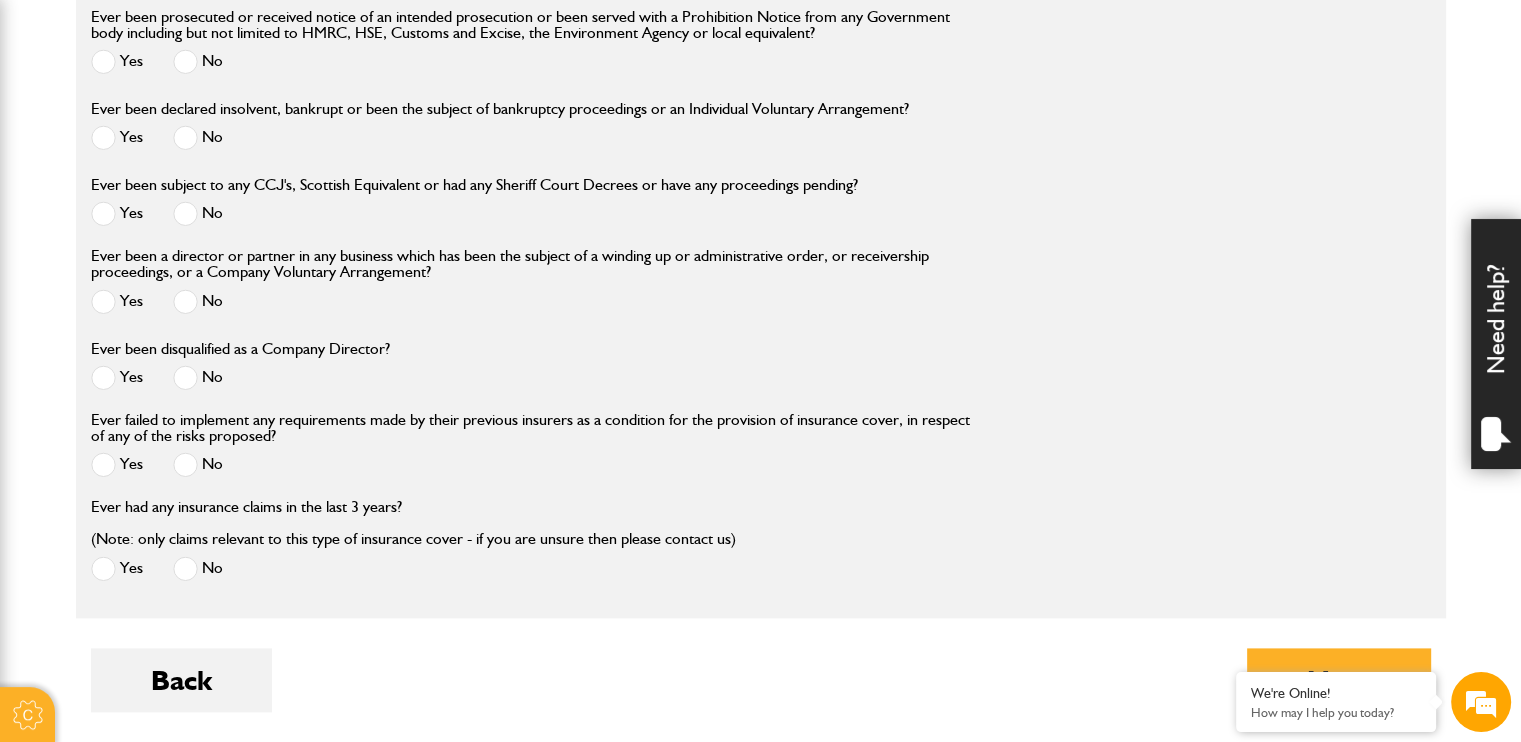 scroll, scrollTop: 2400, scrollLeft: 0, axis: vertical 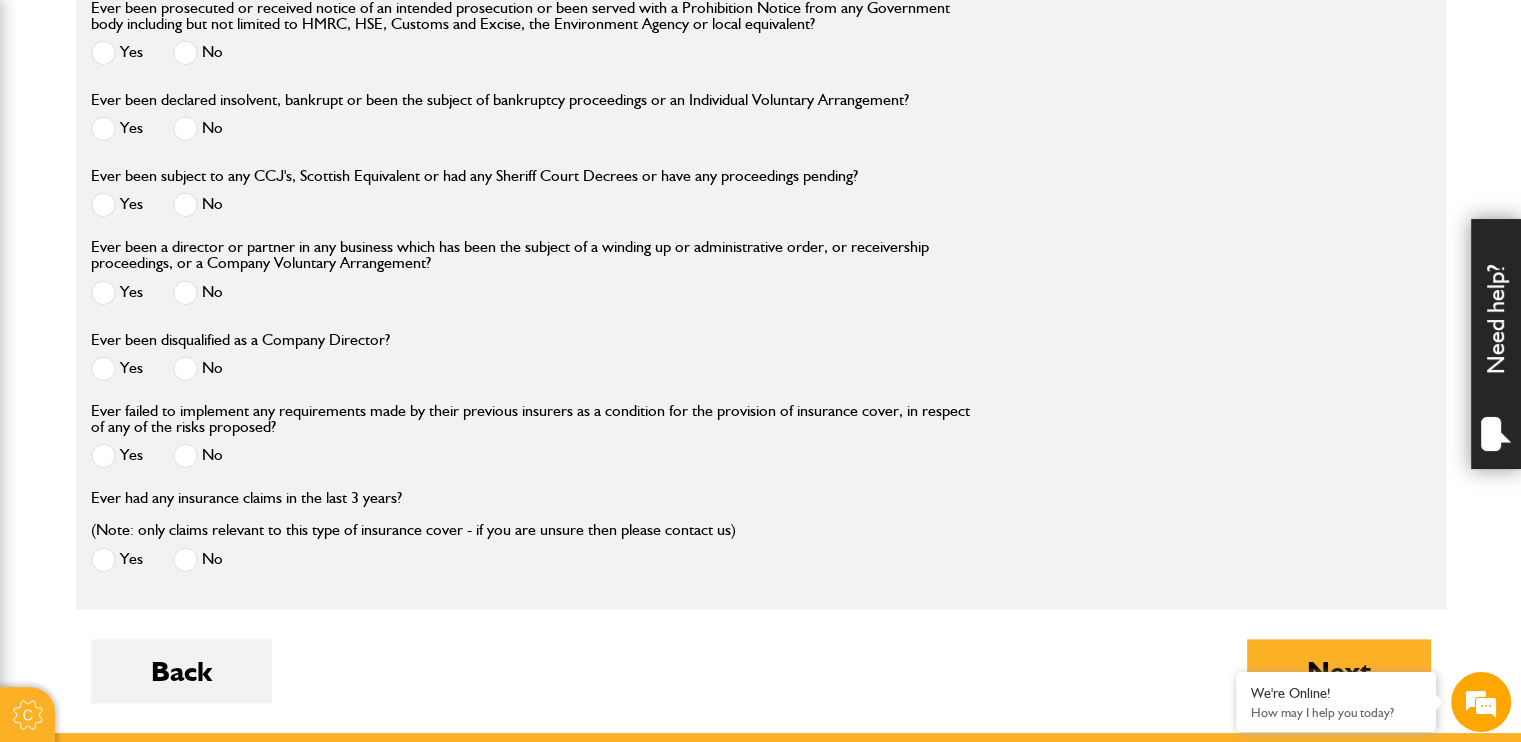 click at bounding box center [185, 368] 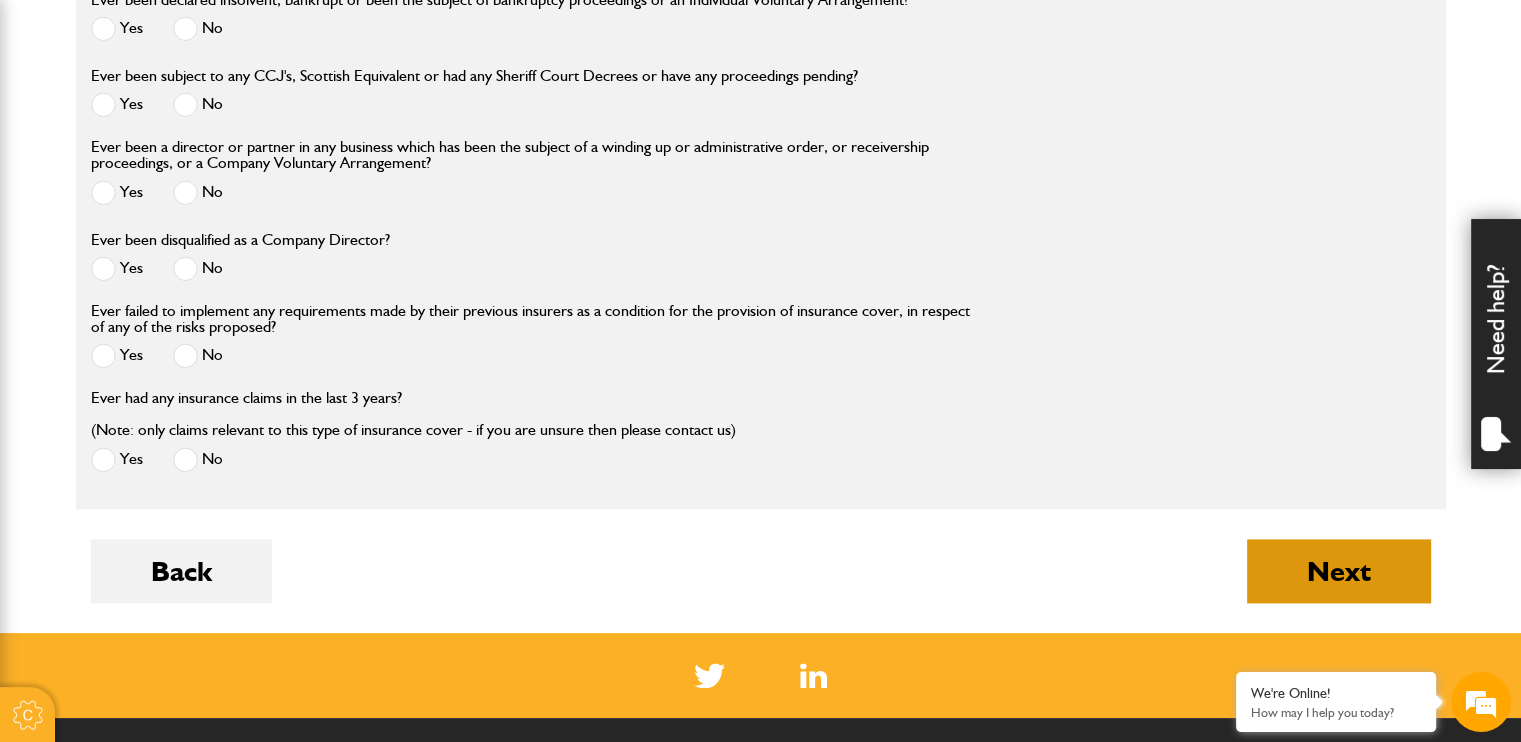 click on "Next" at bounding box center (1339, 571) 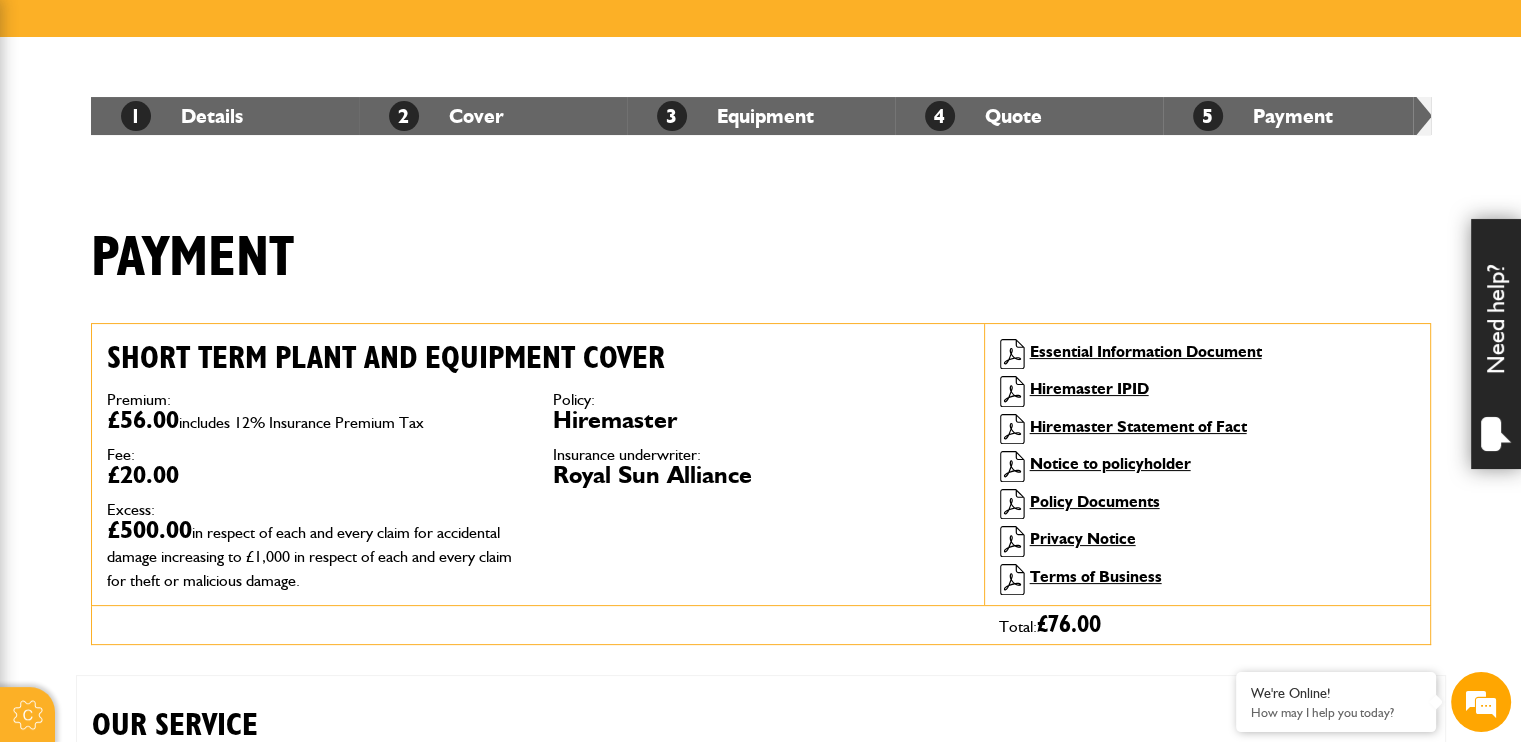 scroll, scrollTop: 400, scrollLeft: 0, axis: vertical 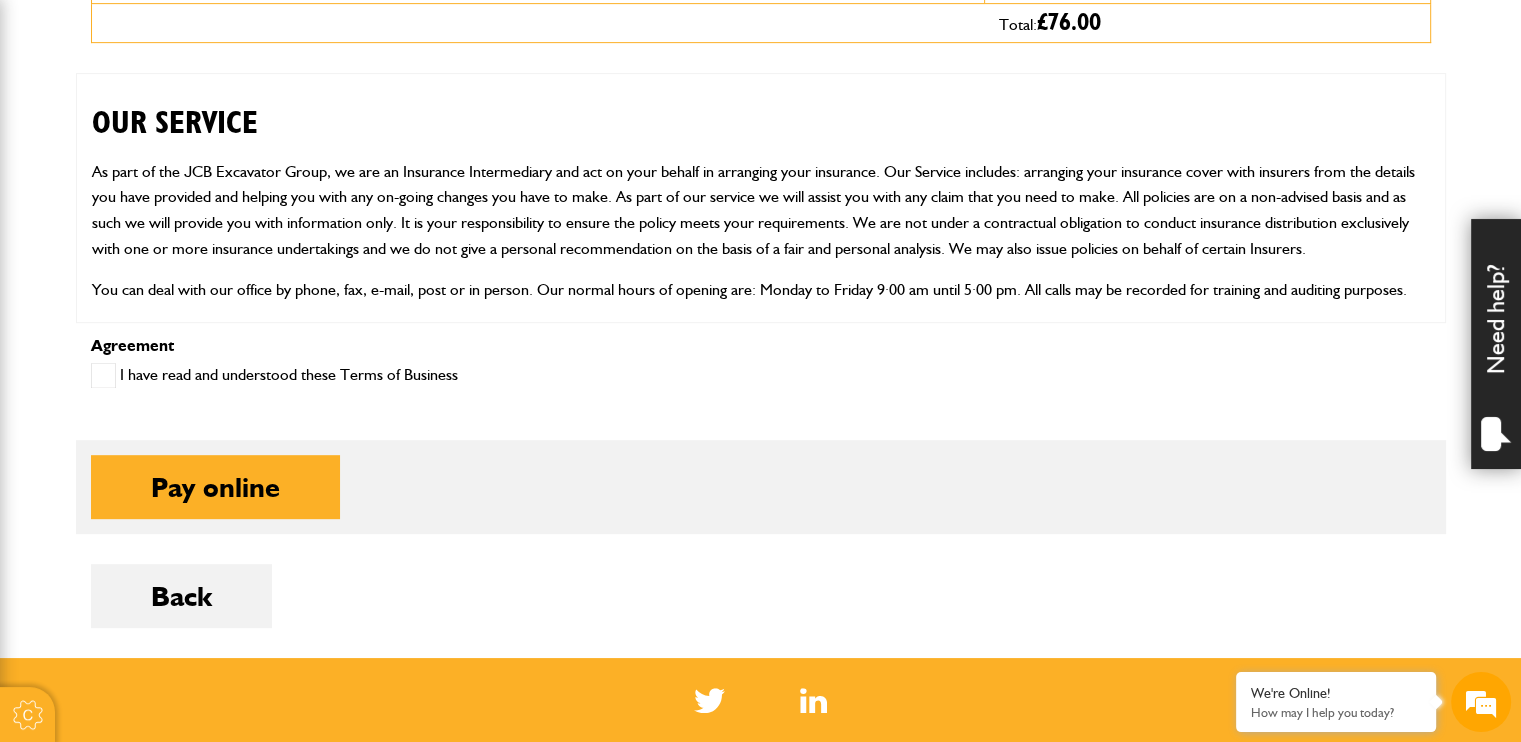 click at bounding box center [103, 375] 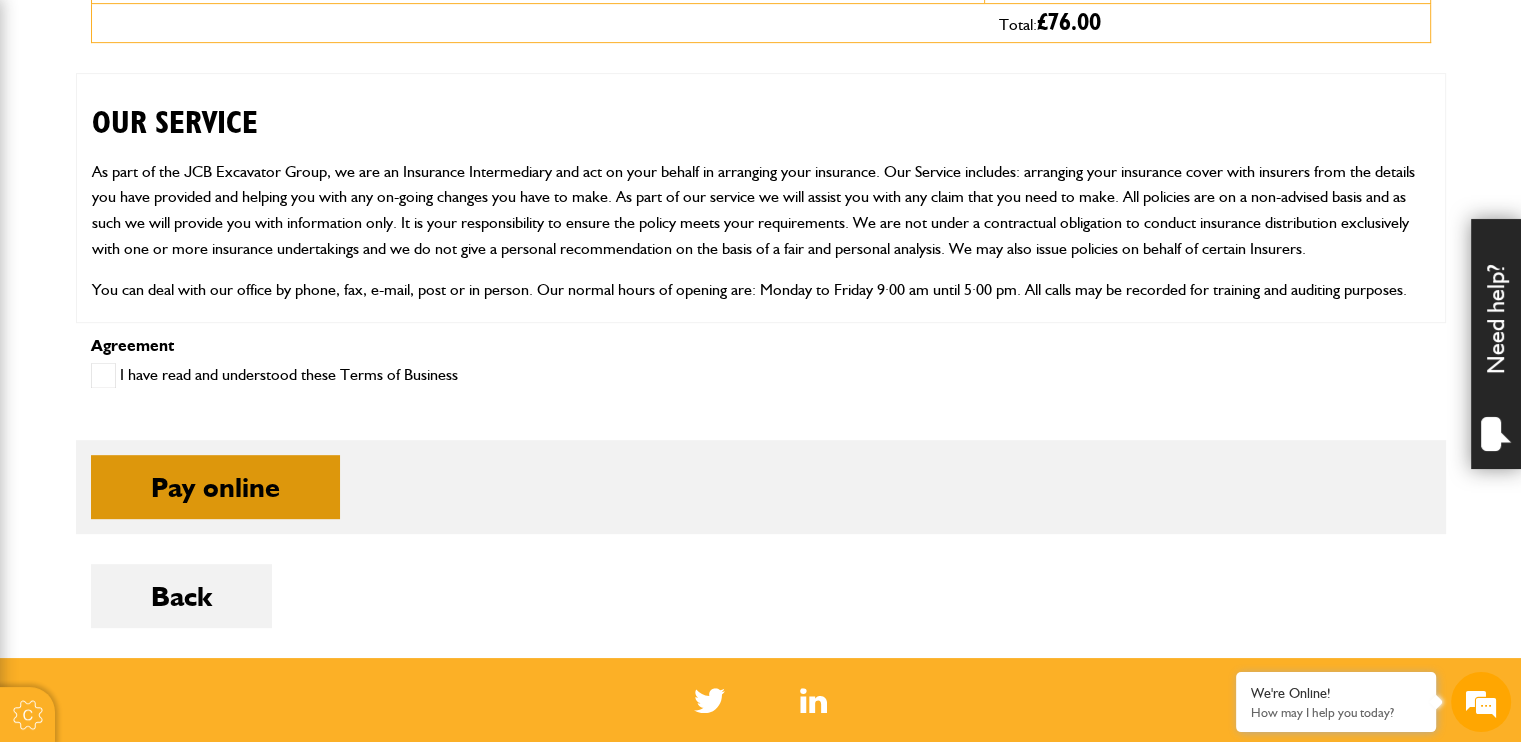 click on "Pay online" at bounding box center (215, 487) 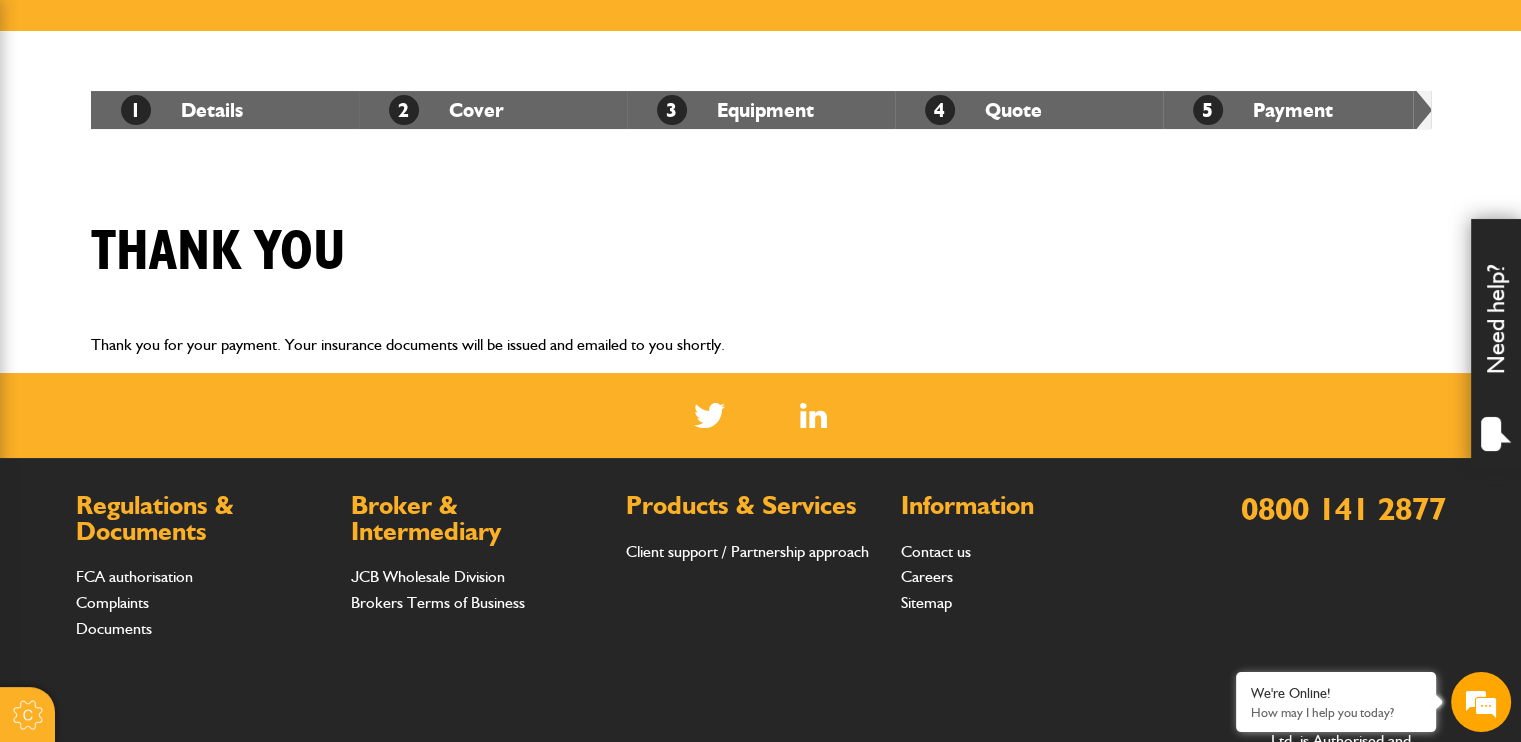 scroll, scrollTop: 304, scrollLeft: 0, axis: vertical 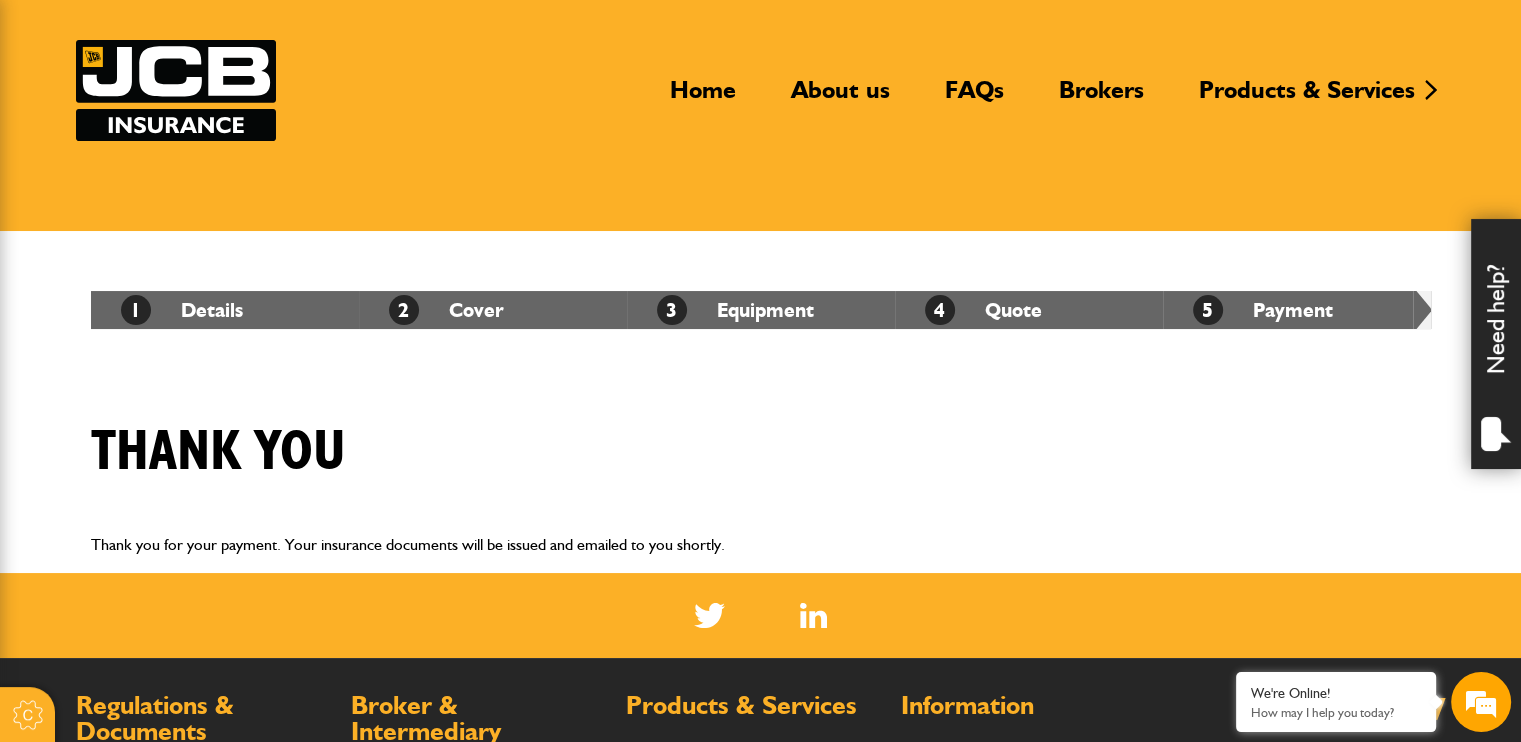 drag, startPoint x: 1275, startPoint y: 310, endPoint x: 1252, endPoint y: 307, distance: 23.194826 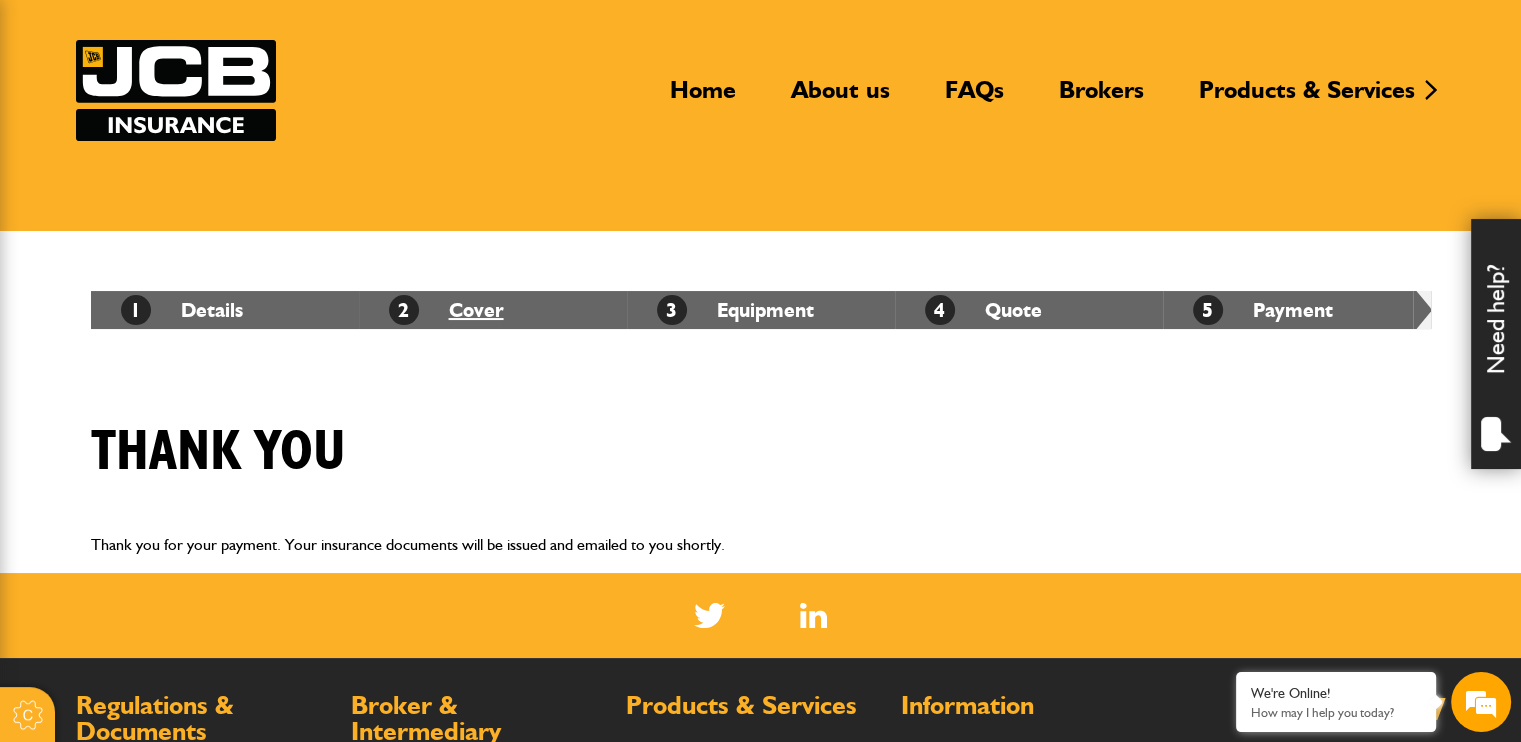click on "[NUMBER] Cover" at bounding box center (446, 310) 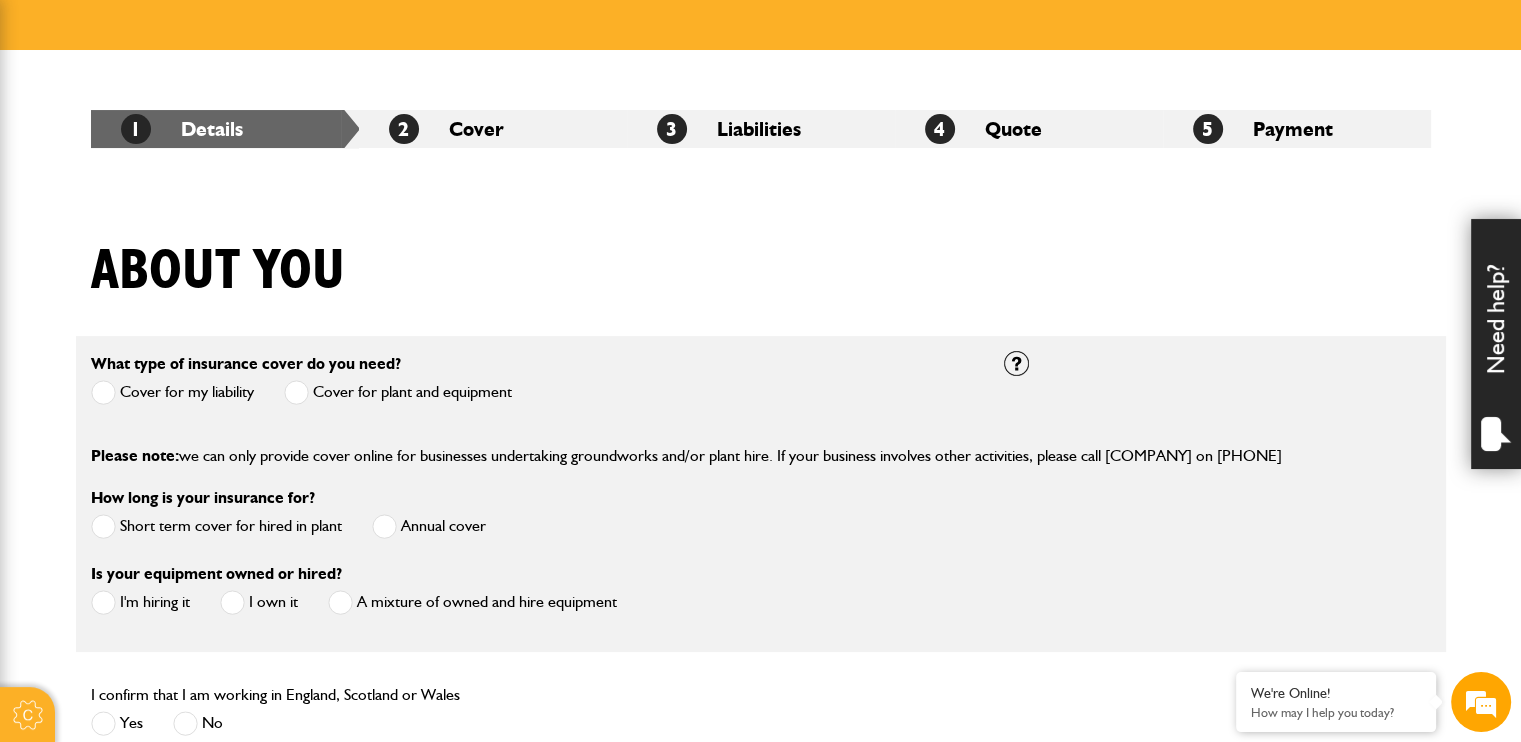 scroll, scrollTop: 400, scrollLeft: 0, axis: vertical 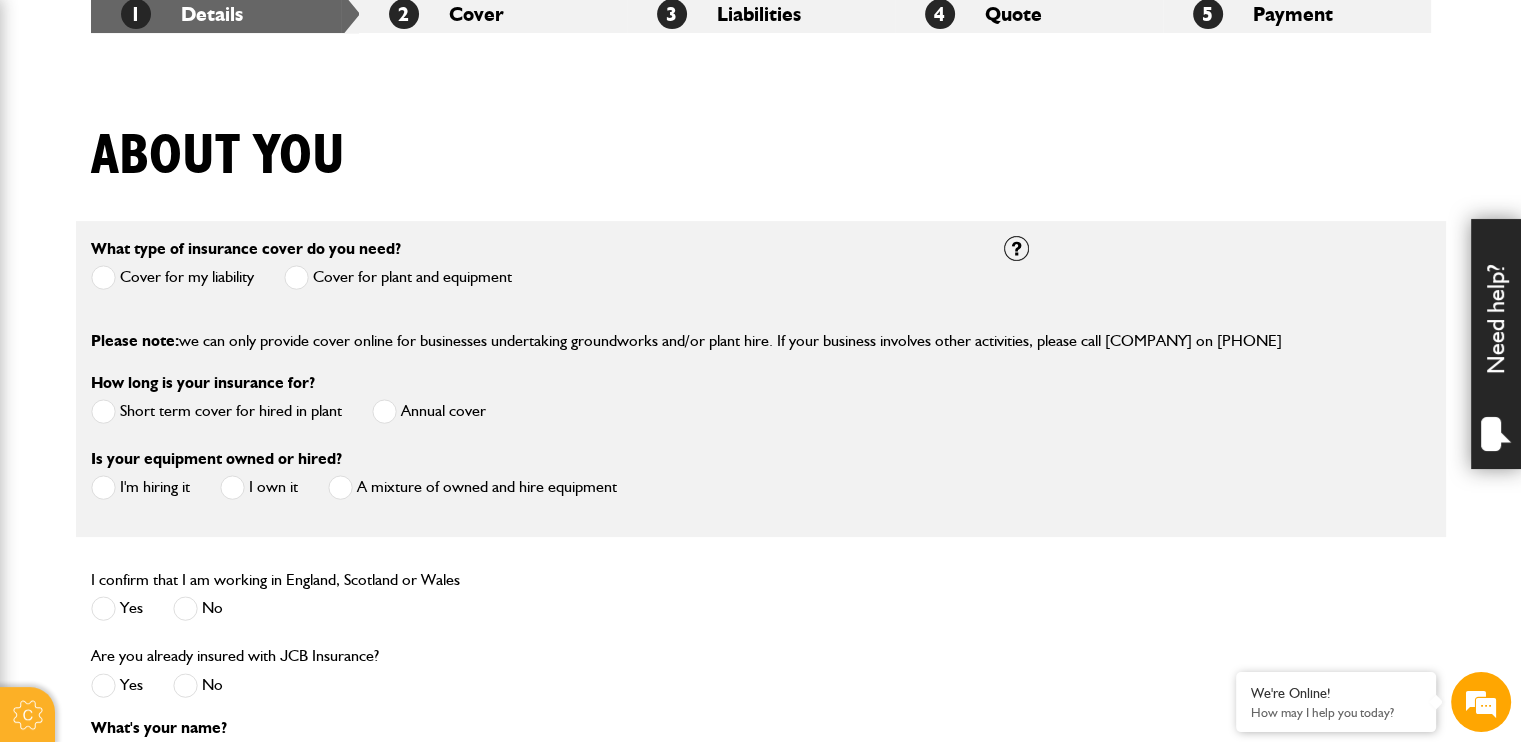 click on "3 Liabilities" at bounding box center [761, 14] 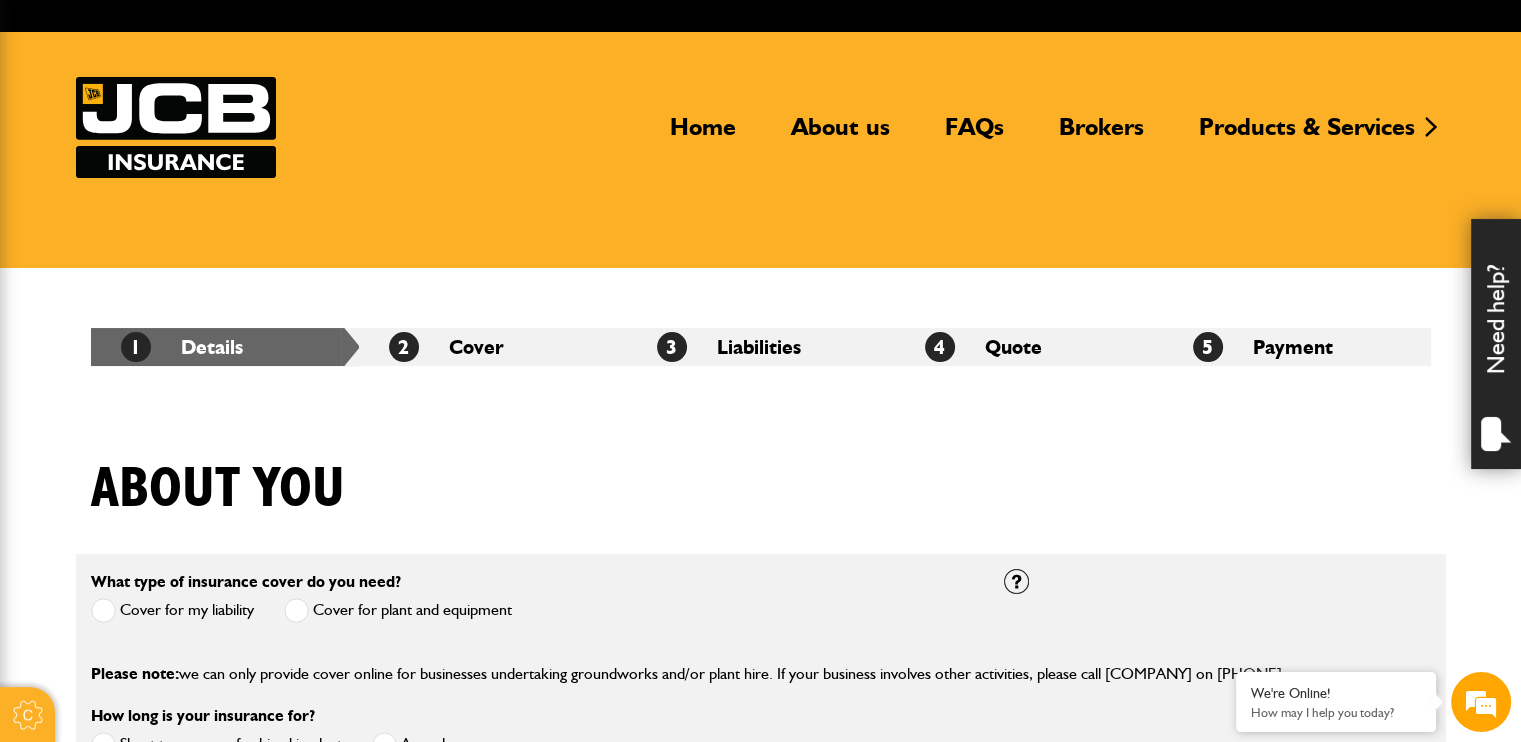scroll, scrollTop: 0, scrollLeft: 0, axis: both 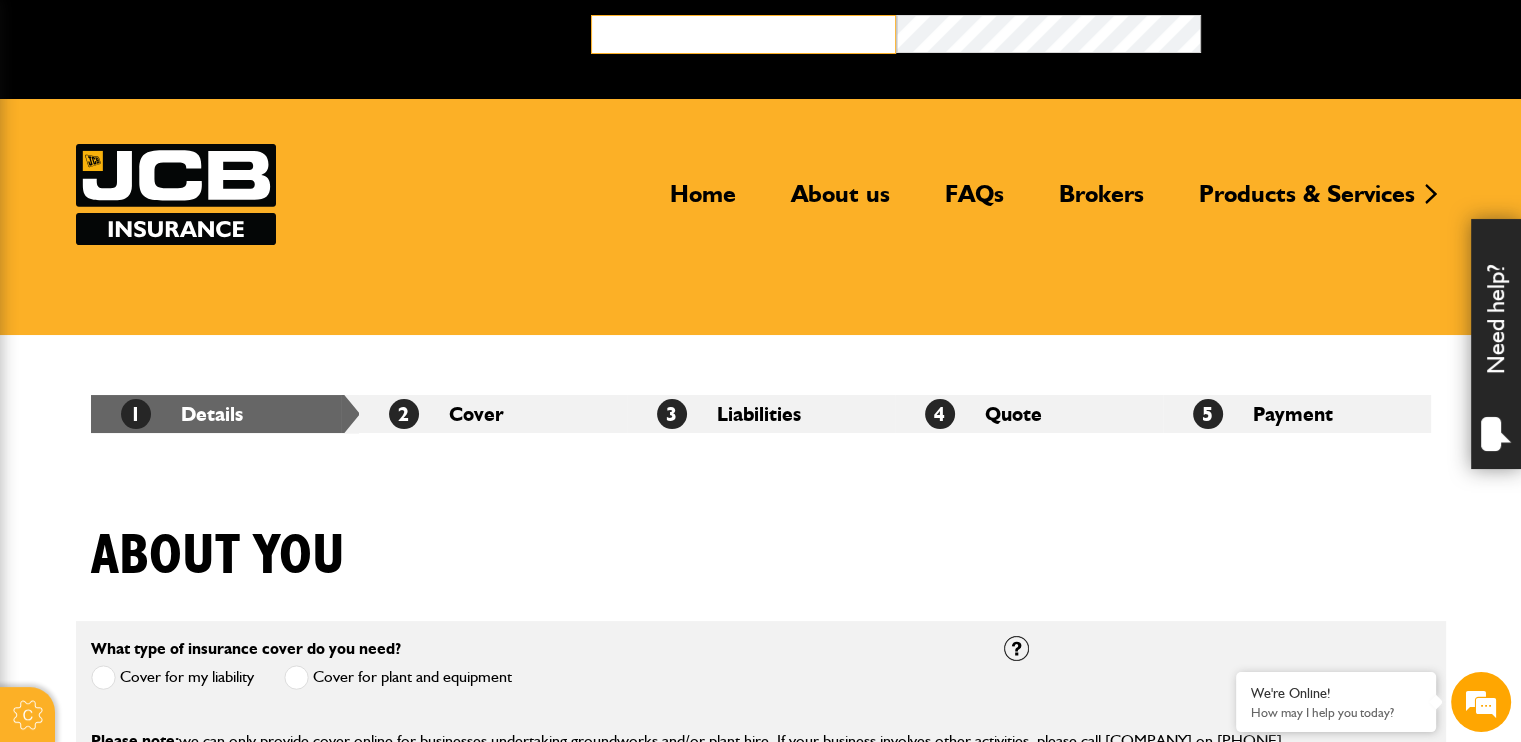 click at bounding box center [743, 34] 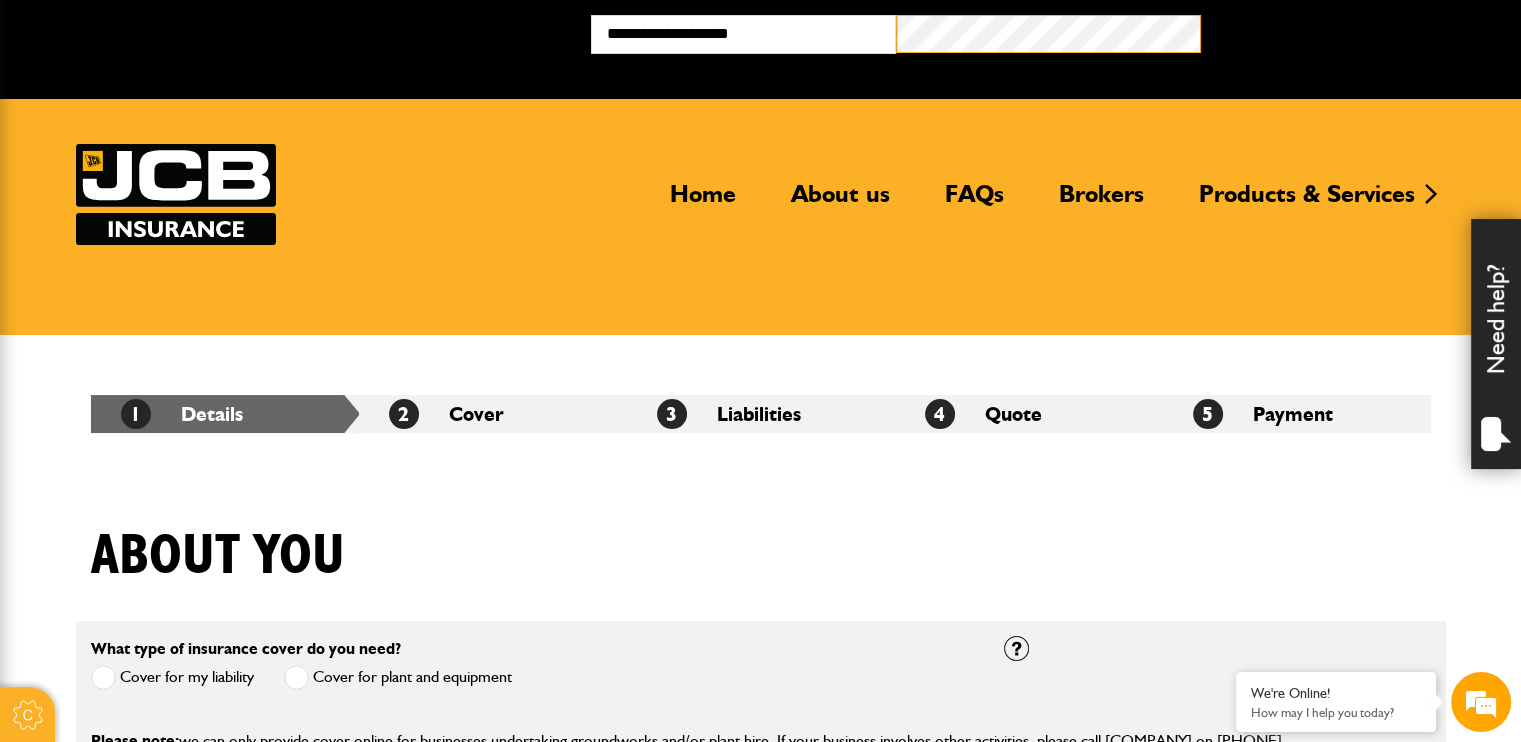 scroll, scrollTop: 0, scrollLeft: 0, axis: both 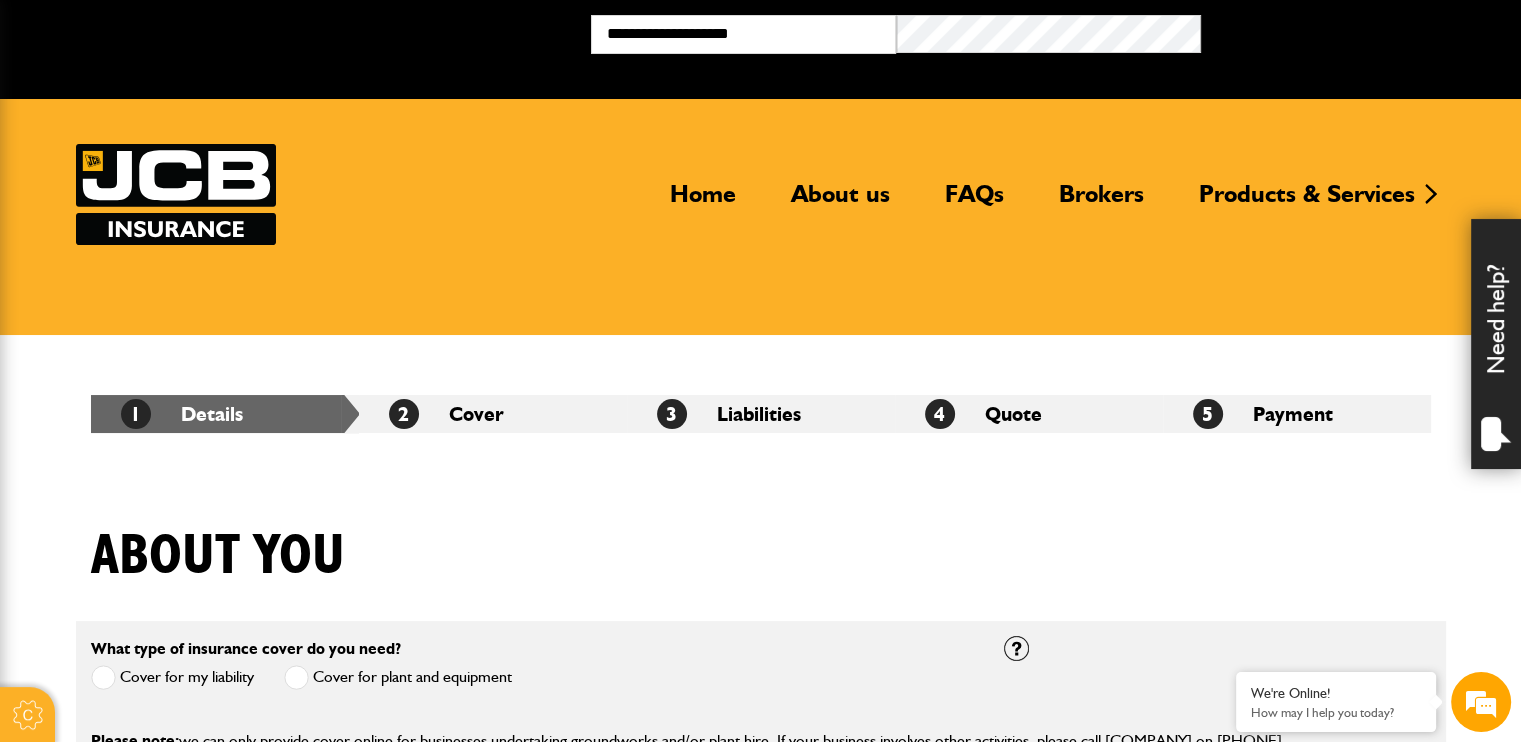click at bounding box center [176, 194] 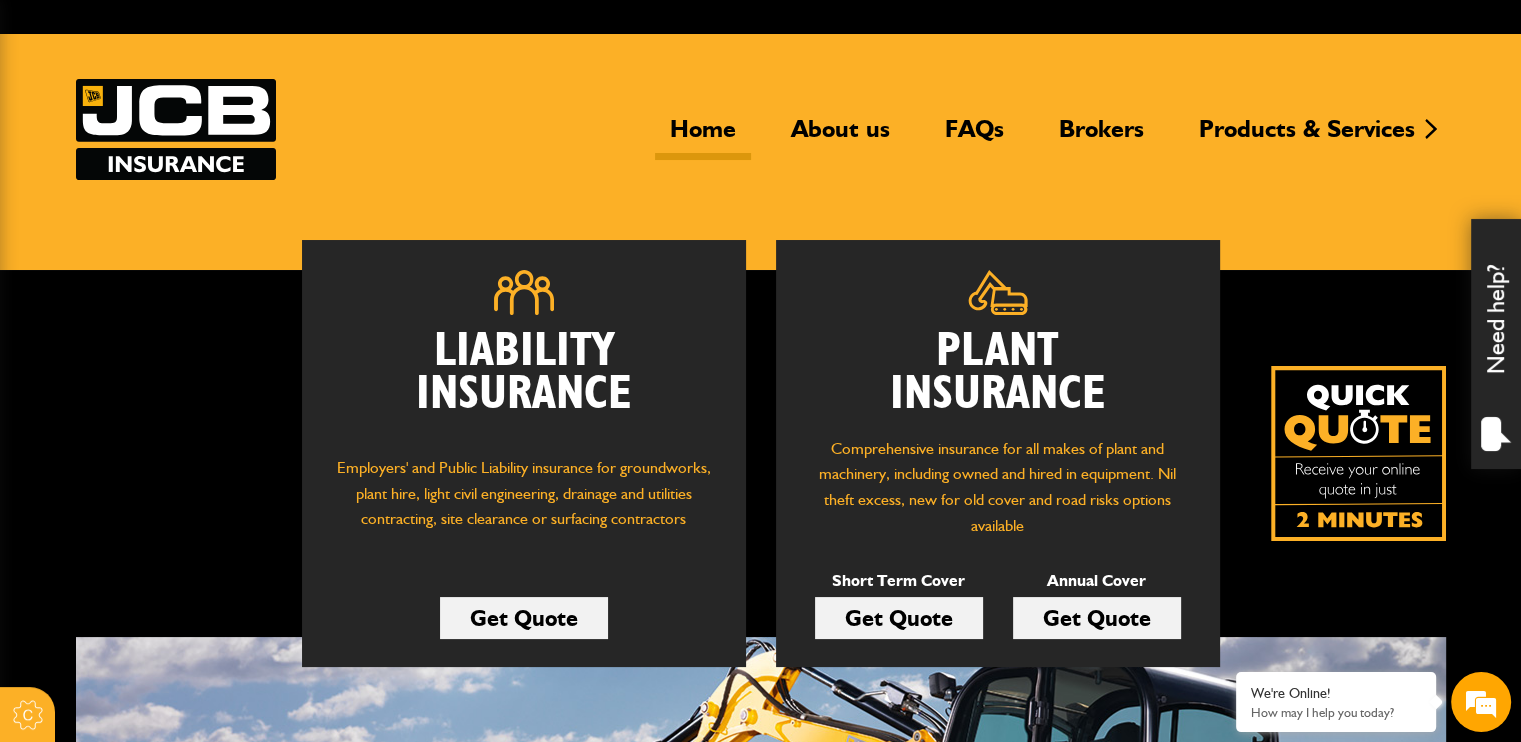 scroll, scrollTop: 0, scrollLeft: 0, axis: both 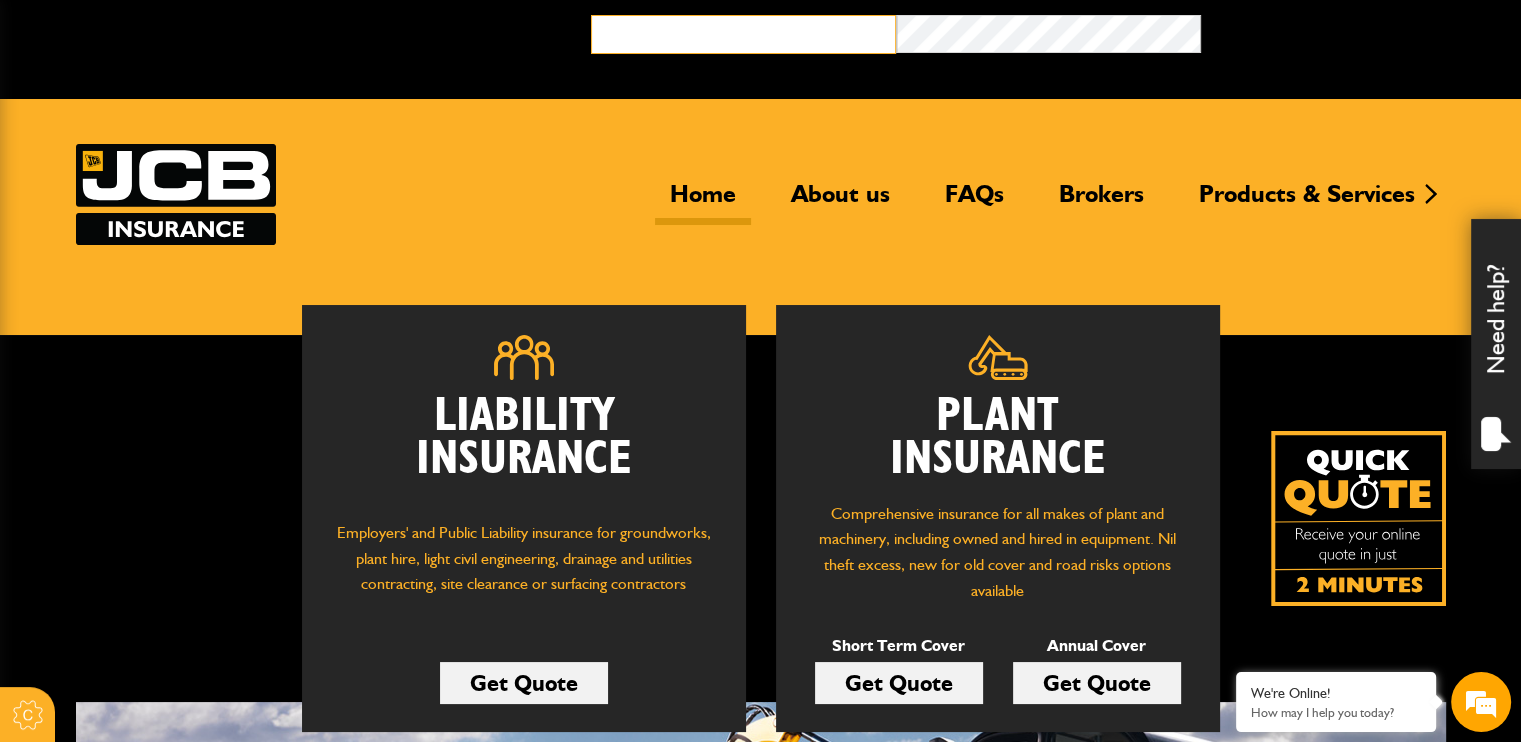 click at bounding box center (743, 34) 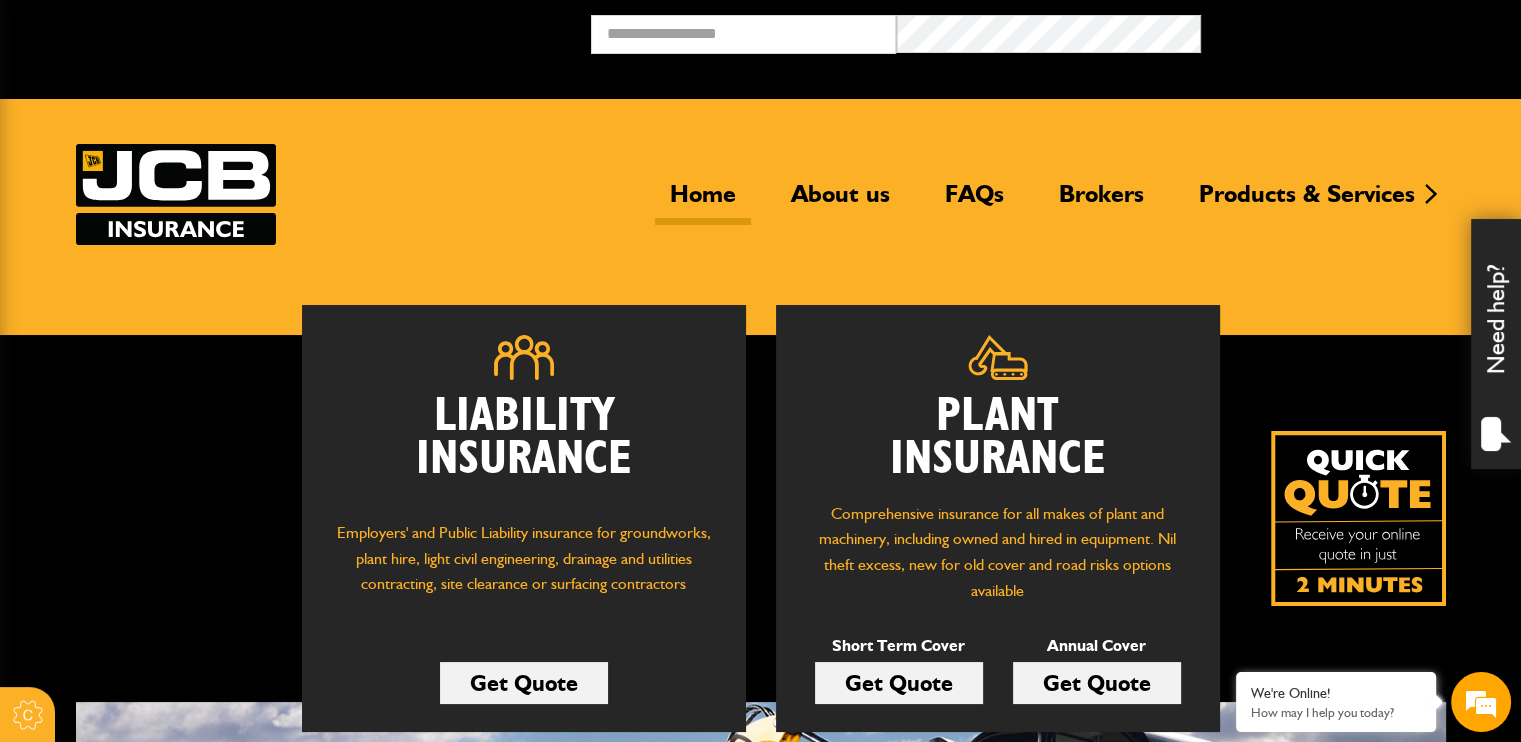 click at bounding box center [176, 194] 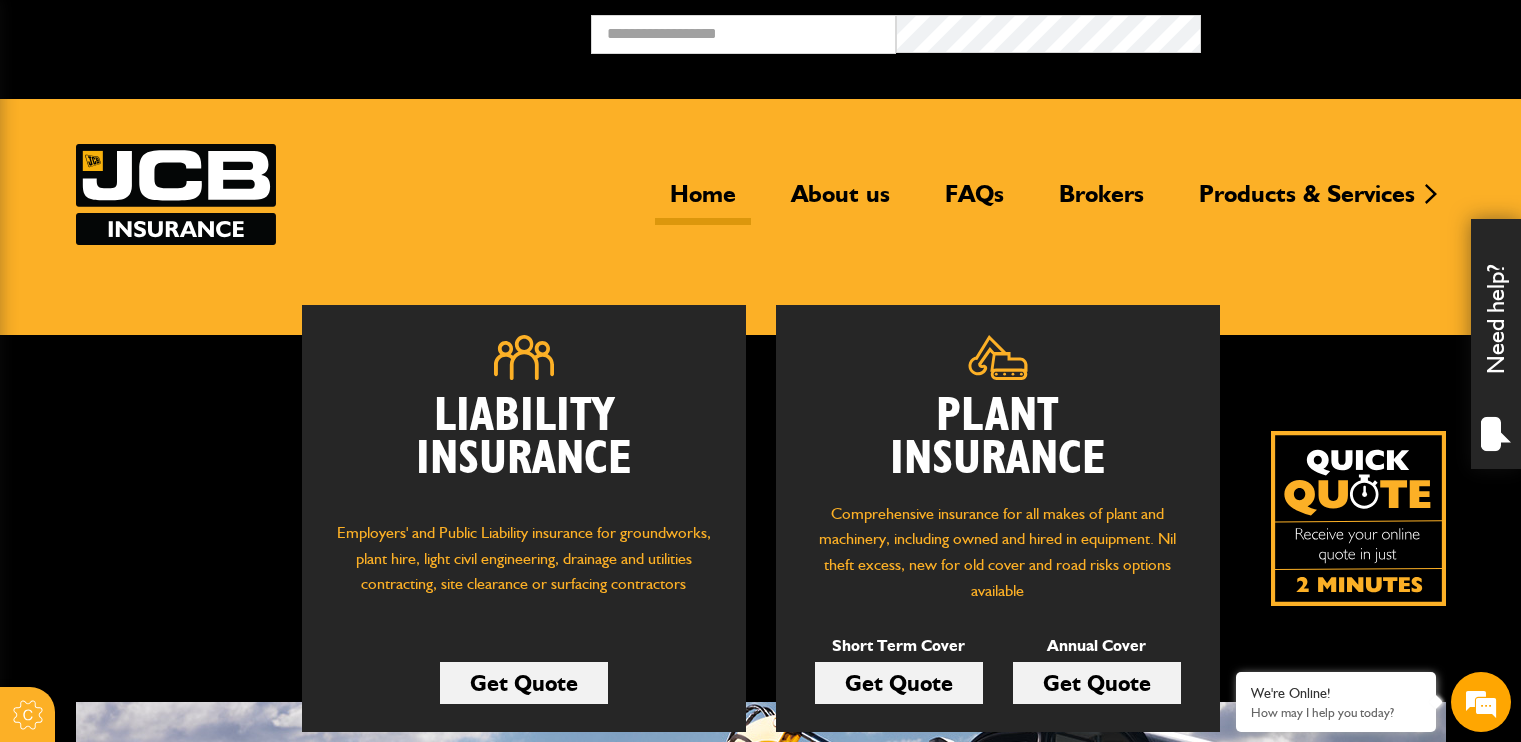 scroll, scrollTop: 0, scrollLeft: 0, axis: both 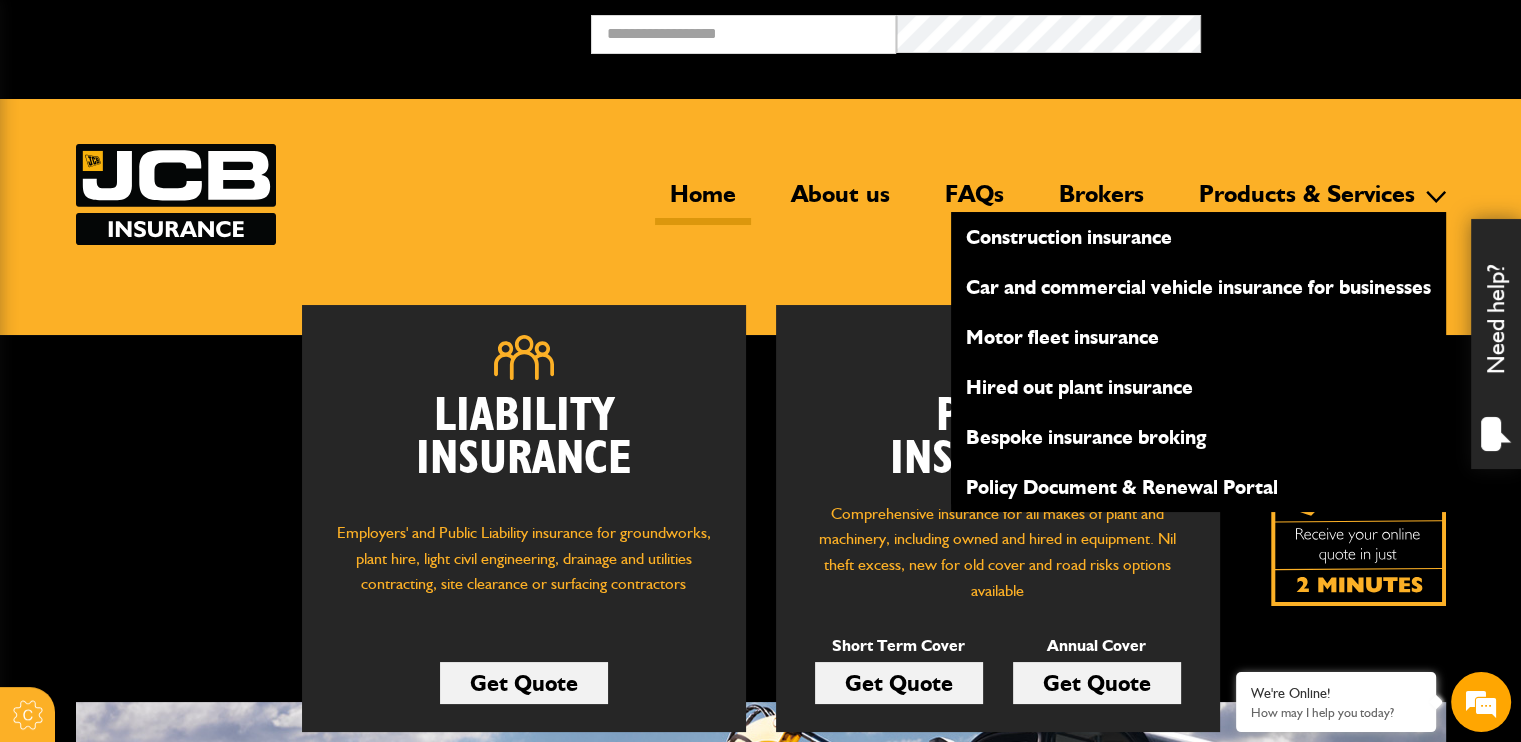 click on "Policy Document & Renewal Portal" at bounding box center (1198, 487) 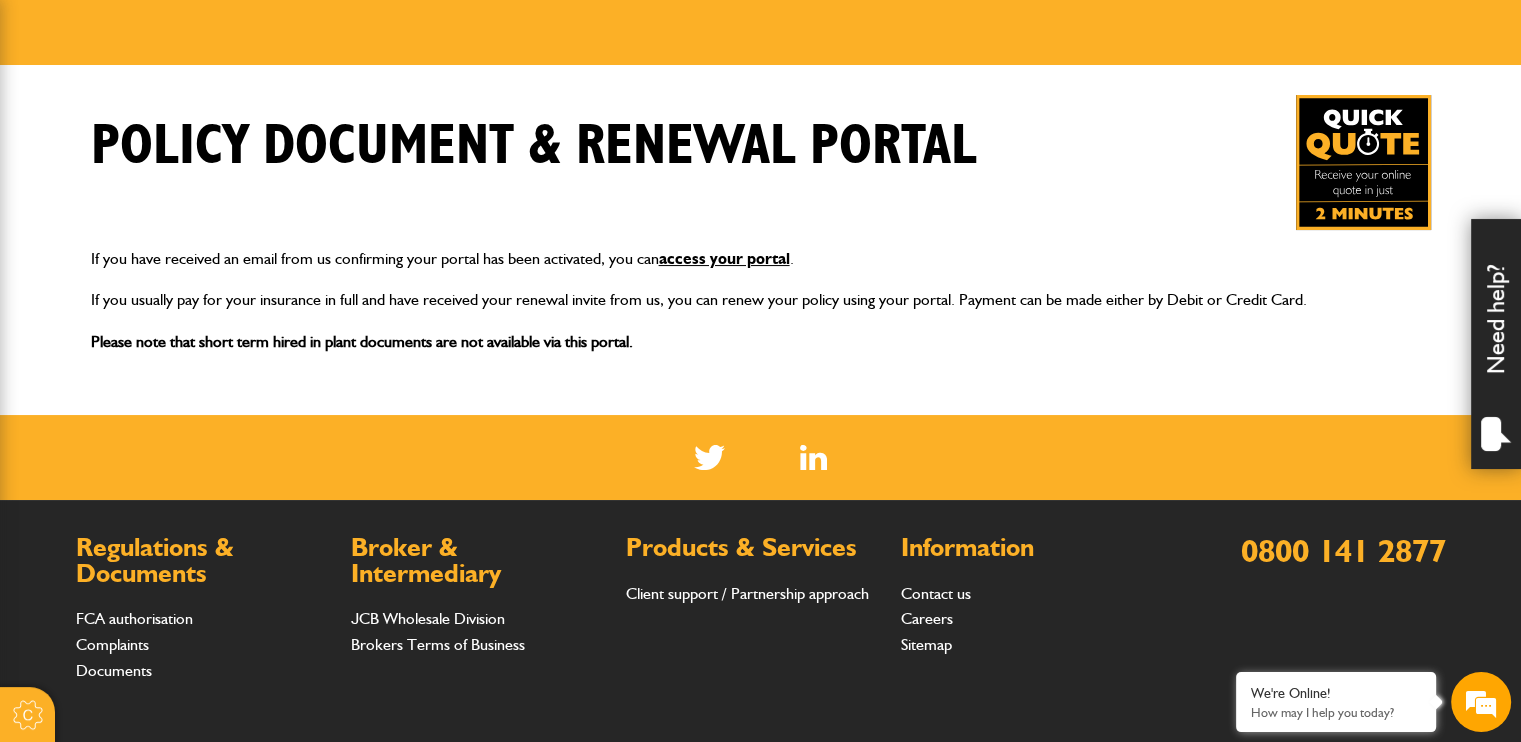 scroll, scrollTop: 300, scrollLeft: 0, axis: vertical 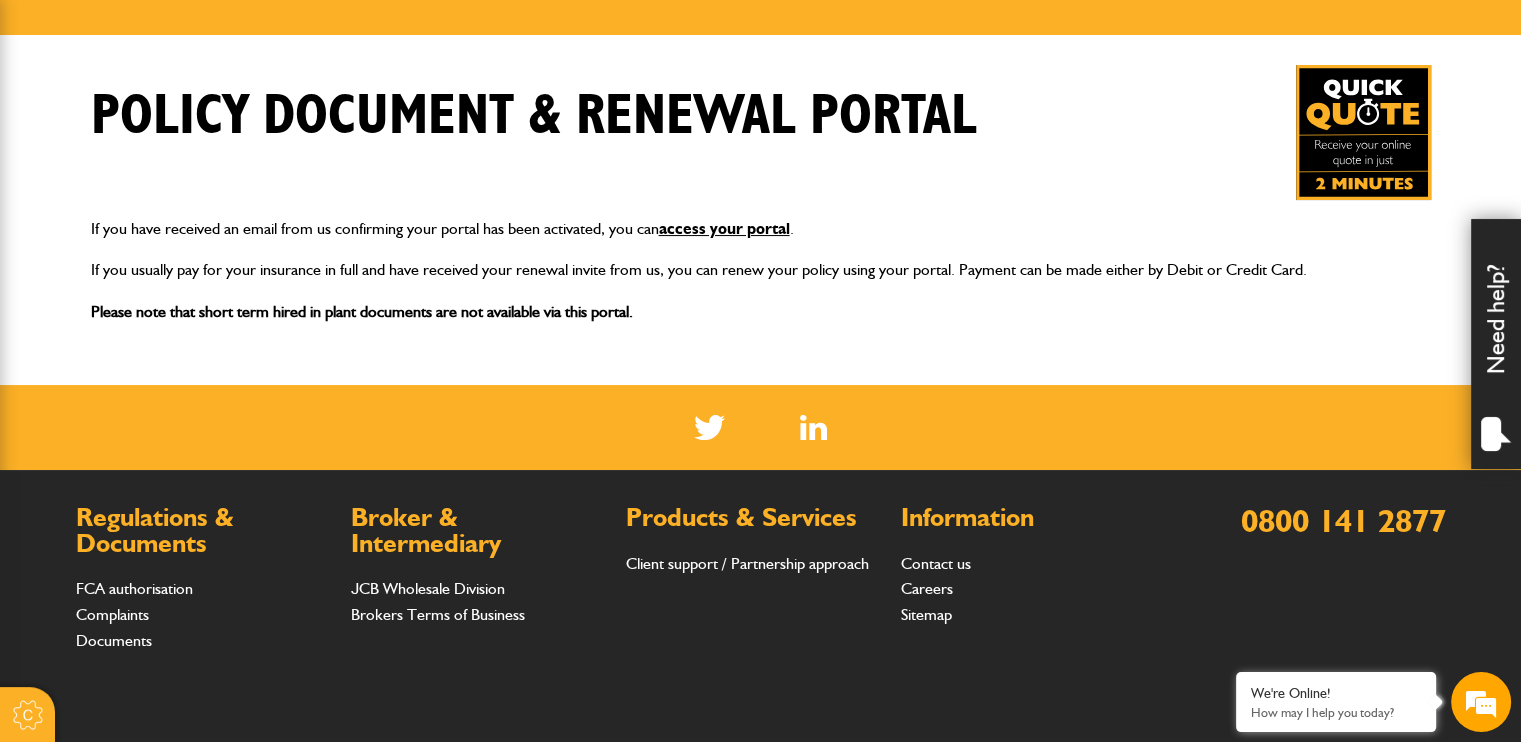 click on "If you have received an email from us confirming your portal has been activated, you can  access your portal .
If you usually pay for your insurance in full and have received your renewal invite from us, you can renew your policy using your portal. Payment can be made either by Debit or Credit Card.
Please note that short term hired in plant documents are not available via this portal." at bounding box center [761, 270] 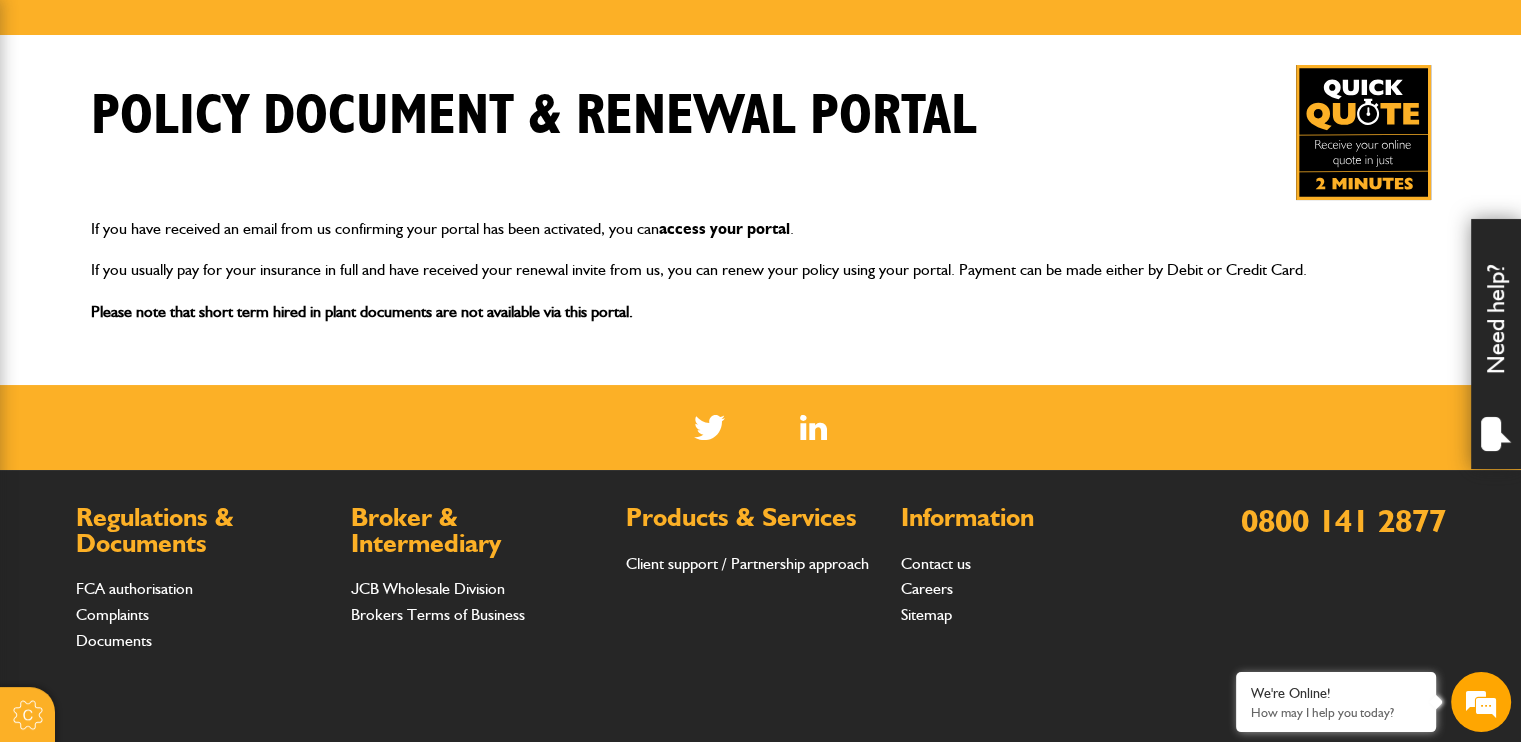 click on "access your portal" at bounding box center [724, 228] 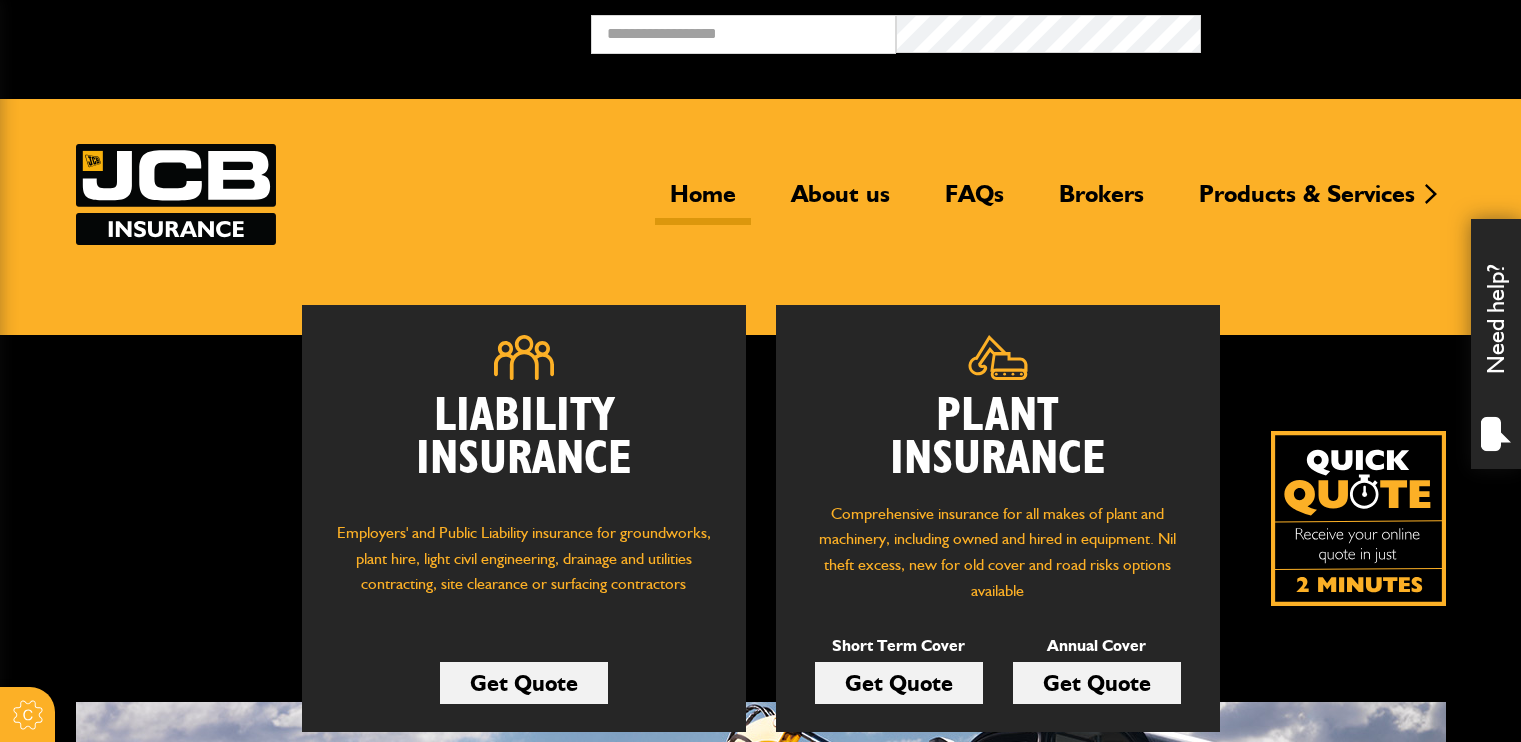 scroll, scrollTop: 0, scrollLeft: 0, axis: both 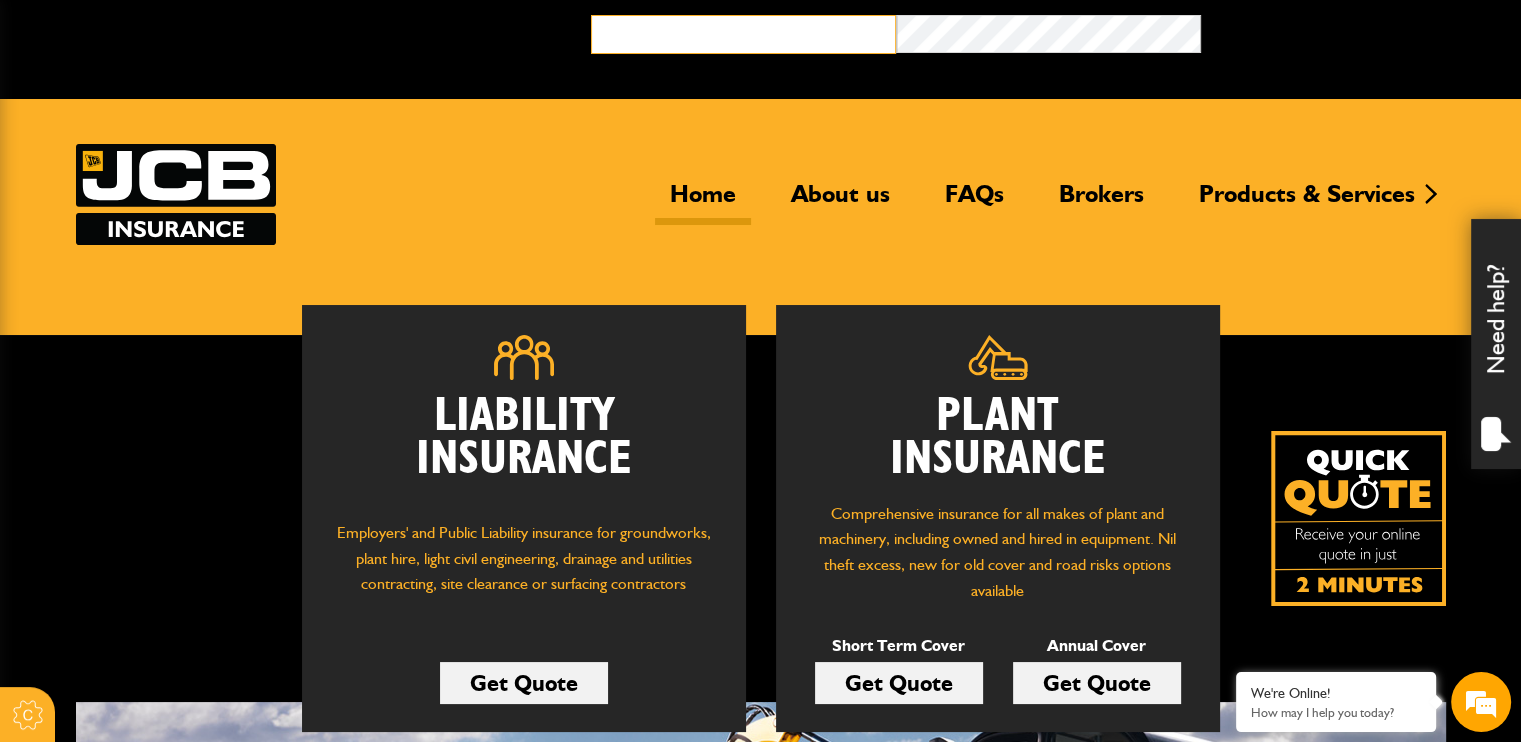 click at bounding box center (743, 34) 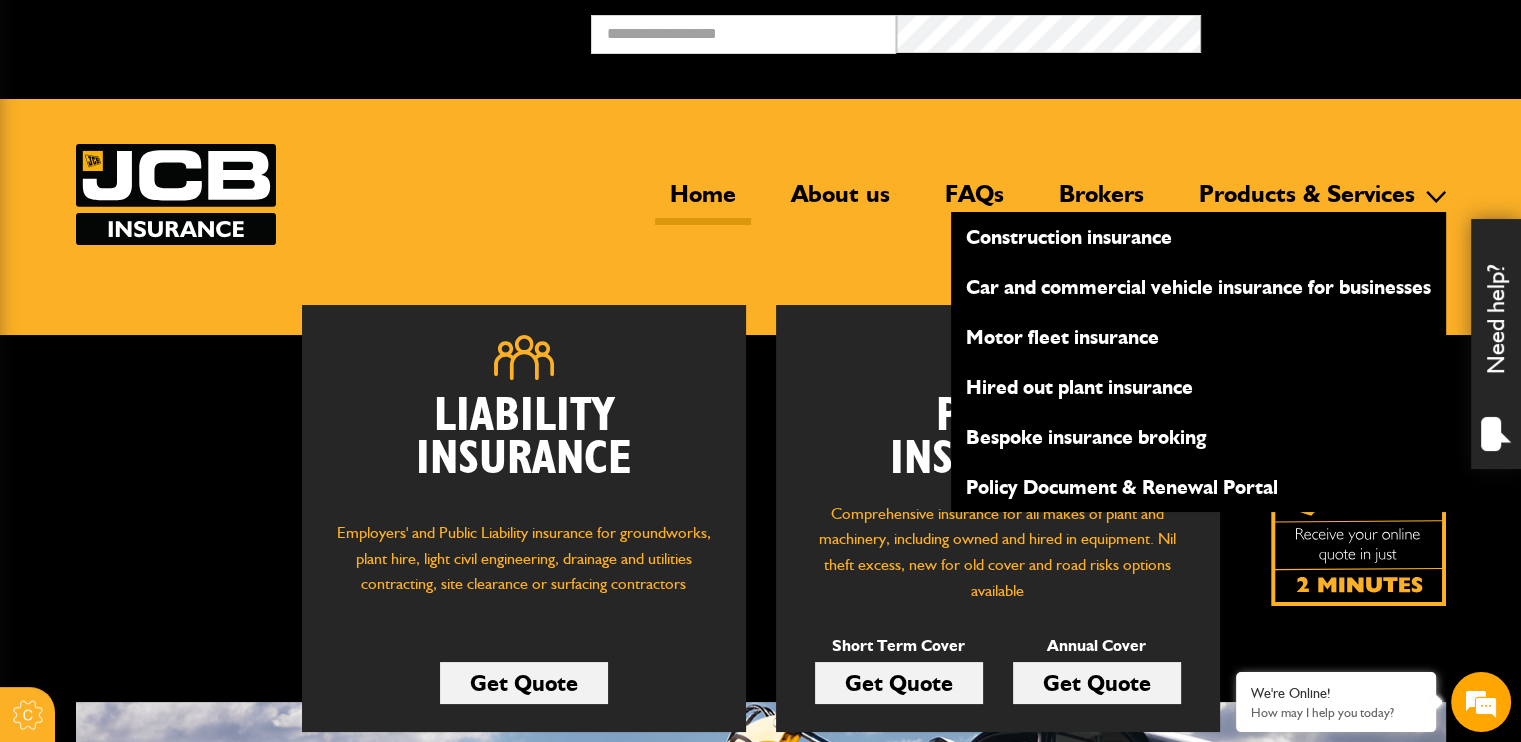 click on "Products & Services" at bounding box center [1307, 202] 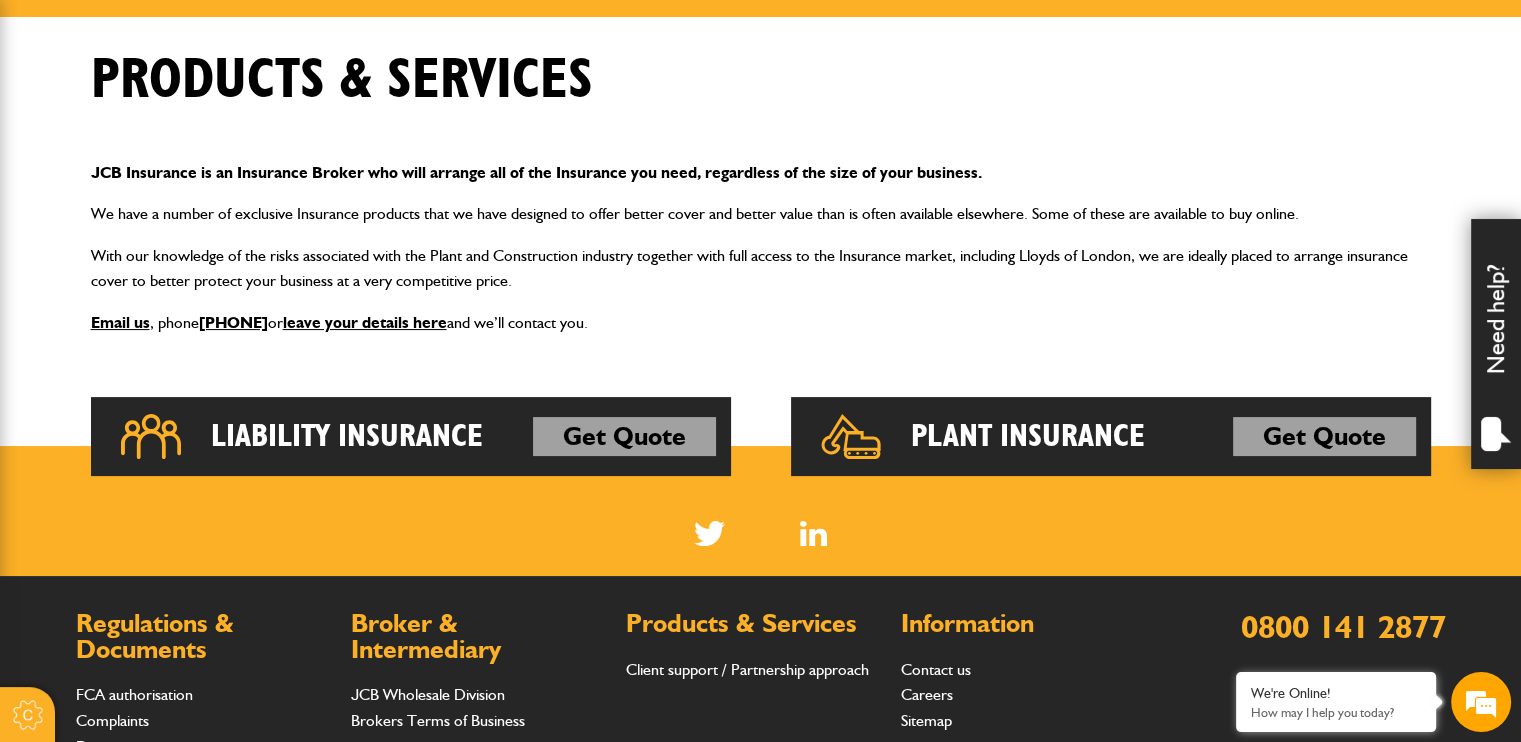 scroll, scrollTop: 400, scrollLeft: 0, axis: vertical 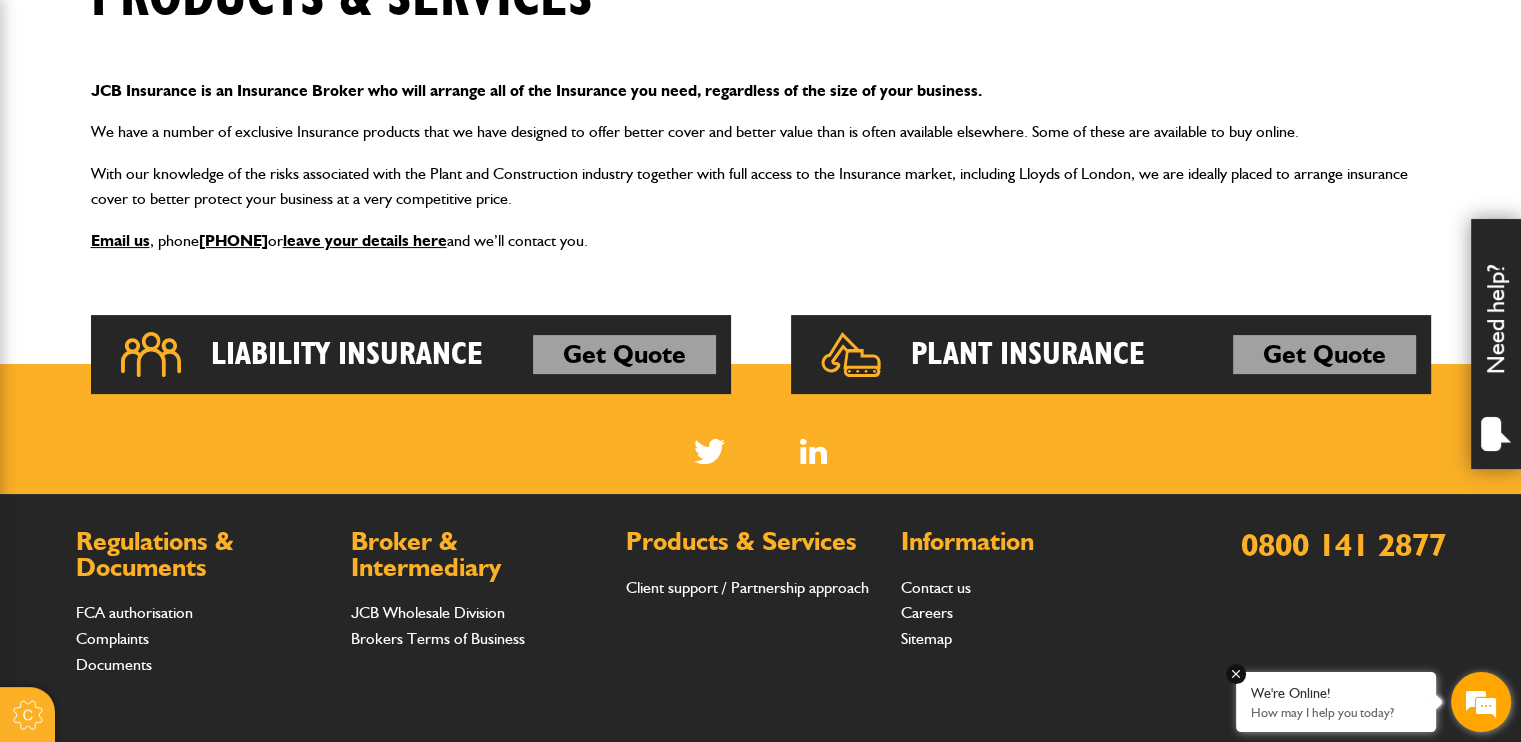 click on "We're Online! How may I help you today?" at bounding box center [1336, 702] 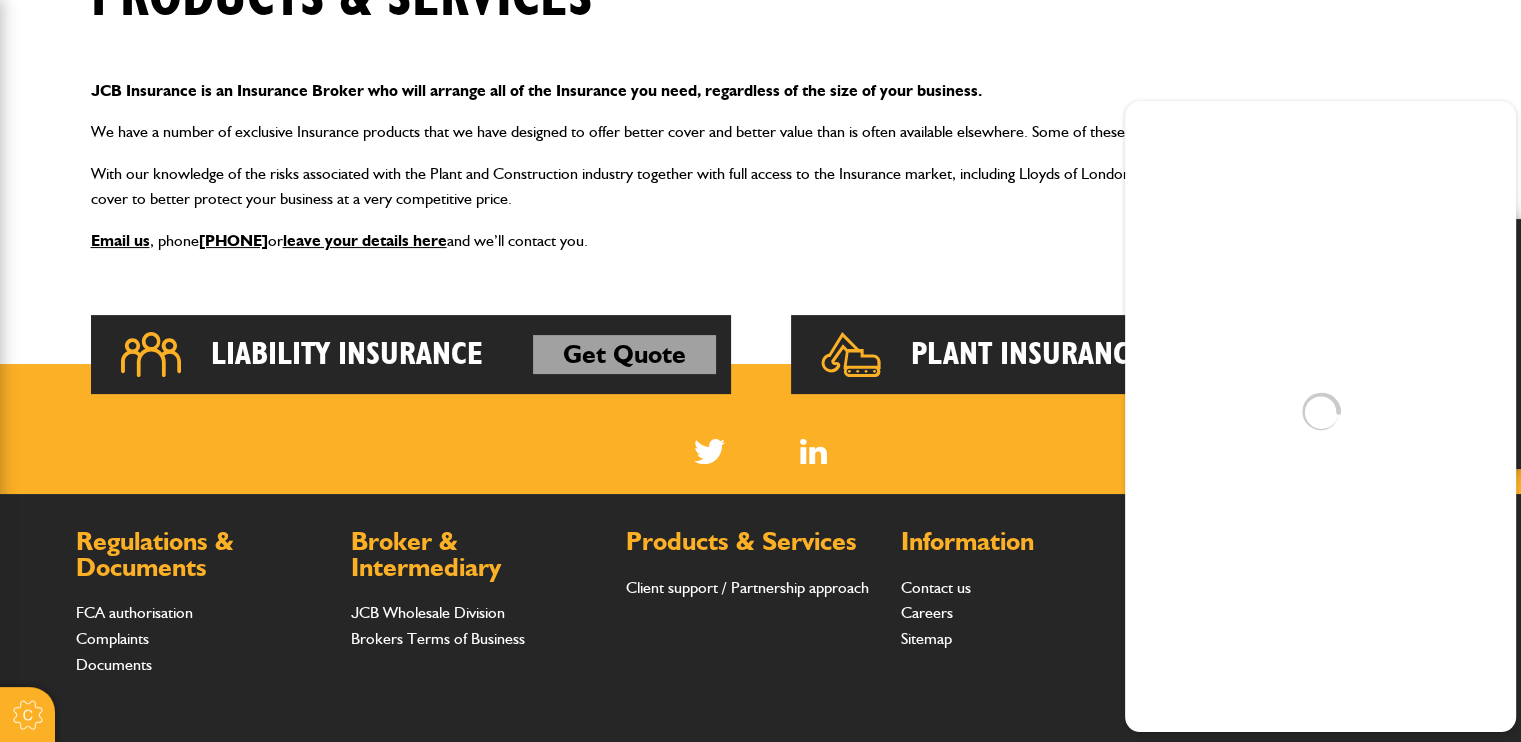 scroll, scrollTop: 0, scrollLeft: 0, axis: both 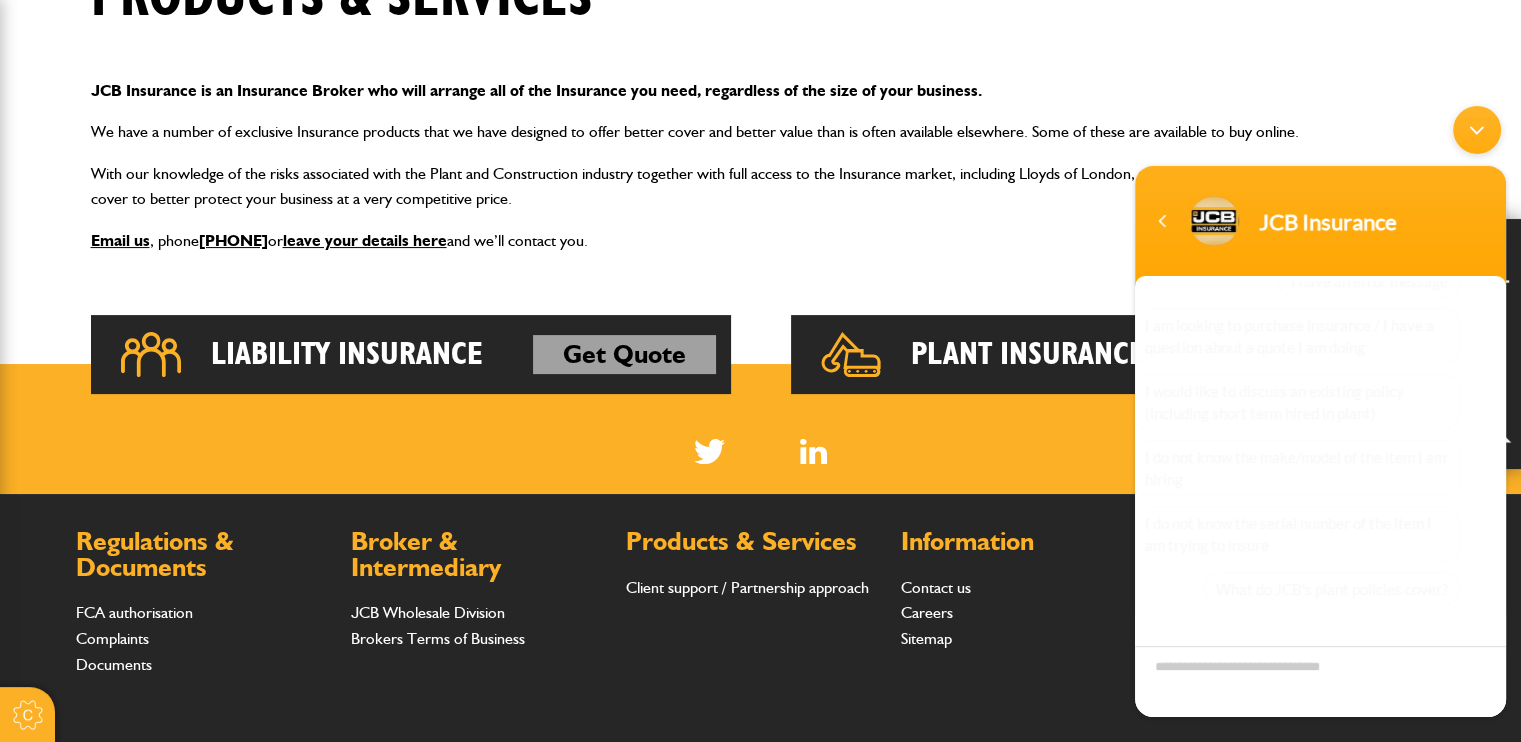 click at bounding box center [1320, 681] 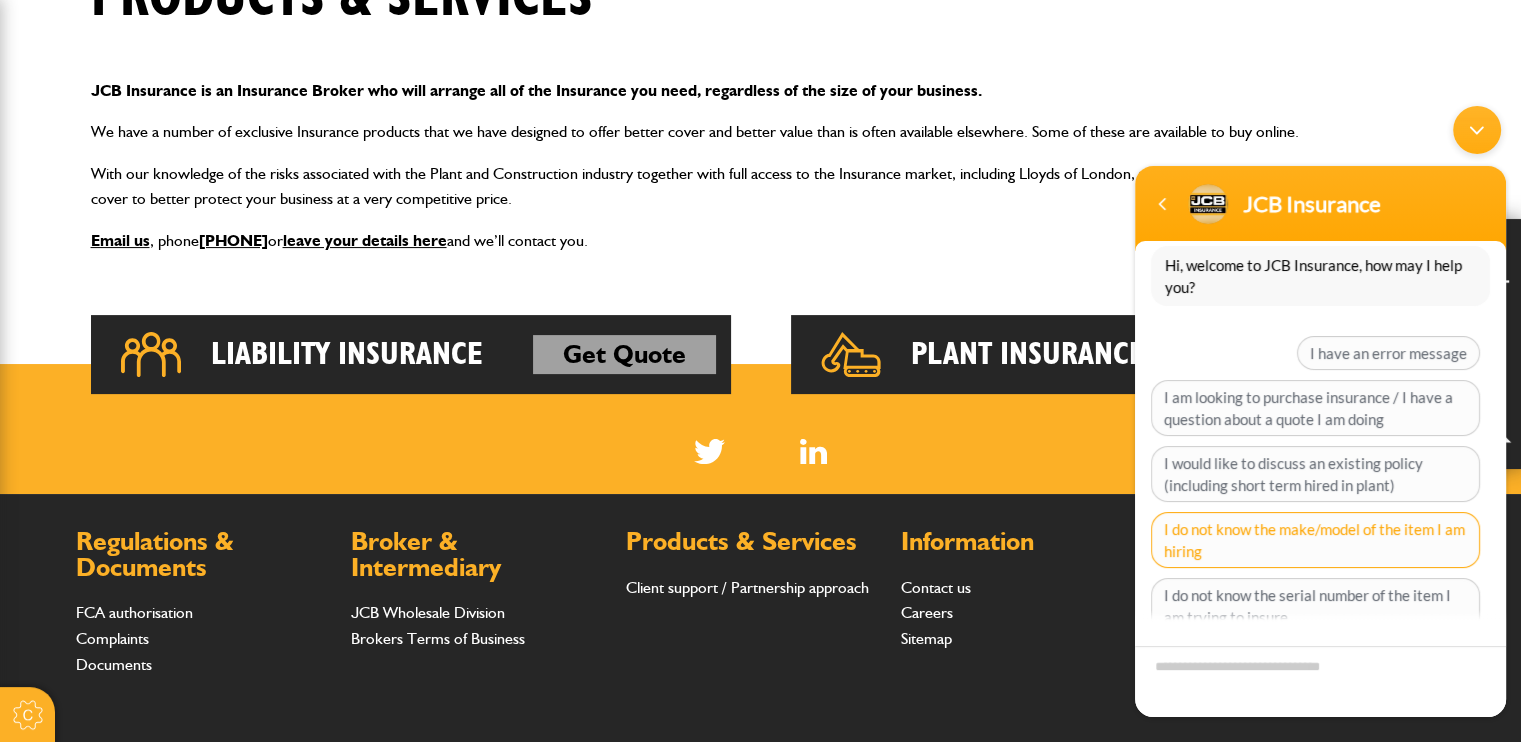 scroll, scrollTop: 100, scrollLeft: 0, axis: vertical 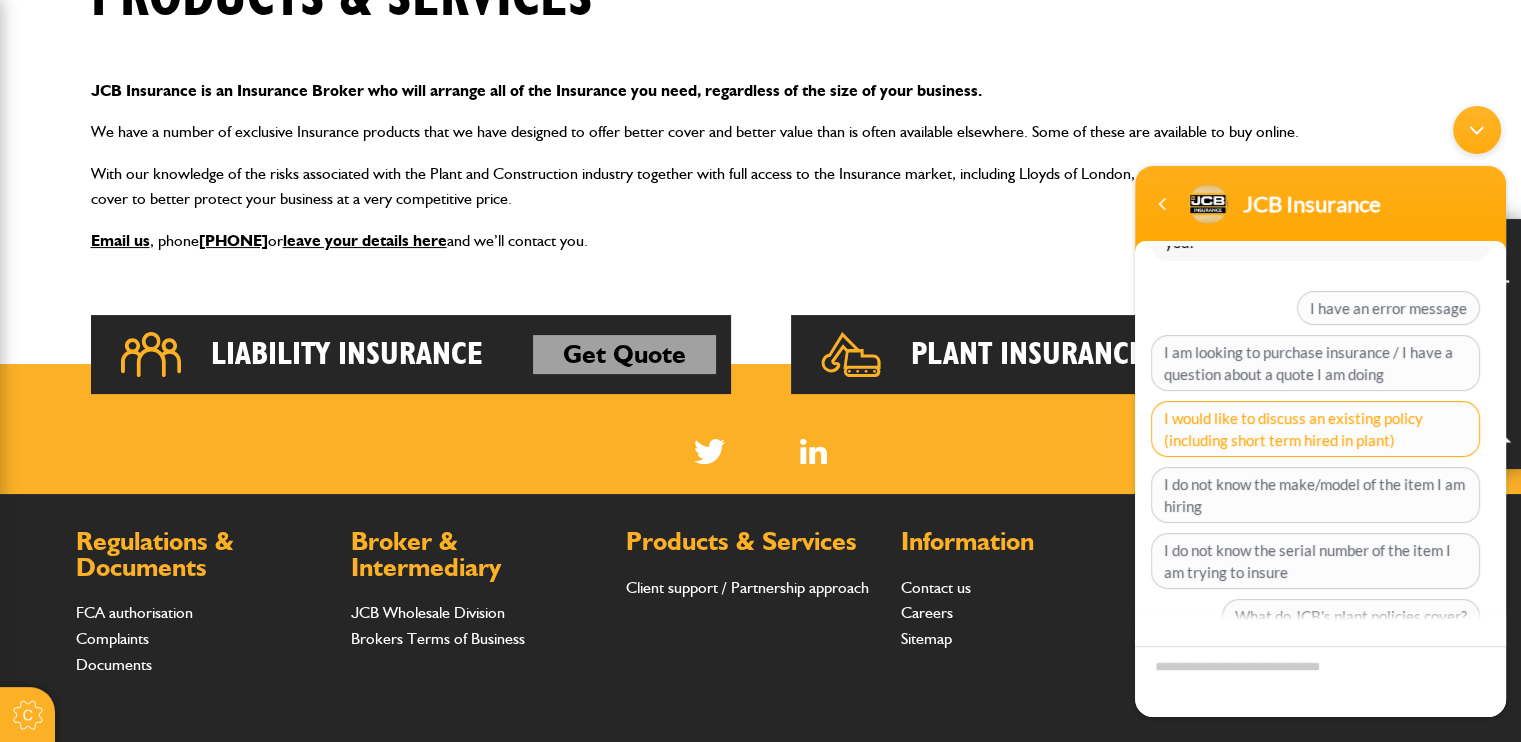 click on "I would like to discuss an existing policy (including short term hired in plant)" at bounding box center [1315, 429] 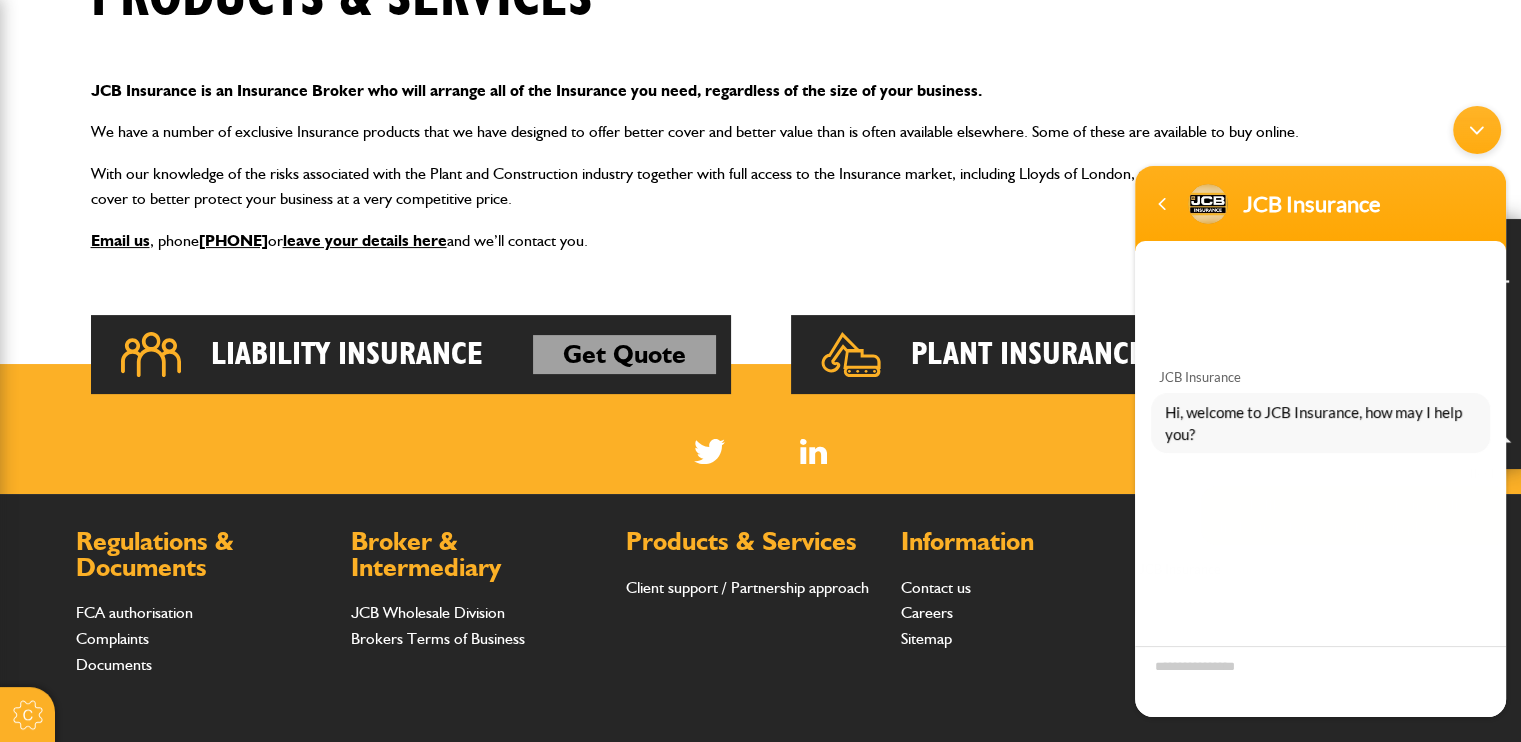 scroll, scrollTop: 0, scrollLeft: 0, axis: both 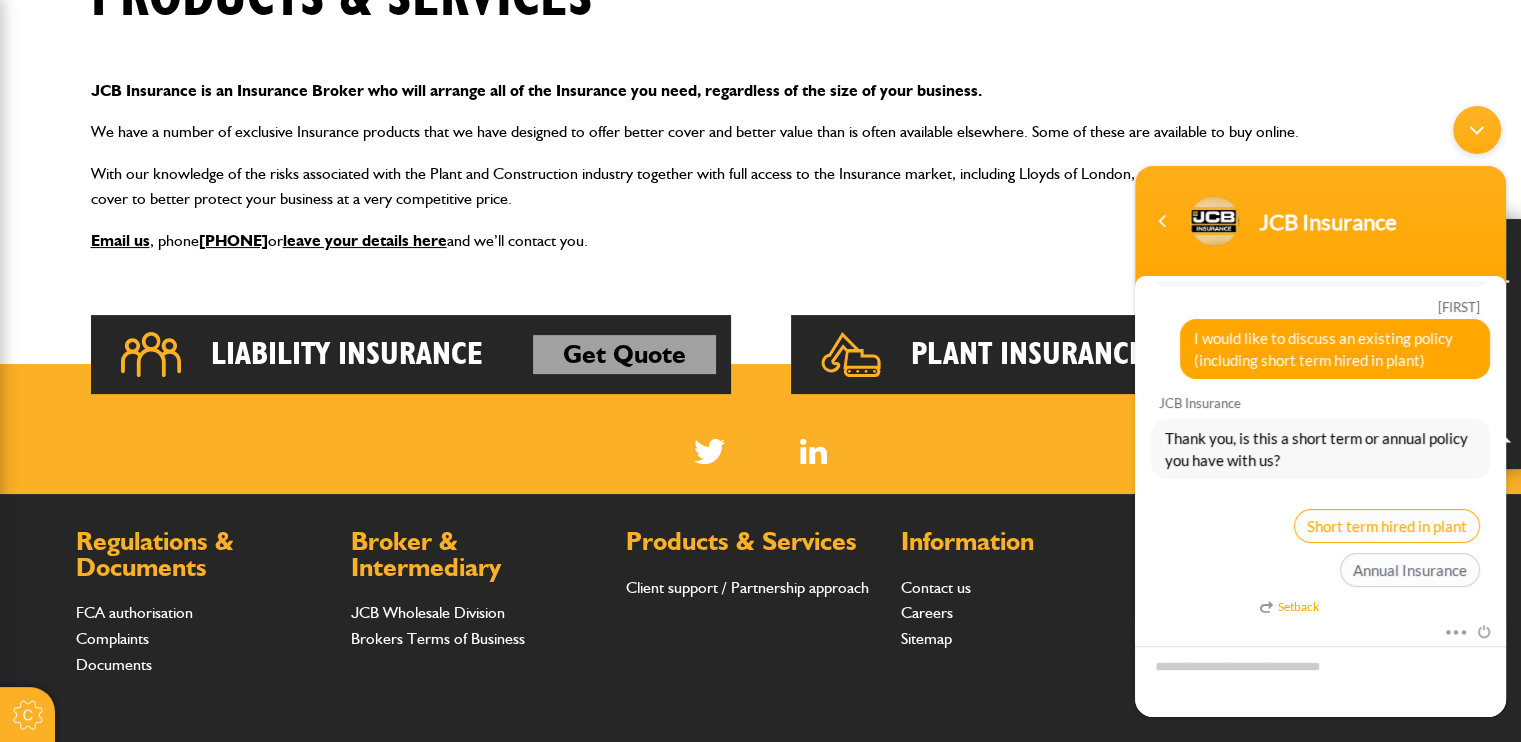 click on "Short term hired in plant" at bounding box center [1387, 526] 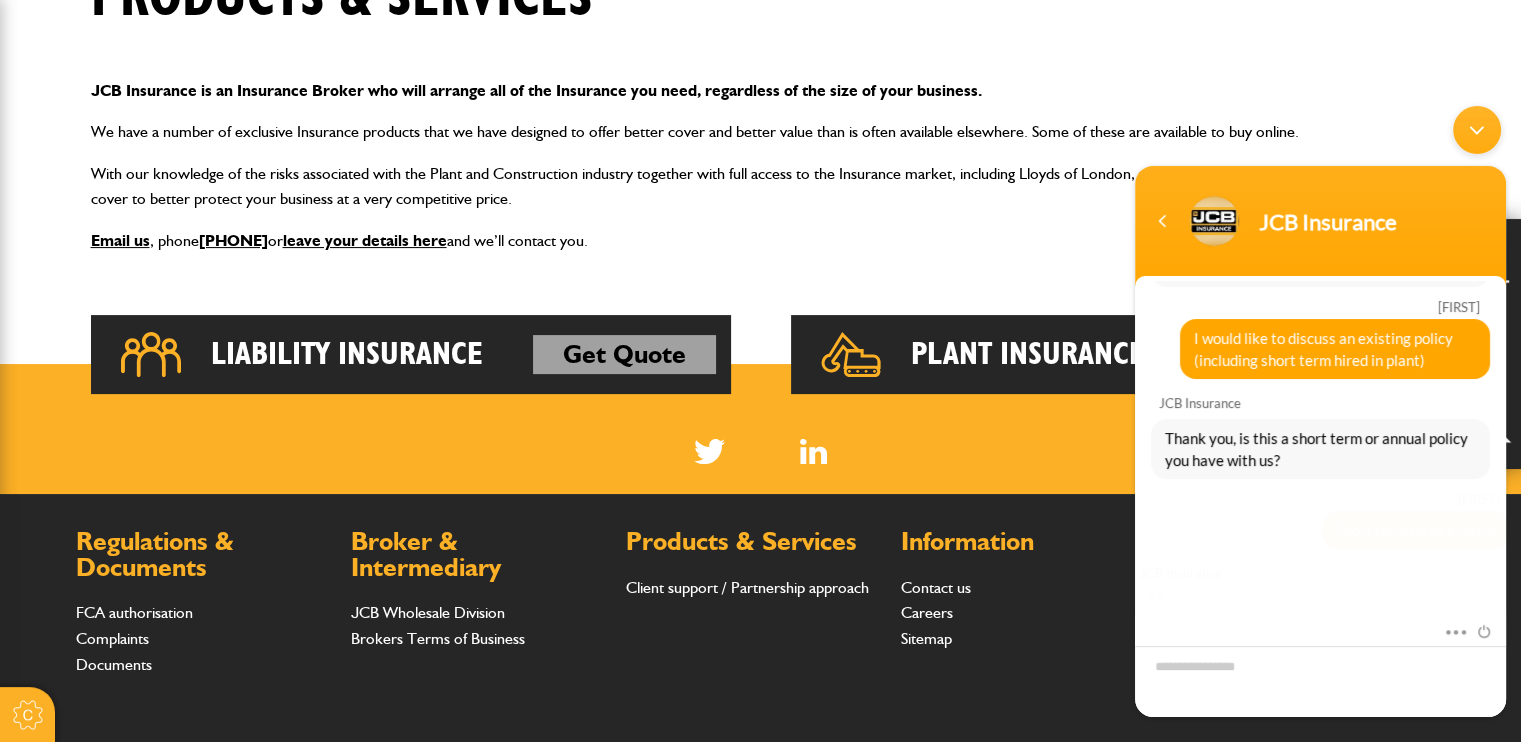 scroll, scrollTop: 108, scrollLeft: 0, axis: vertical 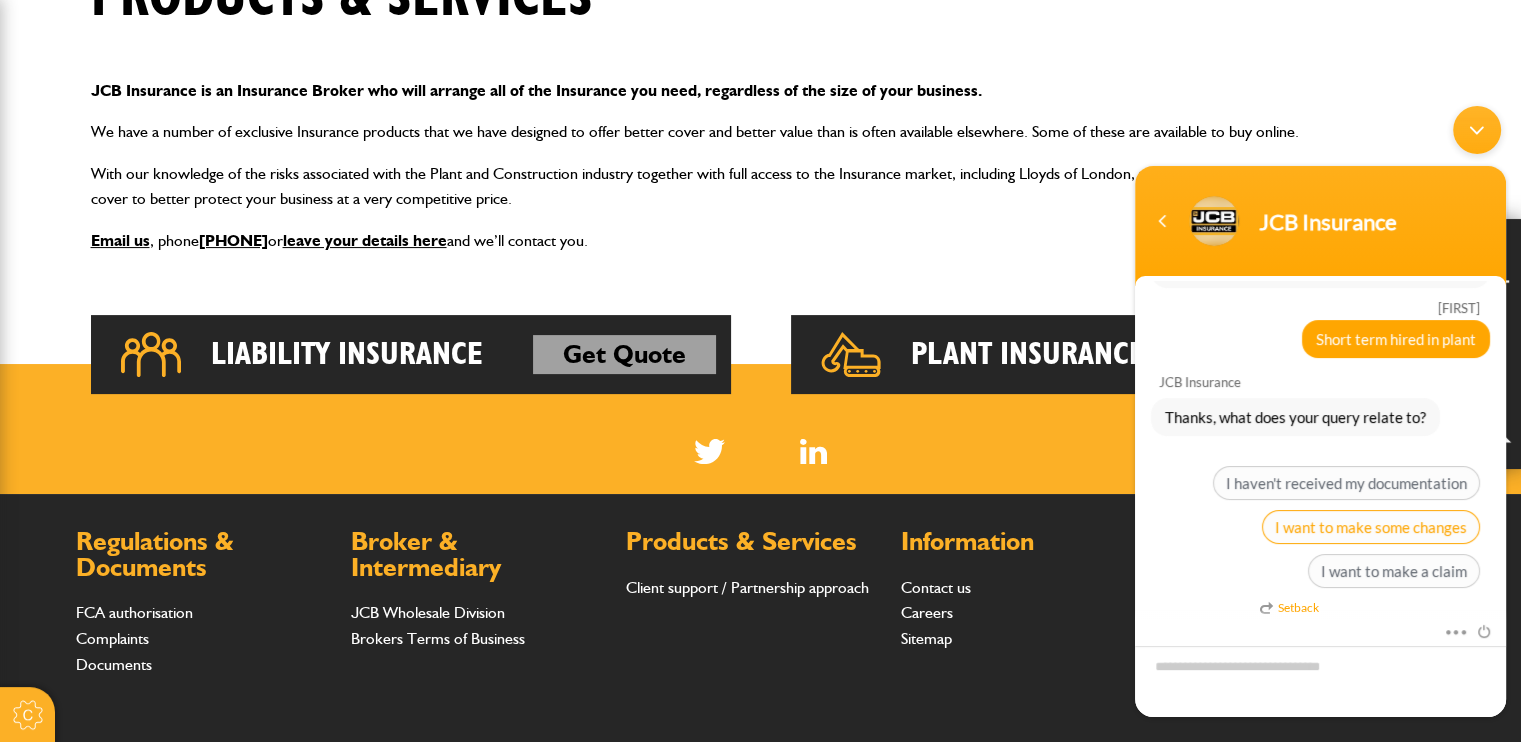 click on "I want to make some changes" at bounding box center (1371, 527) 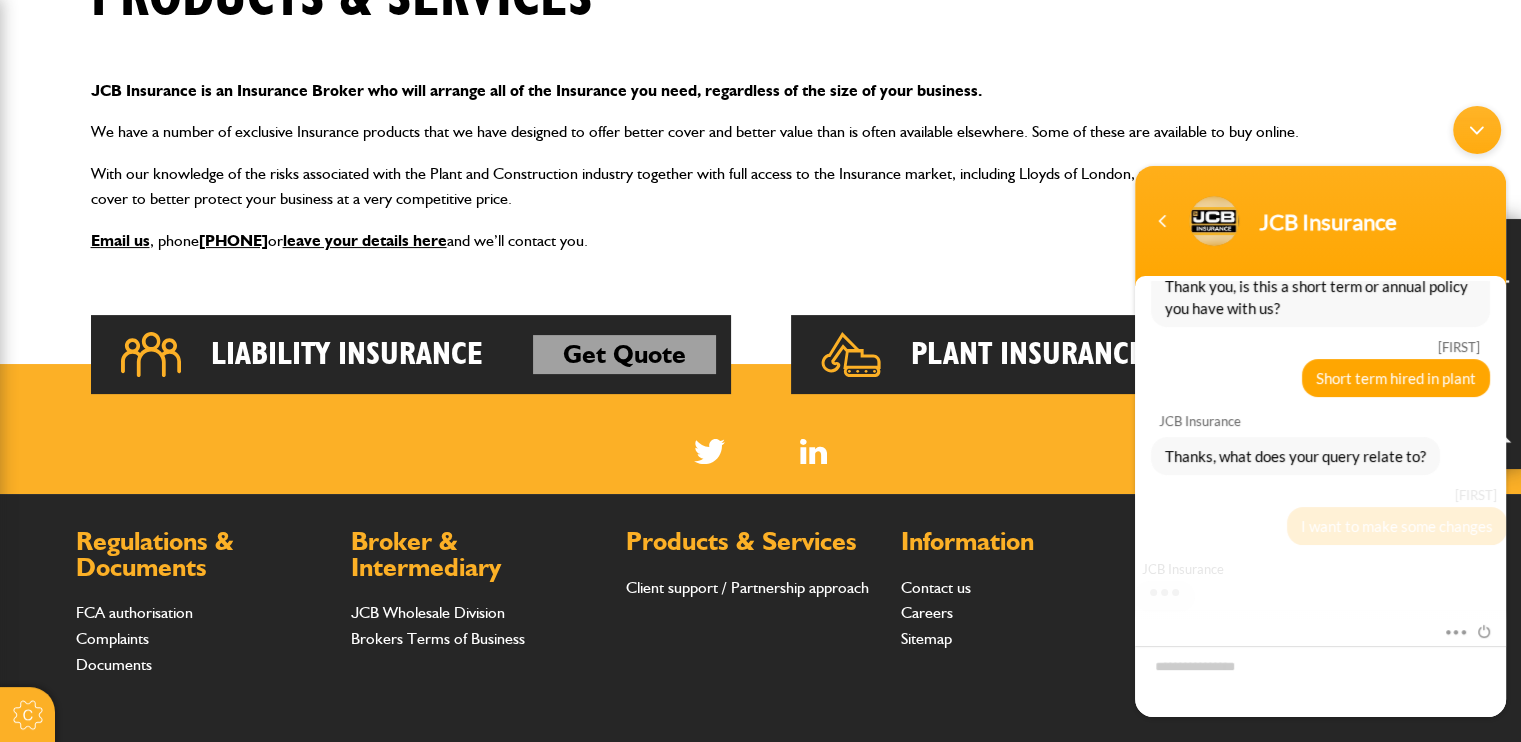 scroll, scrollTop: 255, scrollLeft: 0, axis: vertical 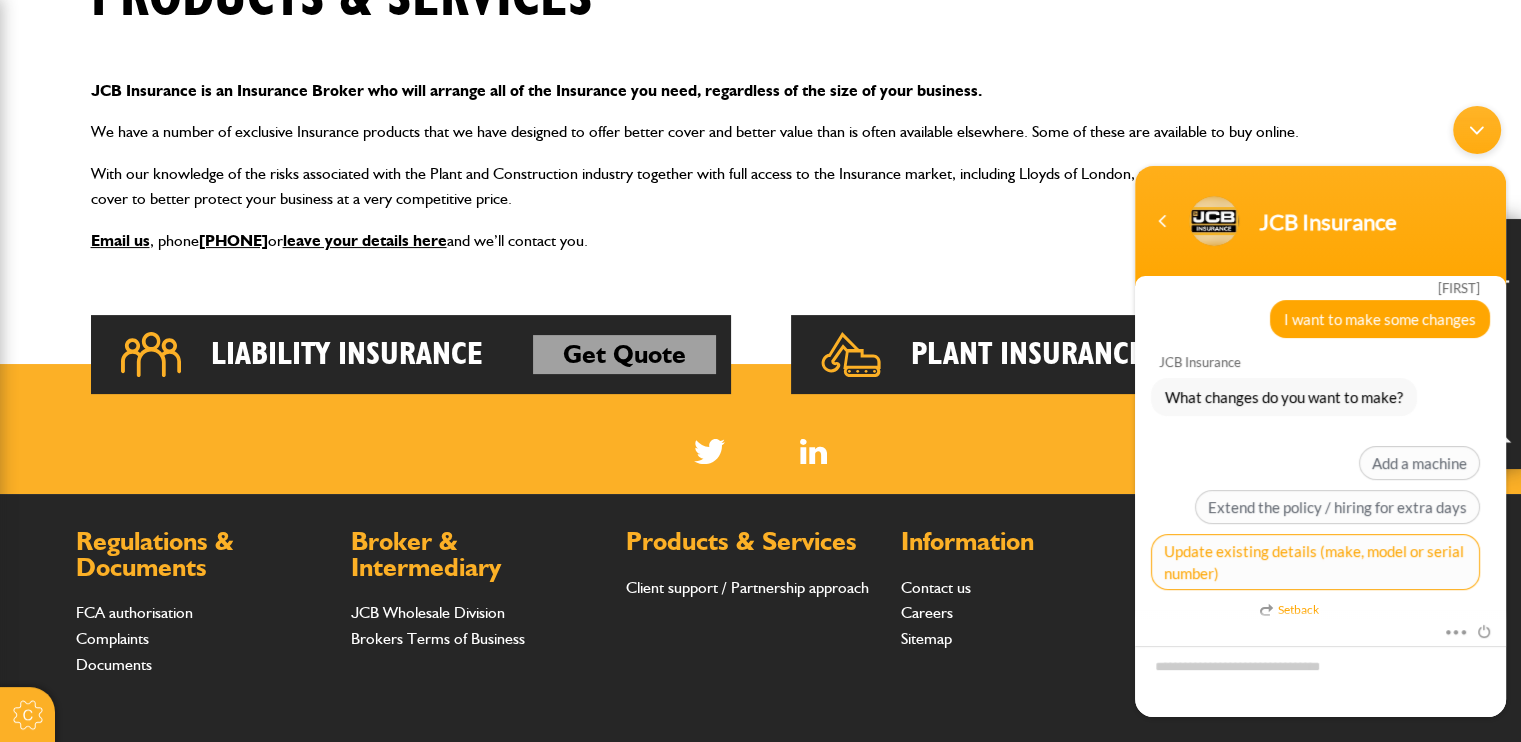 click on "Update existing details (make, model or serial number)" at bounding box center (1315, 562) 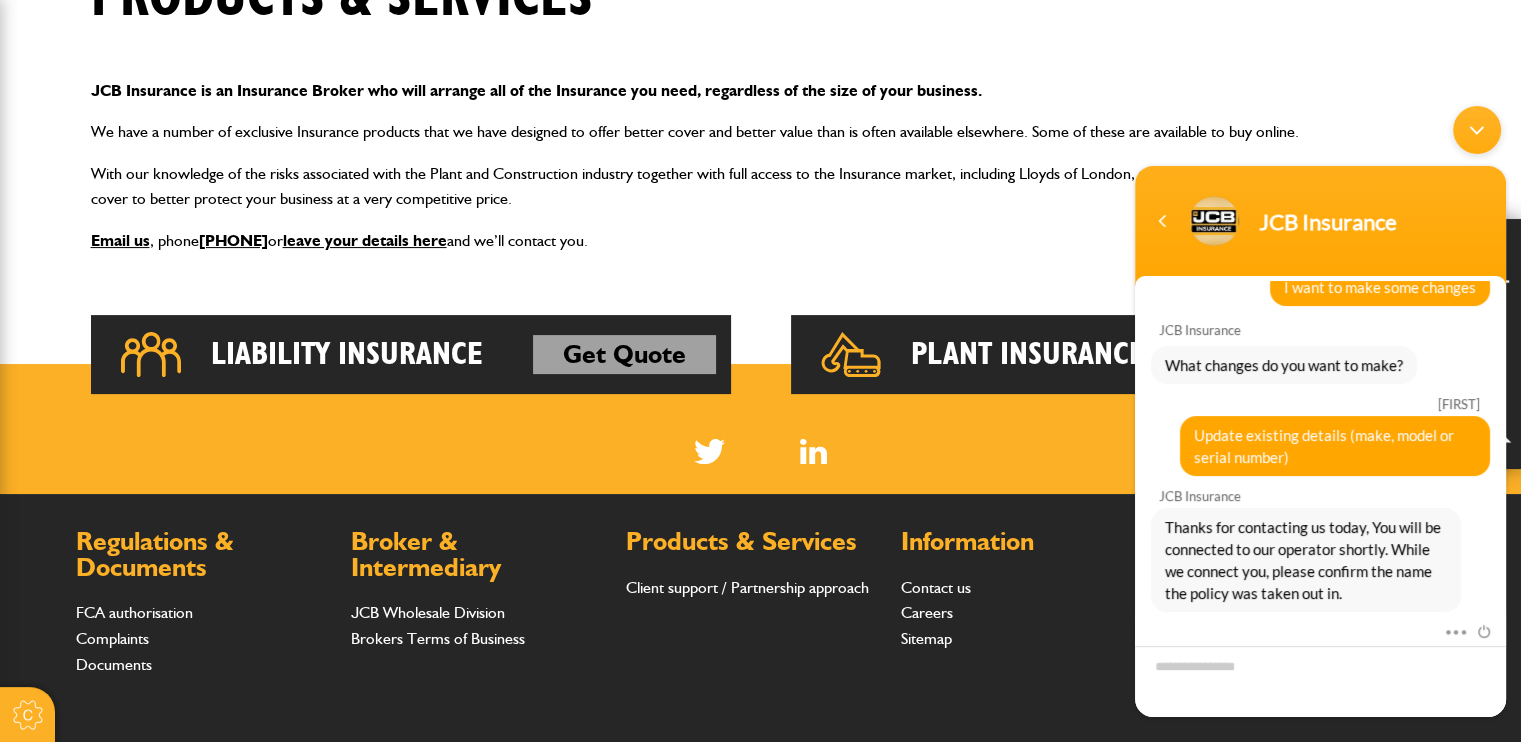 scroll, scrollTop: 492, scrollLeft: 0, axis: vertical 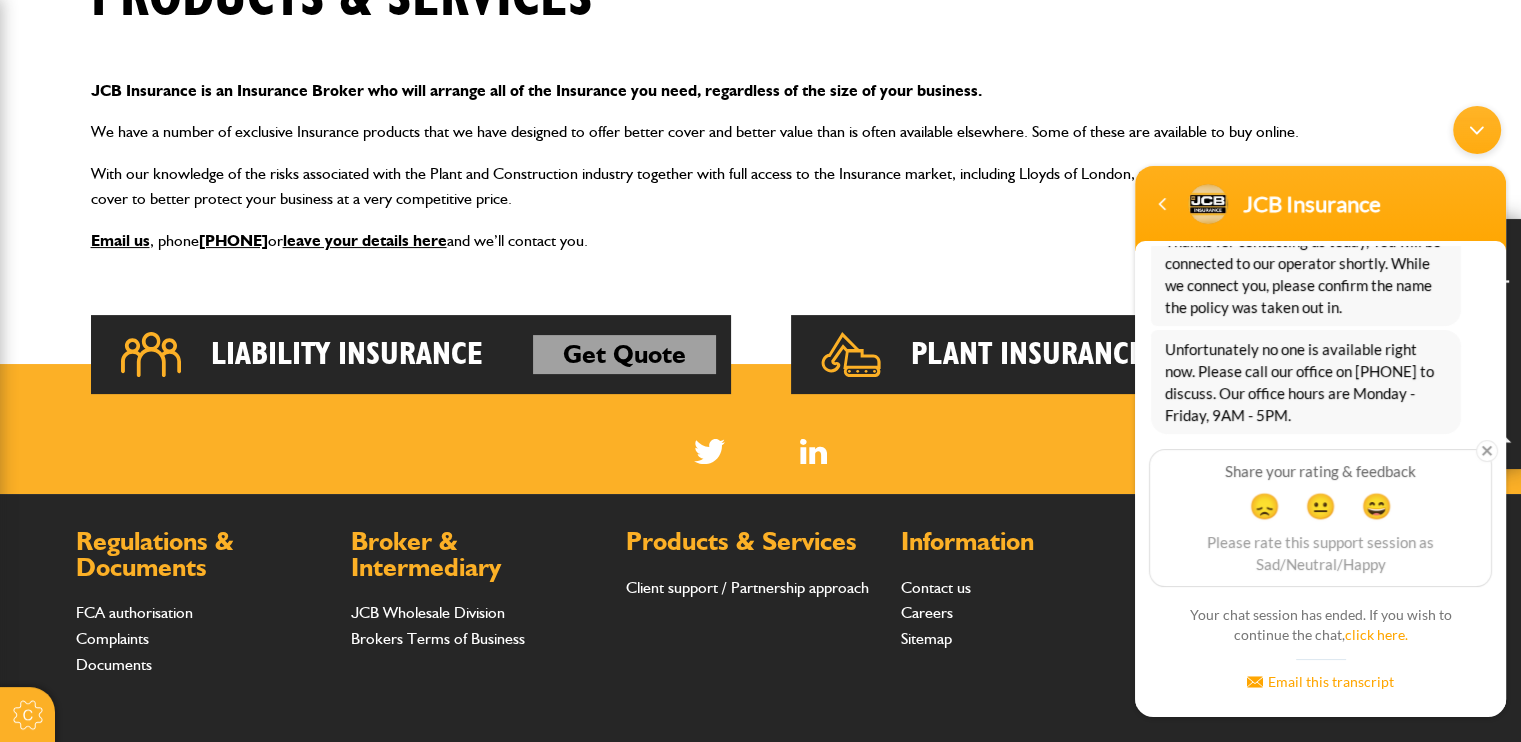 click on "Regulations & Documents
FCA authorisation
Complaints
Documents
Broker & Intermediary
JCB Wholesale Division
Brokers Terms of Business
Products & Services
Client support / Partnership approach
Information
Contact us
Careers
Sitemap" at bounding box center (616, 618) 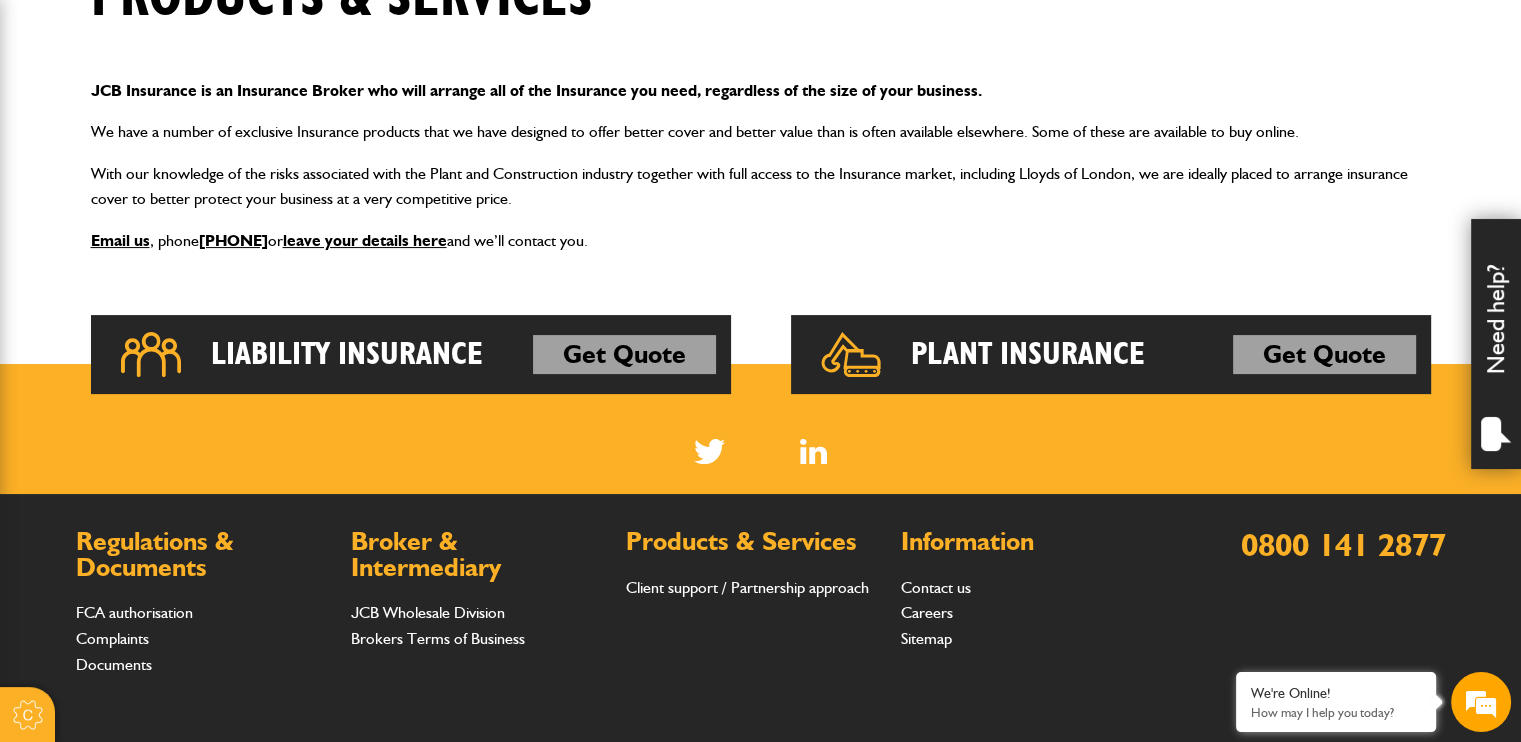 click on "JCB Insurance is an Insurance Broker who will arrange all of the Insurance you need, regardless of the size of your business.
We have a number of exclusive Insurance products that we have designed to offer better cover and better value than is often available elsewhere. Some of these are available to buy online.
With our knowledge of the risks associated with the Plant and Construction industry together with full access to the Insurance market, including Lloyds of London, we are ideally placed to arrange insurance cover to better protect your business at a very competitive price.
Email us , phone  0800 141 287  or  leave your details here  and we’ll contact you." at bounding box center [761, 166] 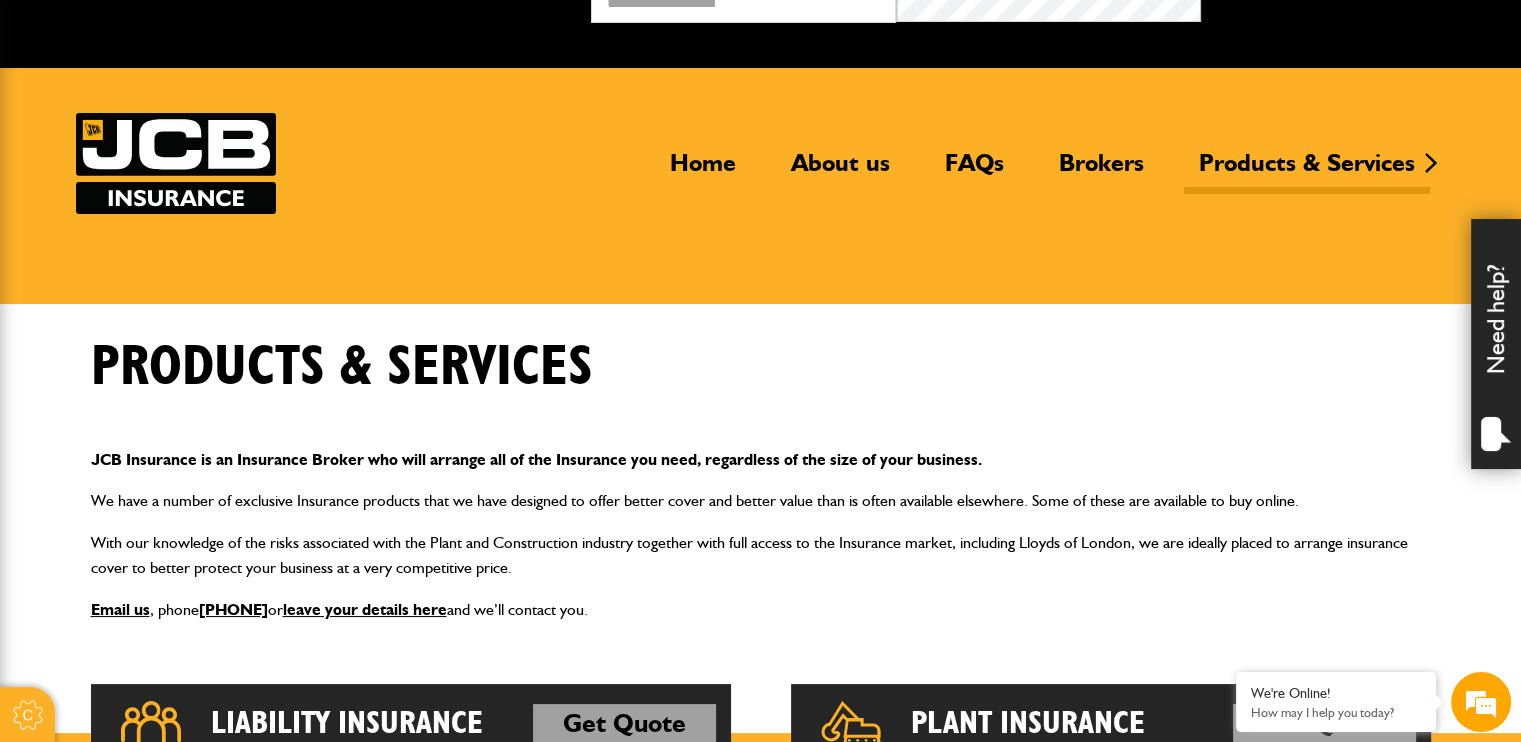 scroll, scrollTop: 0, scrollLeft: 0, axis: both 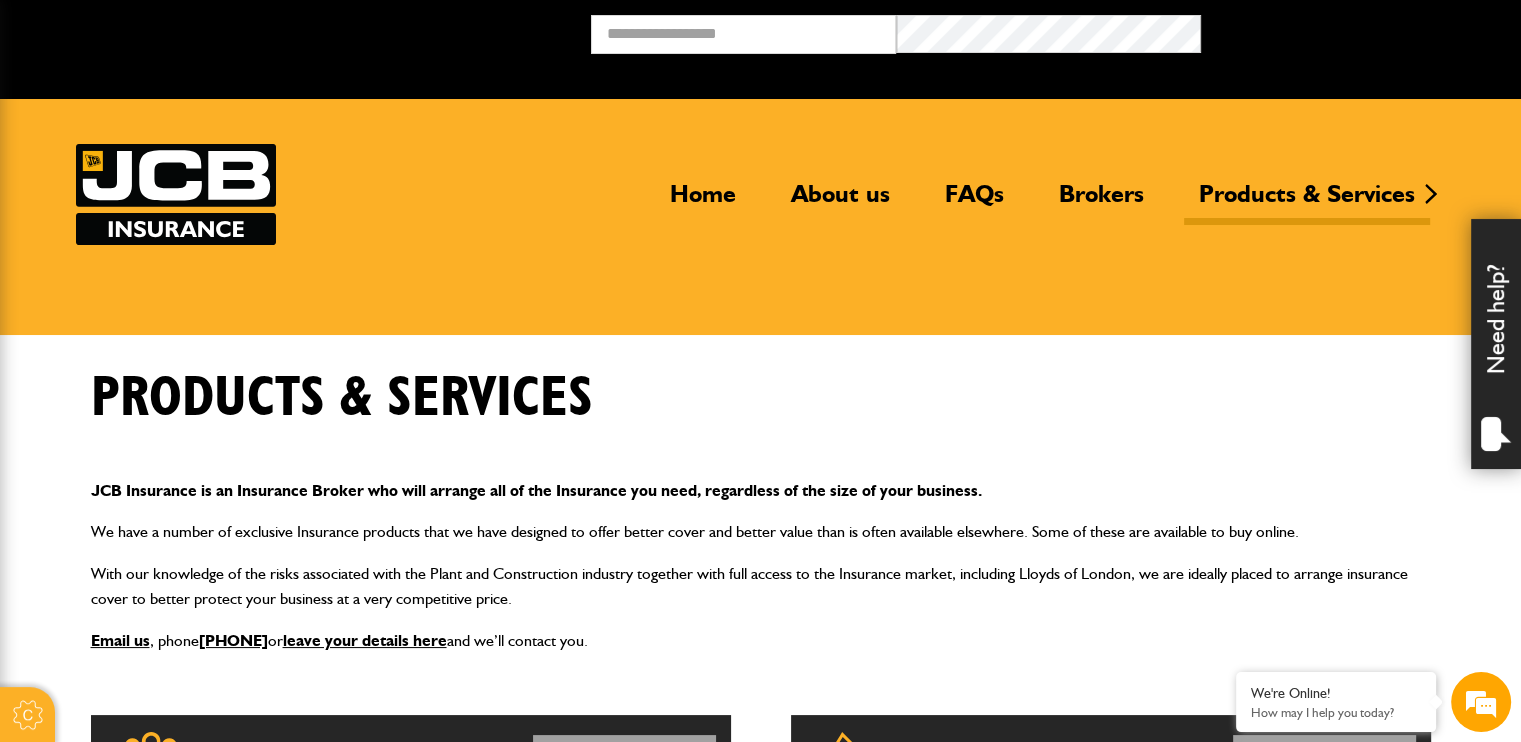 click at bounding box center (176, 194) 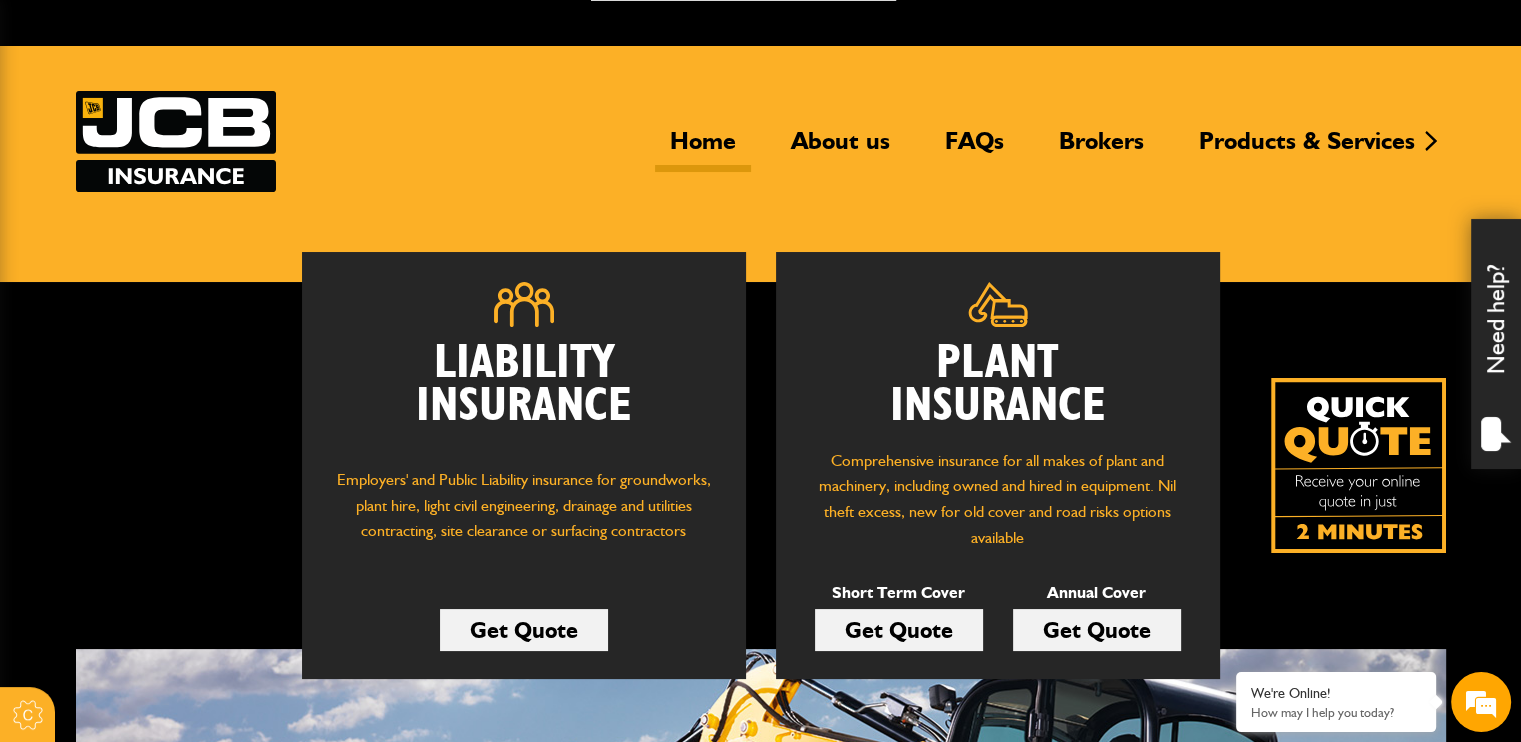 scroll, scrollTop: 100, scrollLeft: 0, axis: vertical 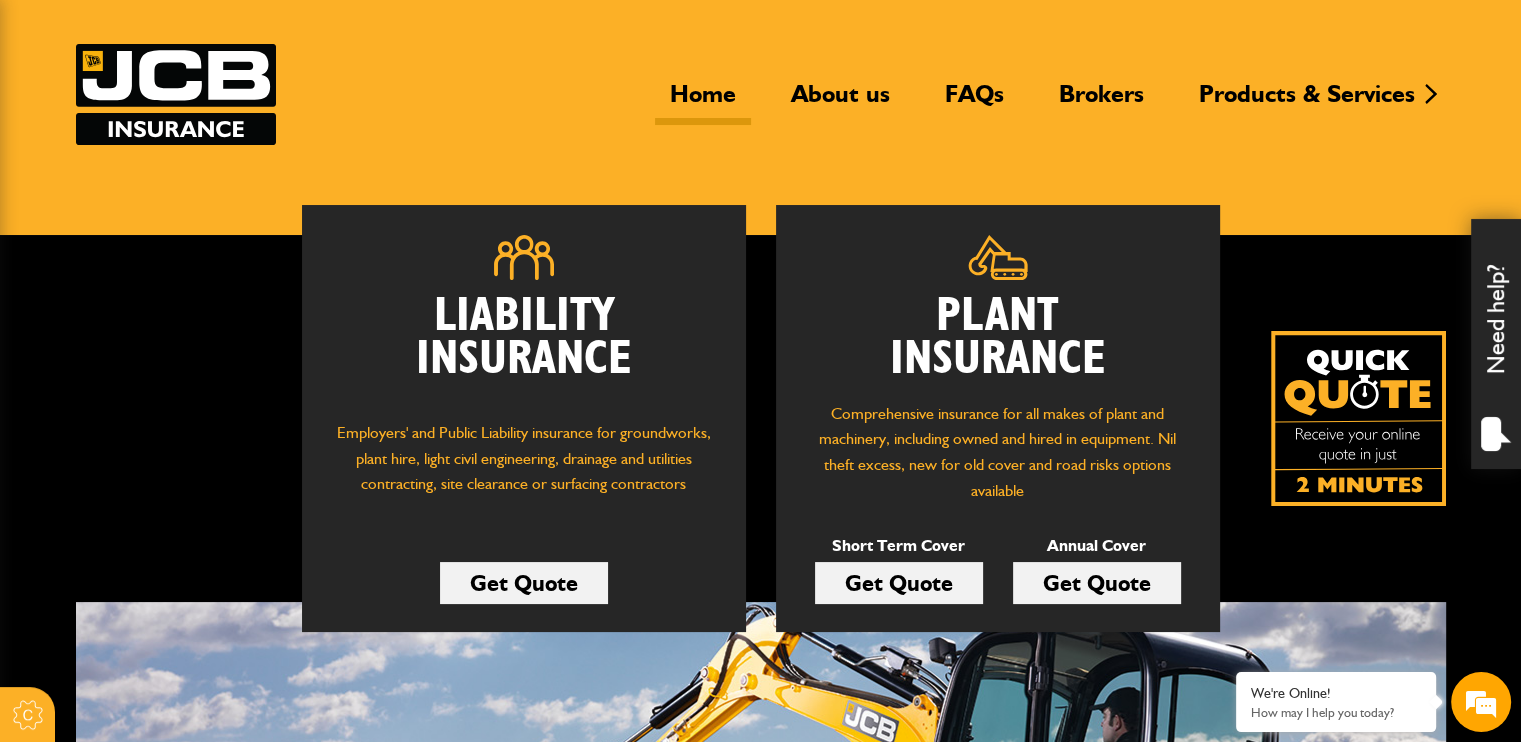 click on "Get Quote" at bounding box center (899, 583) 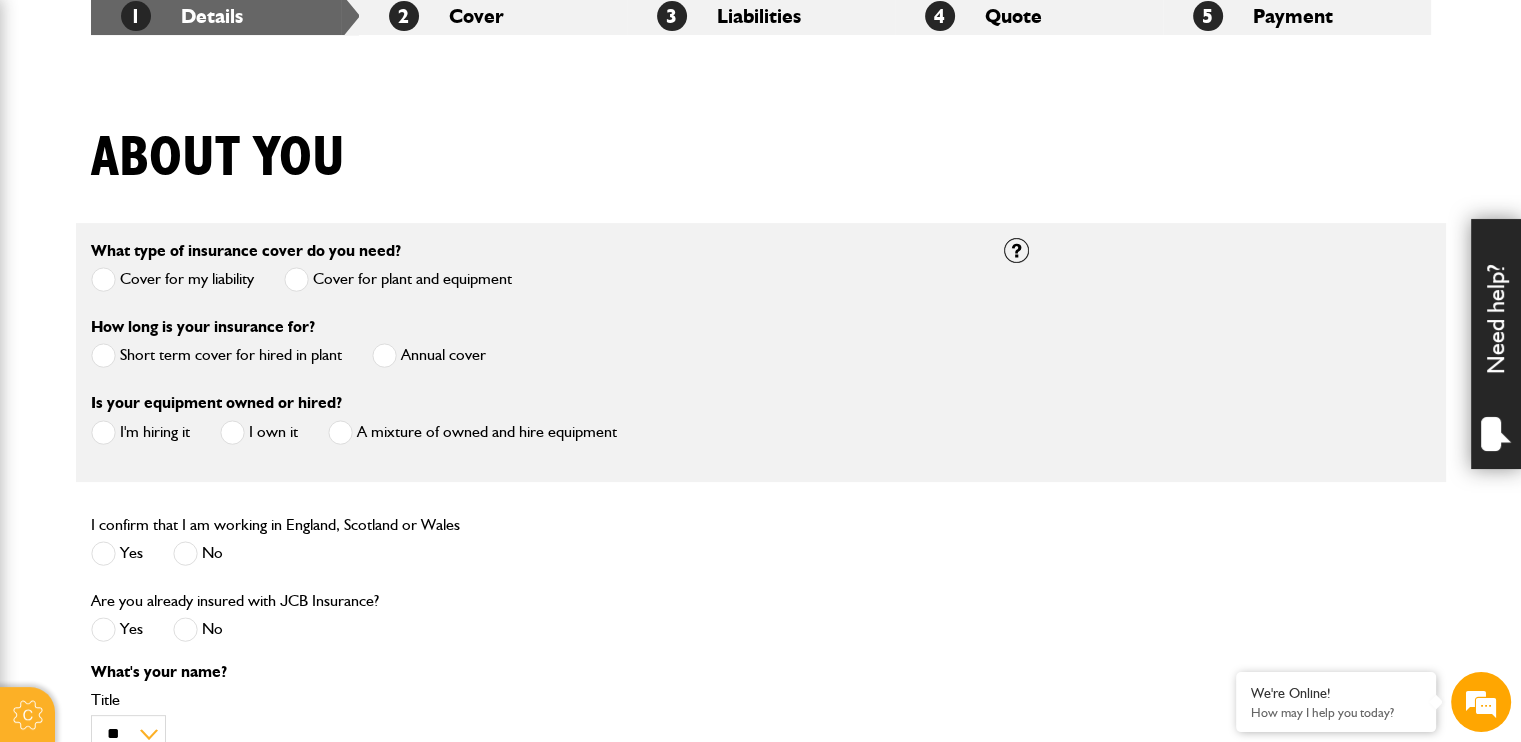 scroll, scrollTop: 400, scrollLeft: 0, axis: vertical 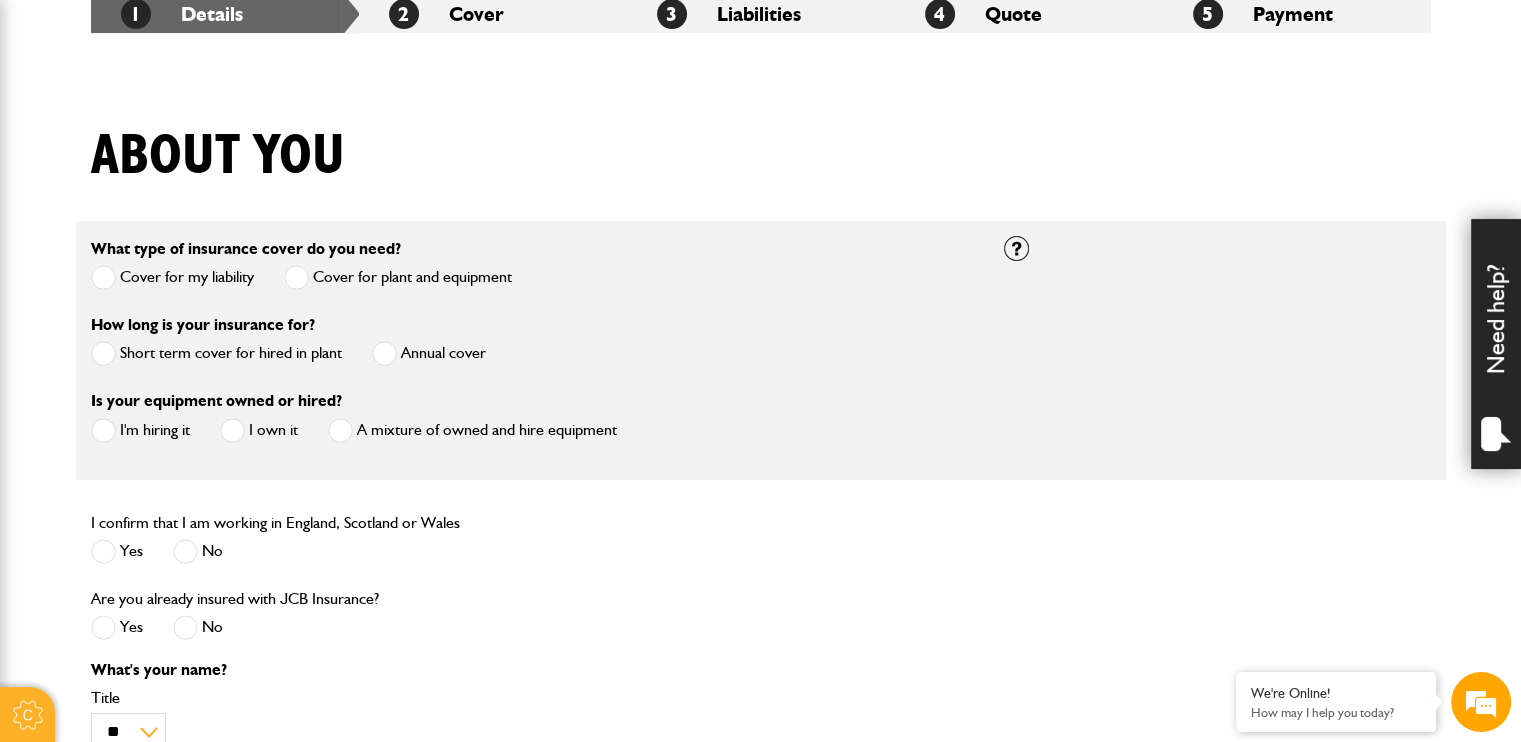 click at bounding box center [103, 353] 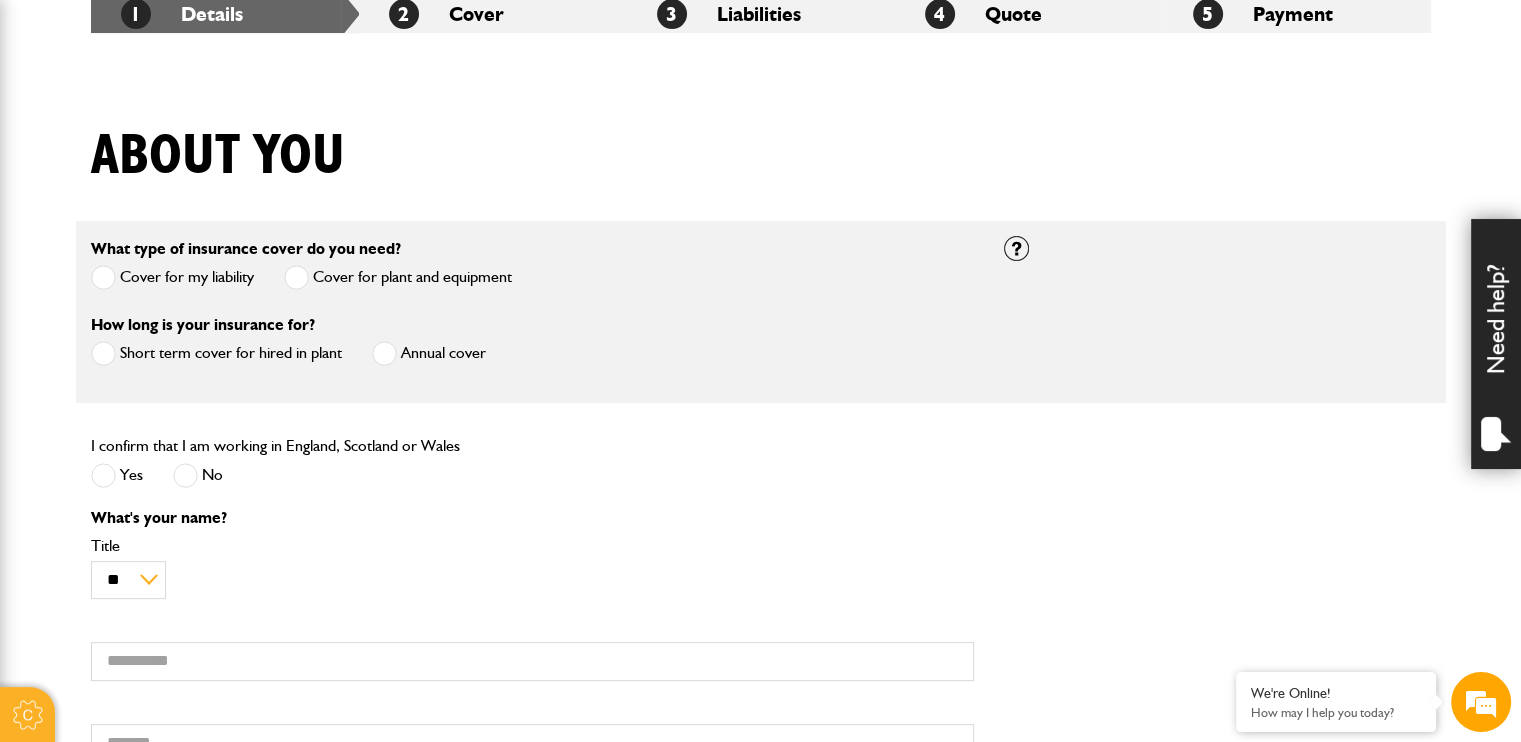 click at bounding box center (103, 475) 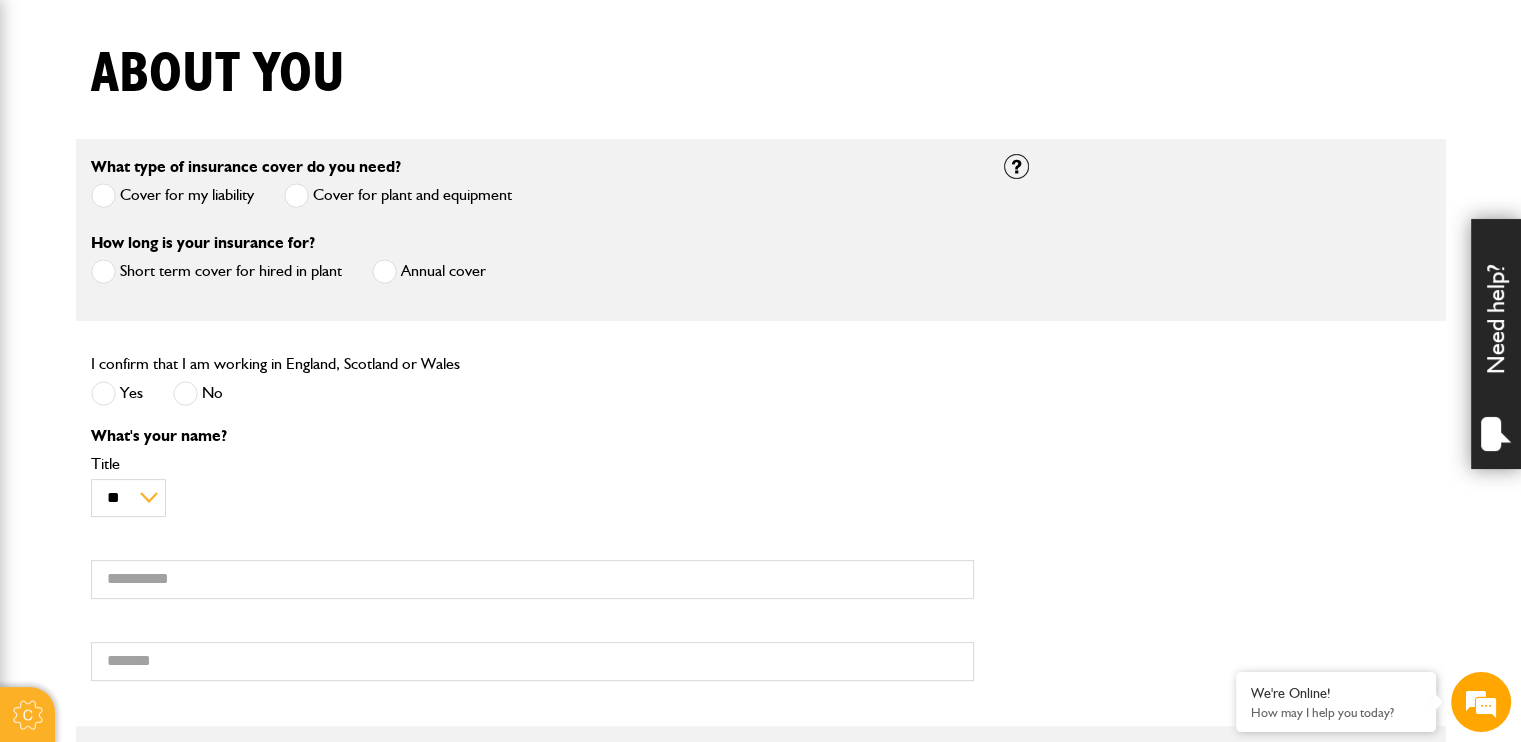 scroll, scrollTop: 600, scrollLeft: 0, axis: vertical 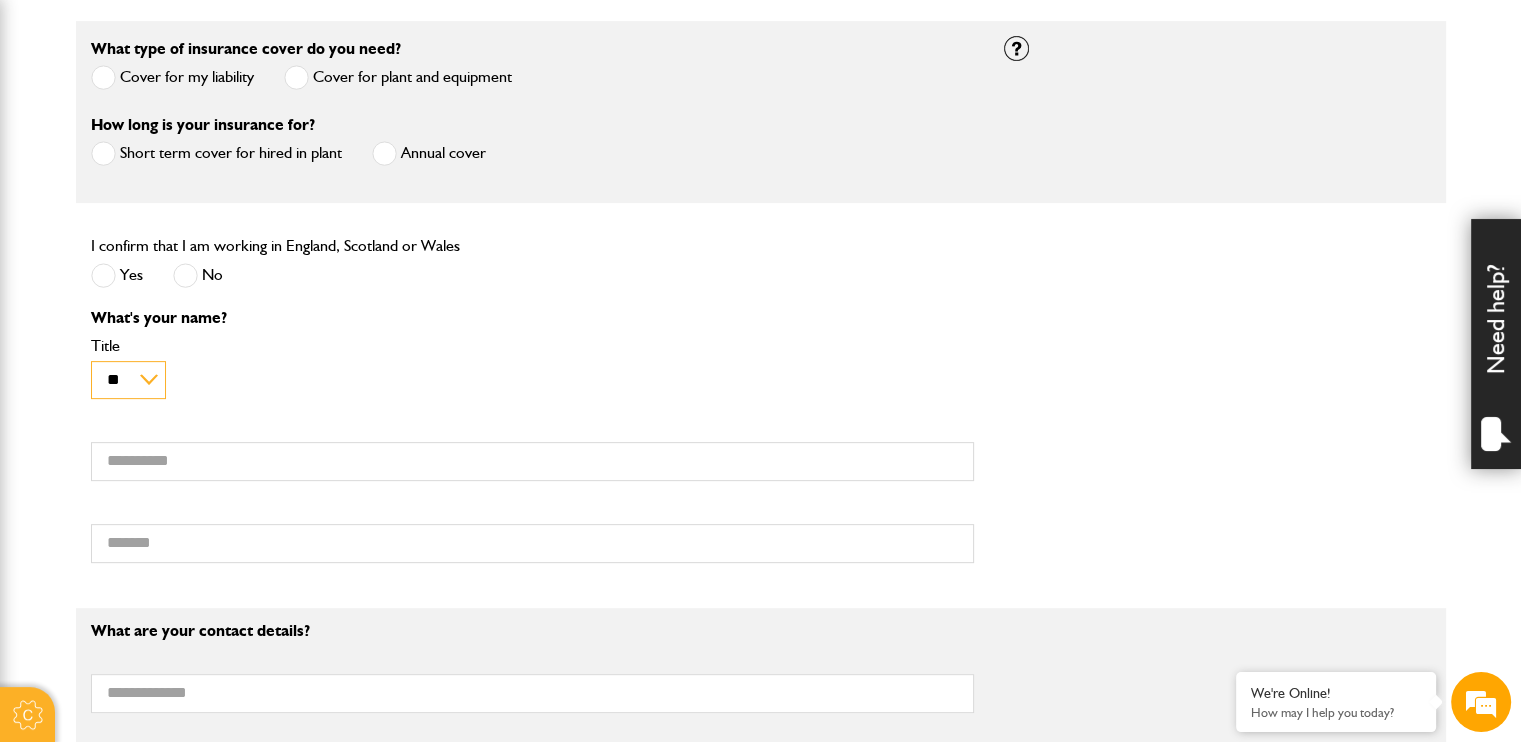 click on "**
***
****
**
**
**" at bounding box center [128, 380] 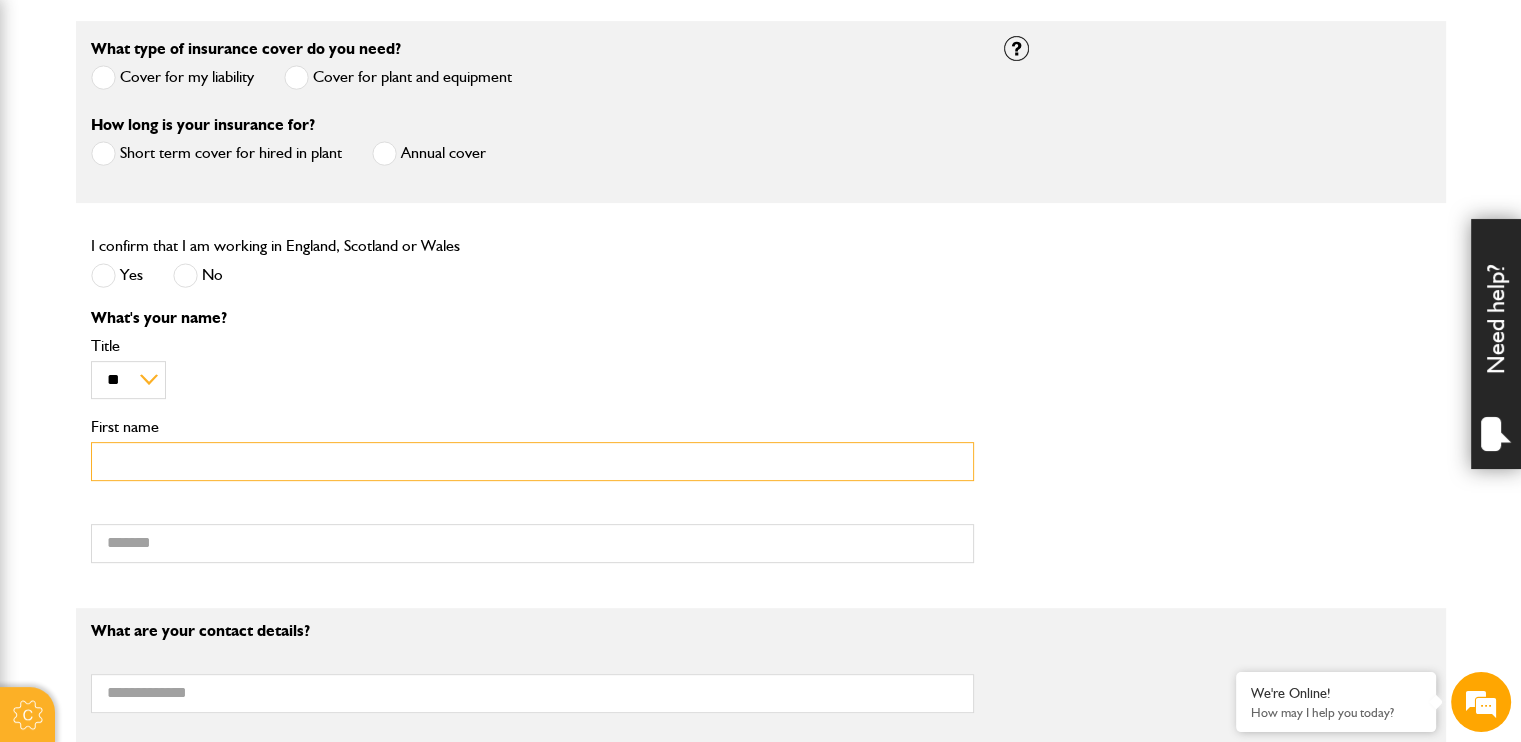 click on "First name" at bounding box center (532, 461) 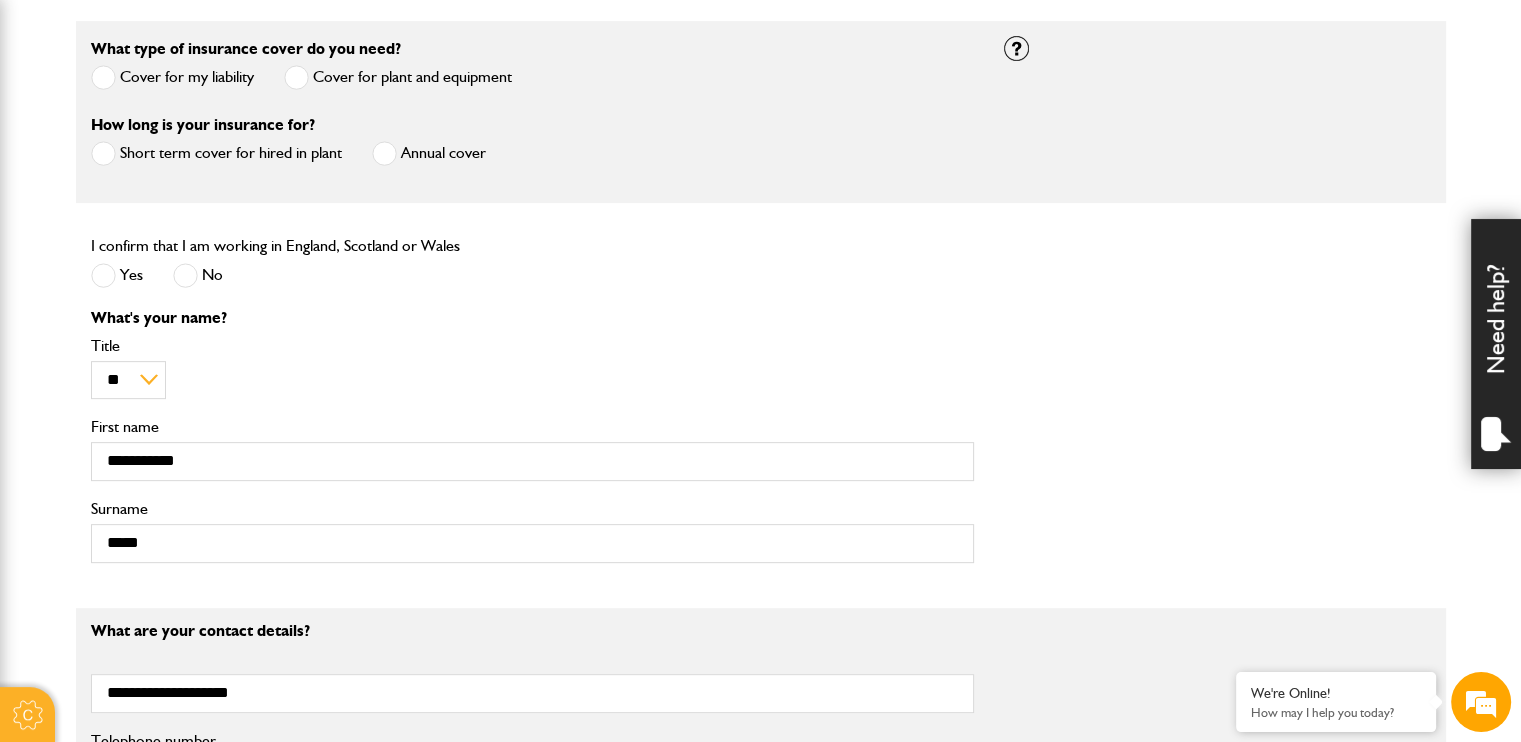 type on "**********" 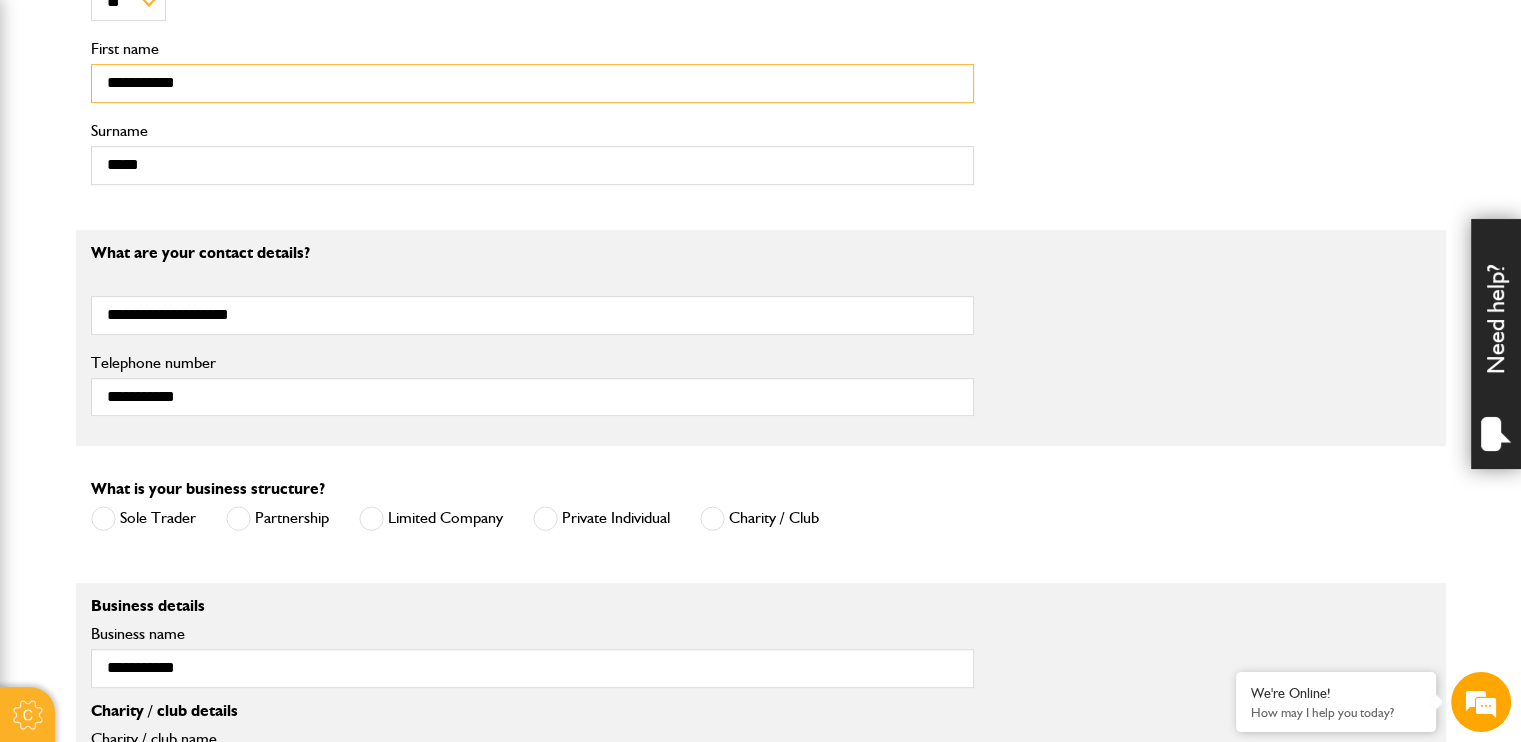 scroll, scrollTop: 1100, scrollLeft: 0, axis: vertical 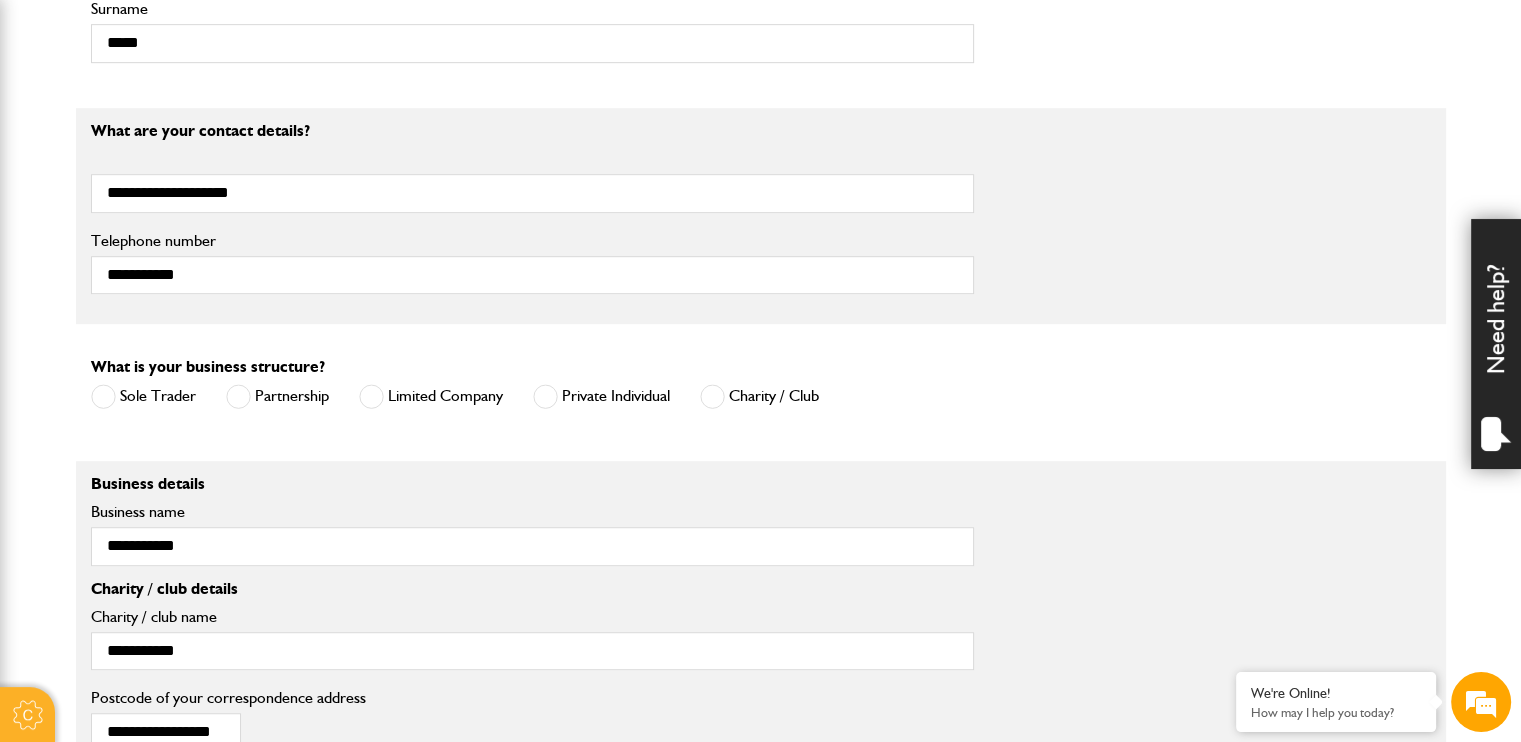 click at bounding box center (712, 396) 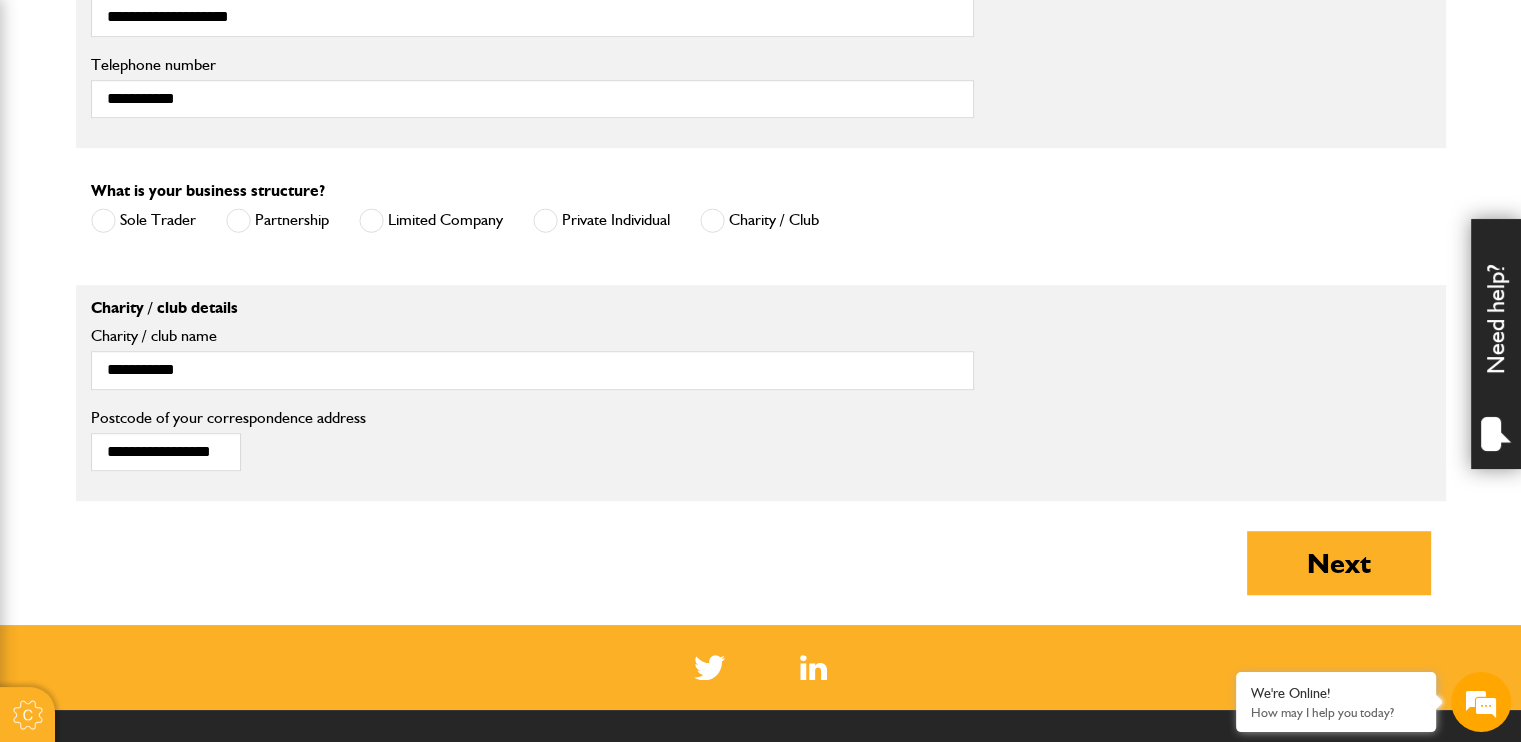 scroll, scrollTop: 1300, scrollLeft: 0, axis: vertical 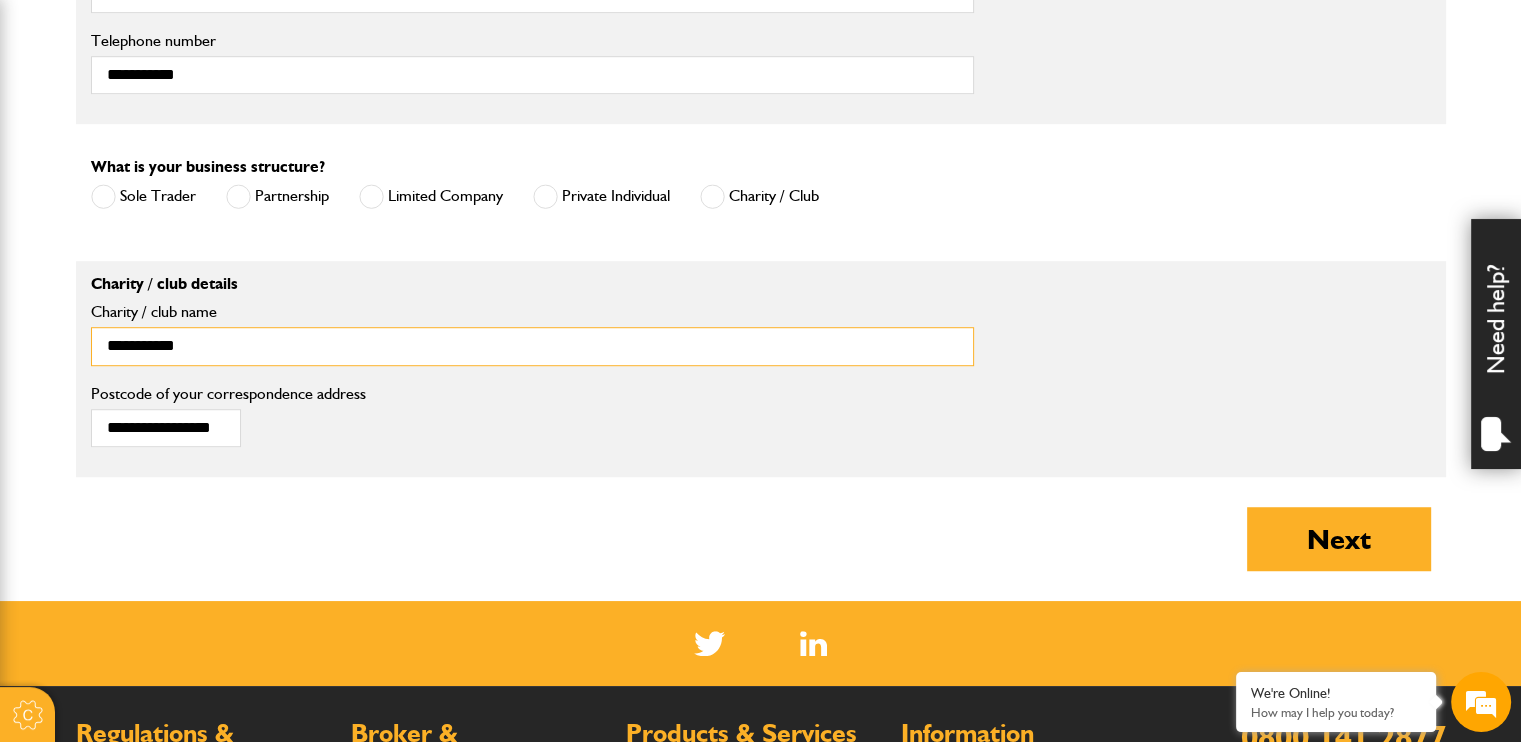 click on "**********" at bounding box center [532, 346] 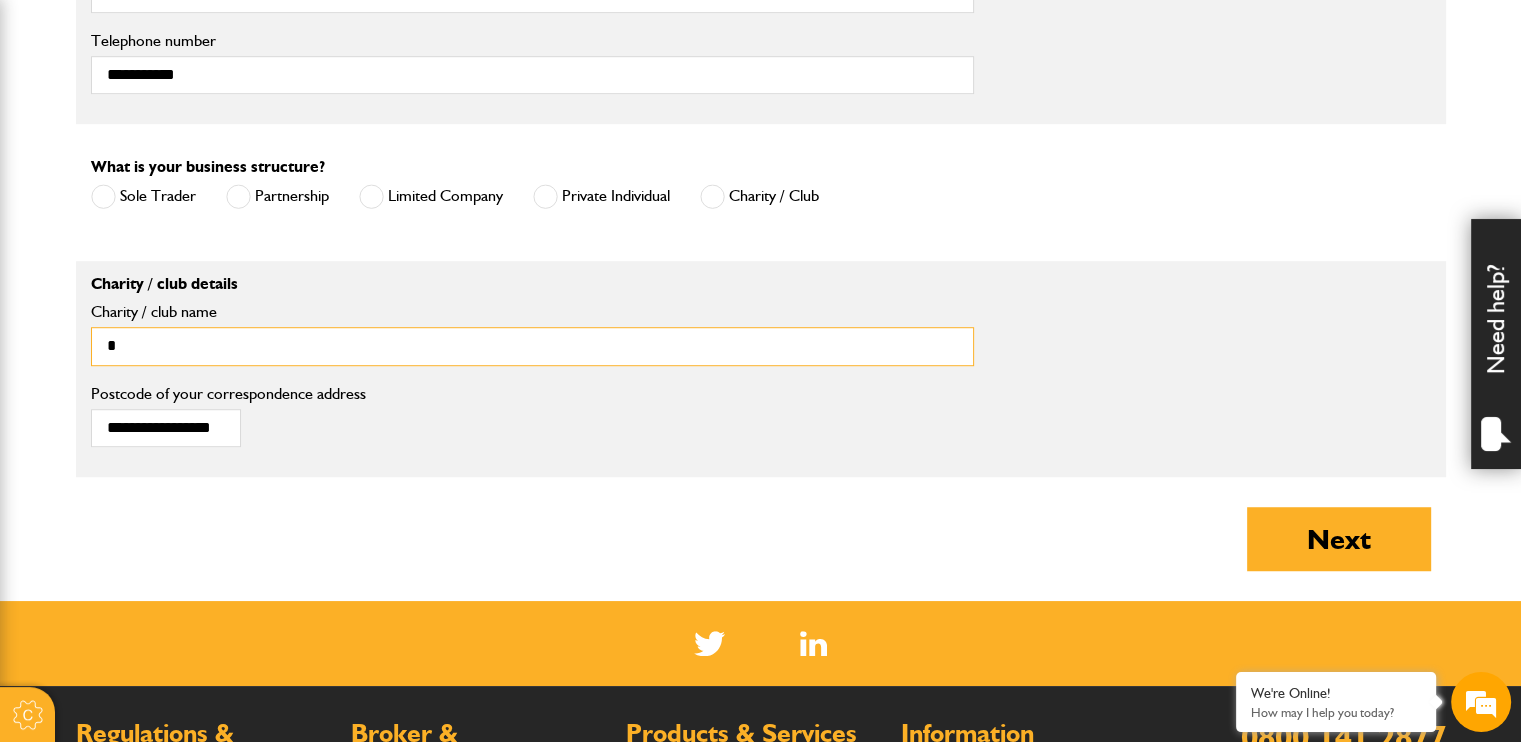 type on "**********" 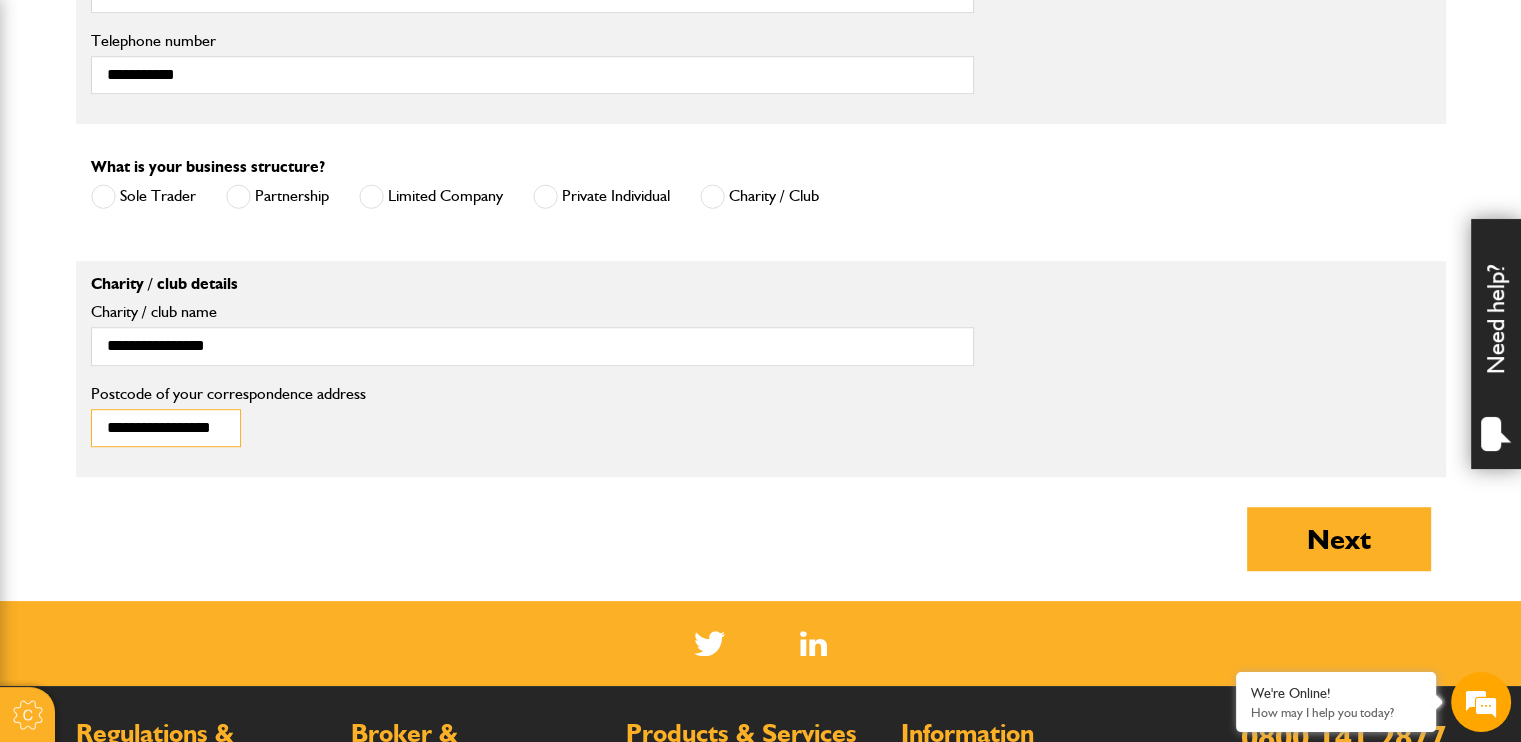 drag, startPoint x: 185, startPoint y: 435, endPoint x: 195, endPoint y: 427, distance: 12.806249 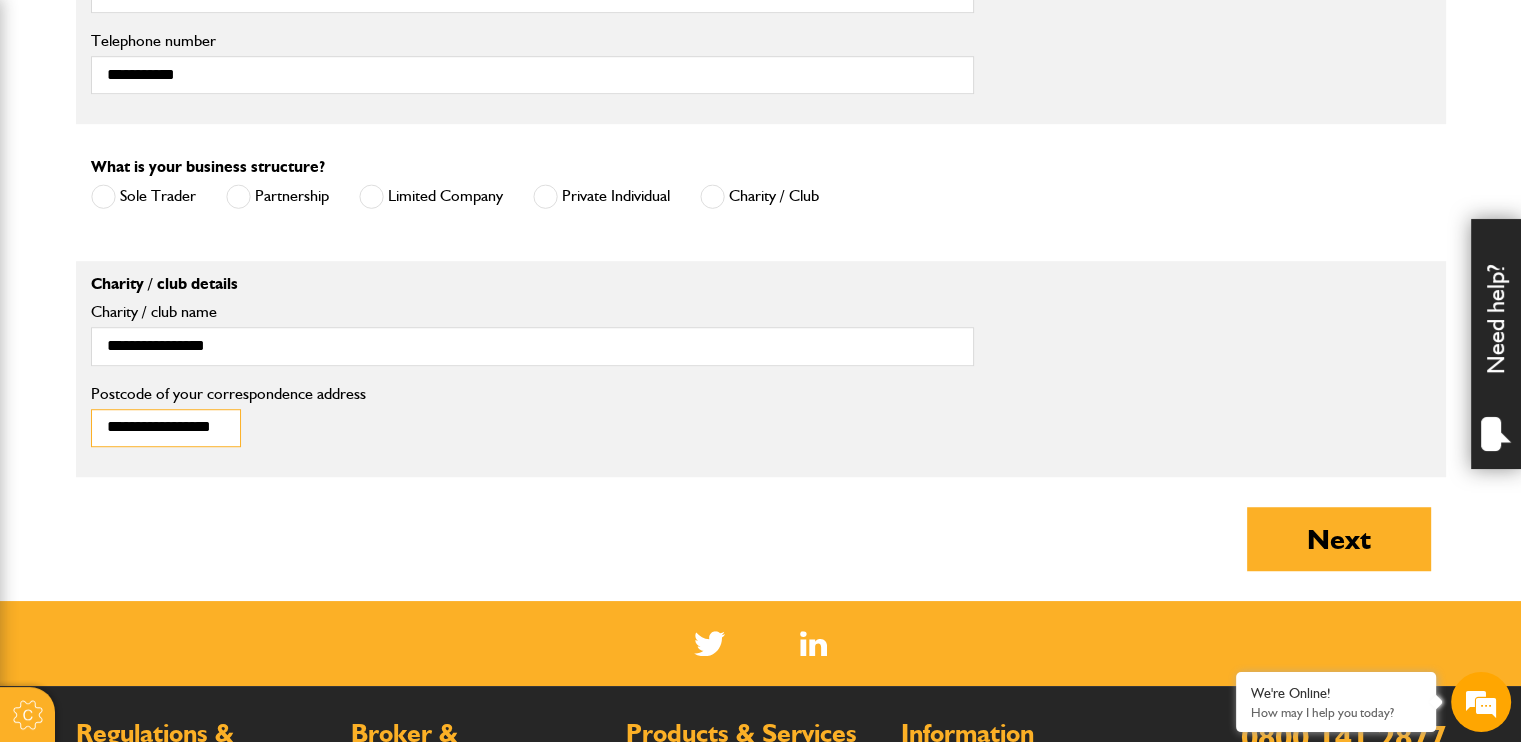drag, startPoint x: 105, startPoint y: 422, endPoint x: 602, endPoint y: 433, distance: 497.1217 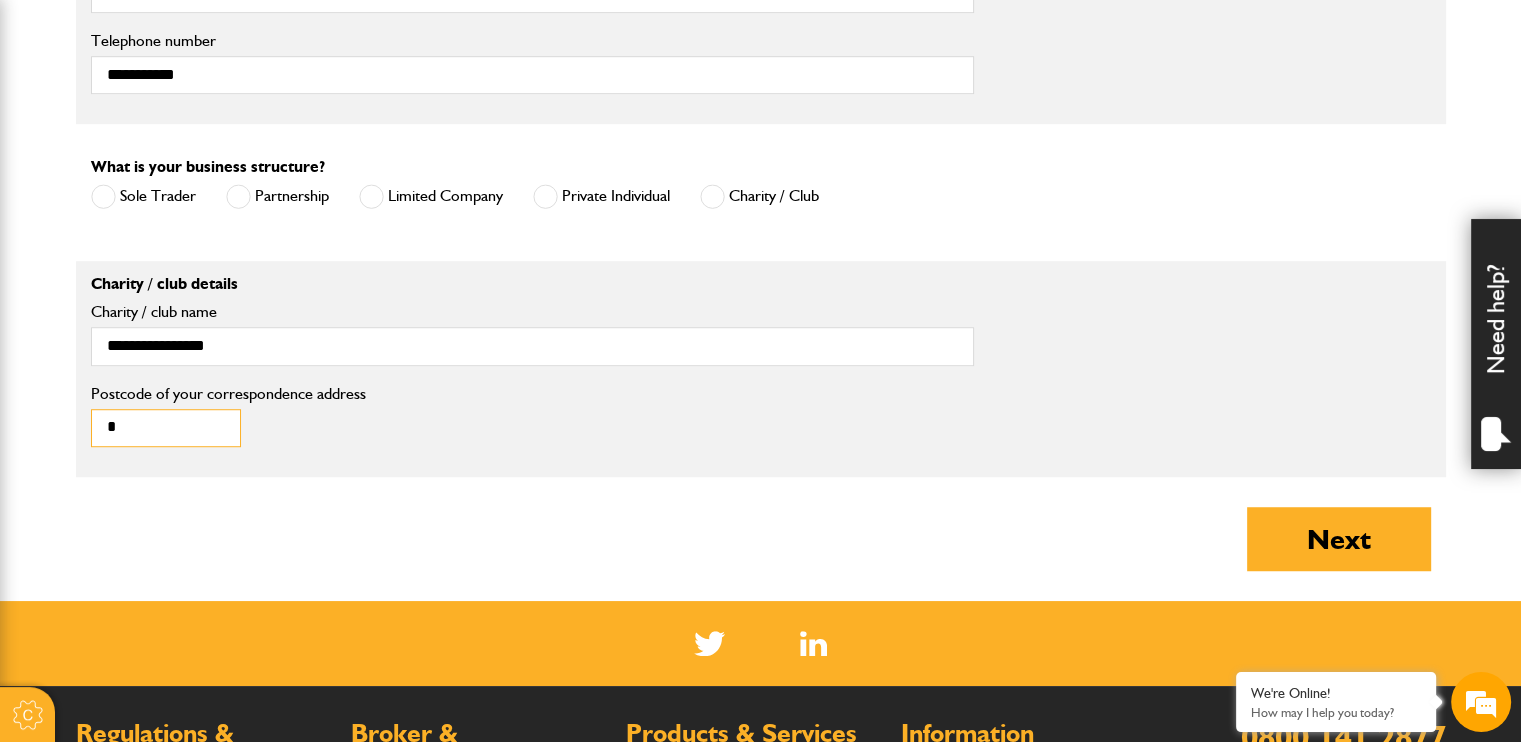 scroll, scrollTop: 0, scrollLeft: 0, axis: both 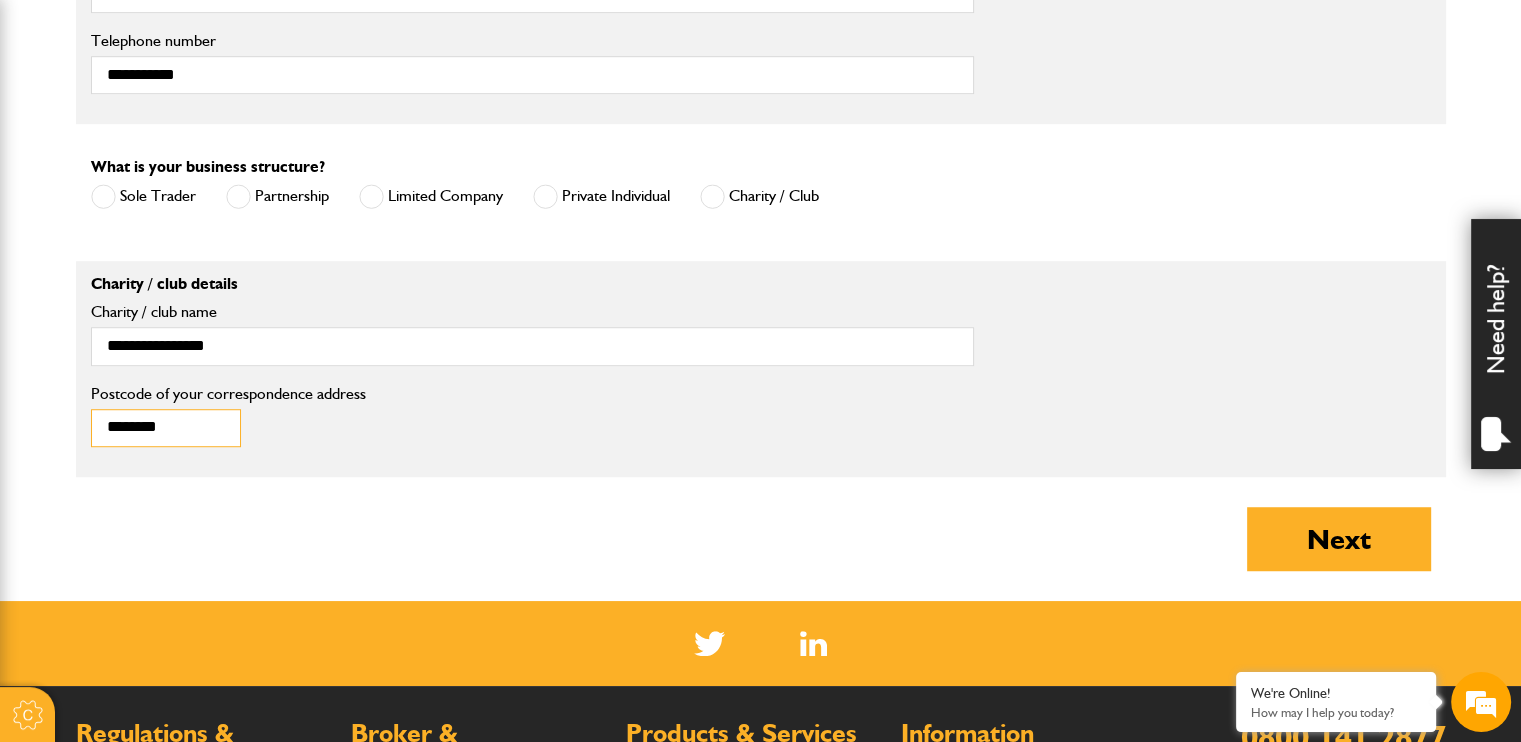 type on "********" 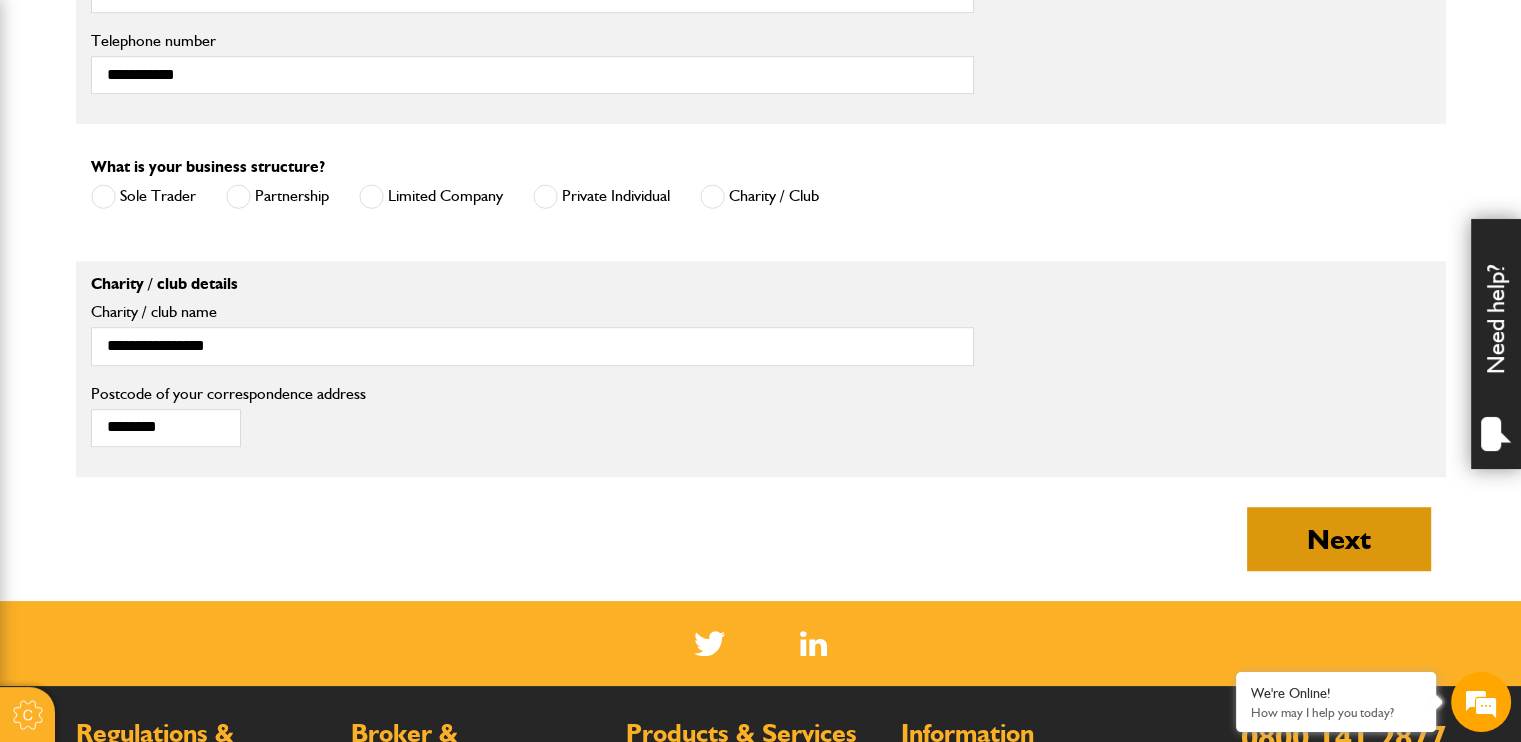 click on "Next" at bounding box center (1339, 539) 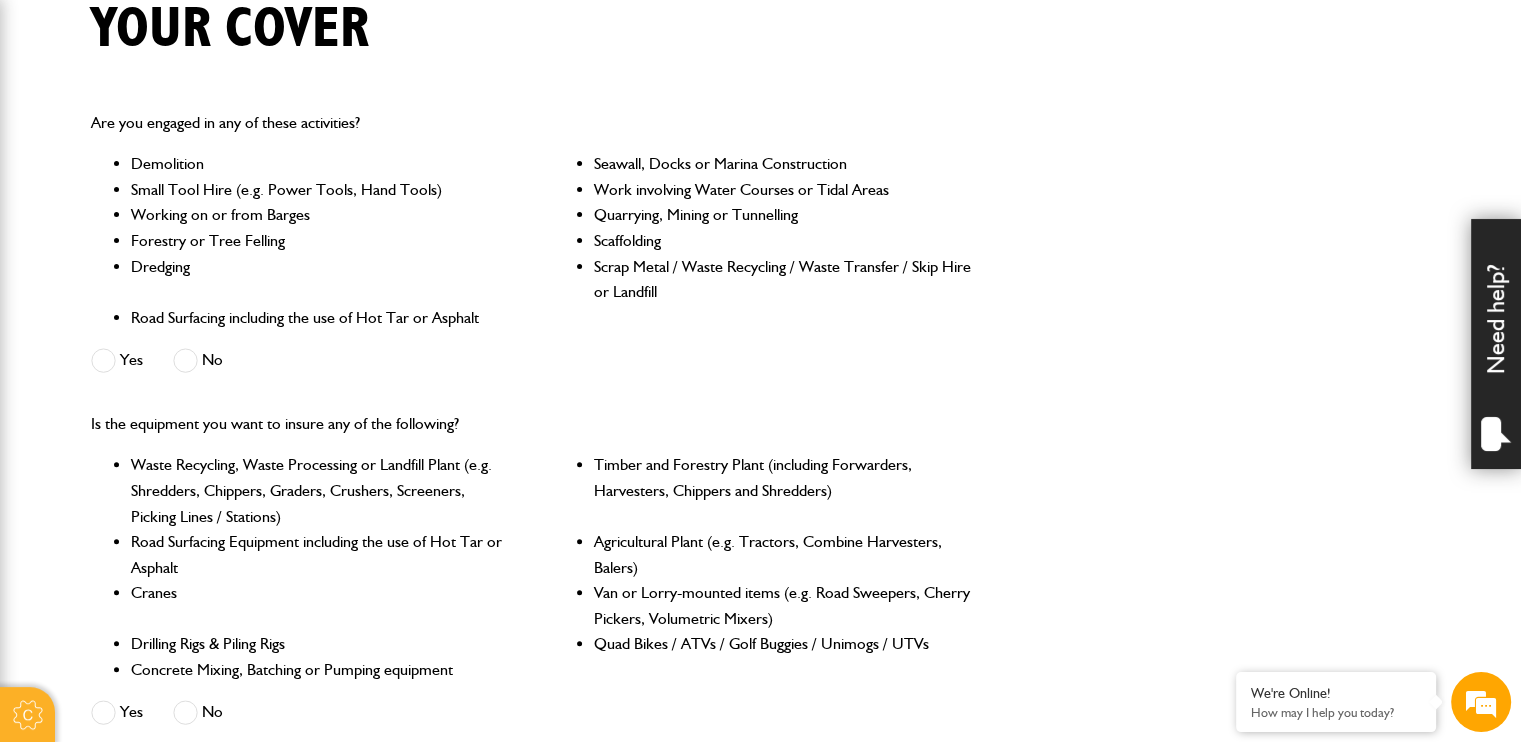 scroll, scrollTop: 500, scrollLeft: 0, axis: vertical 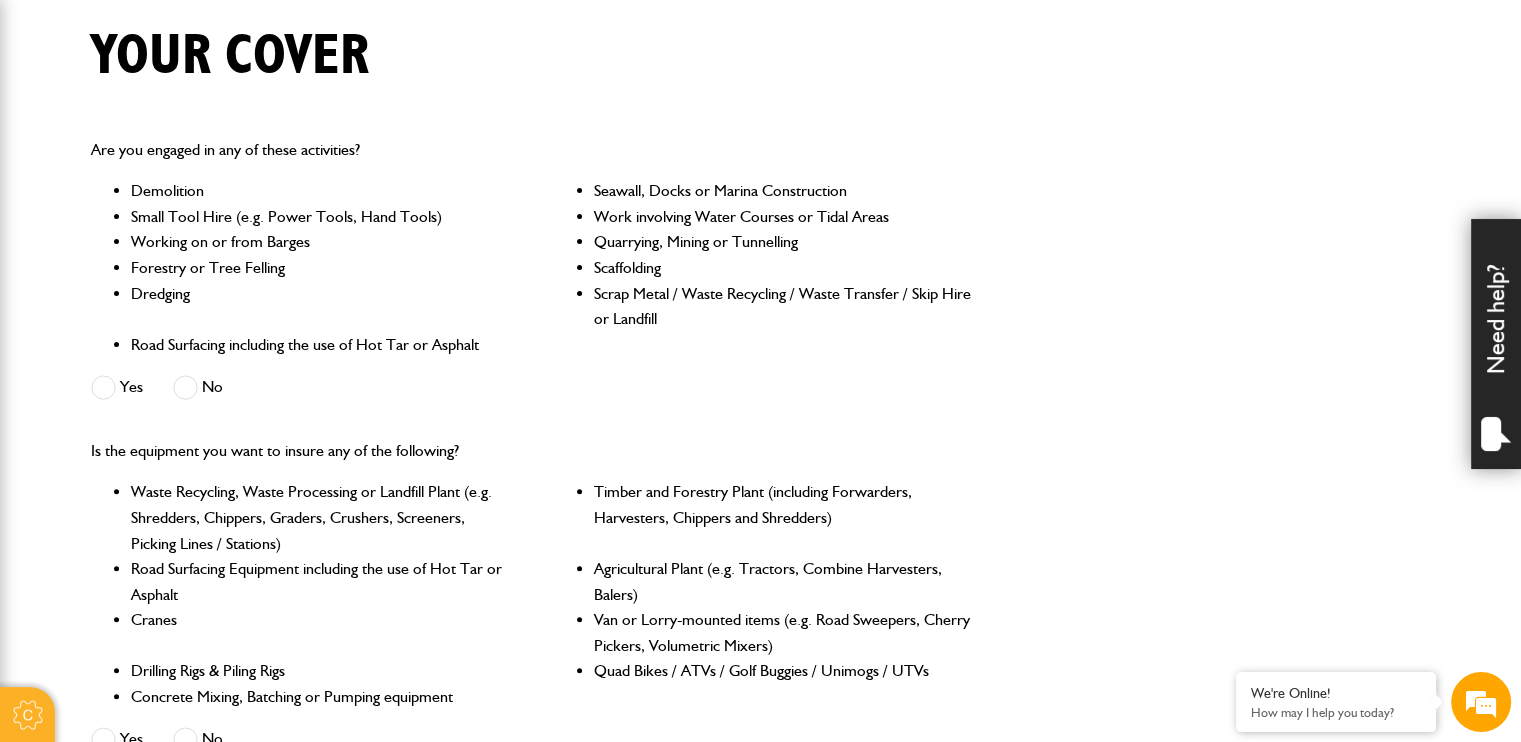 click on "No" at bounding box center [198, 387] 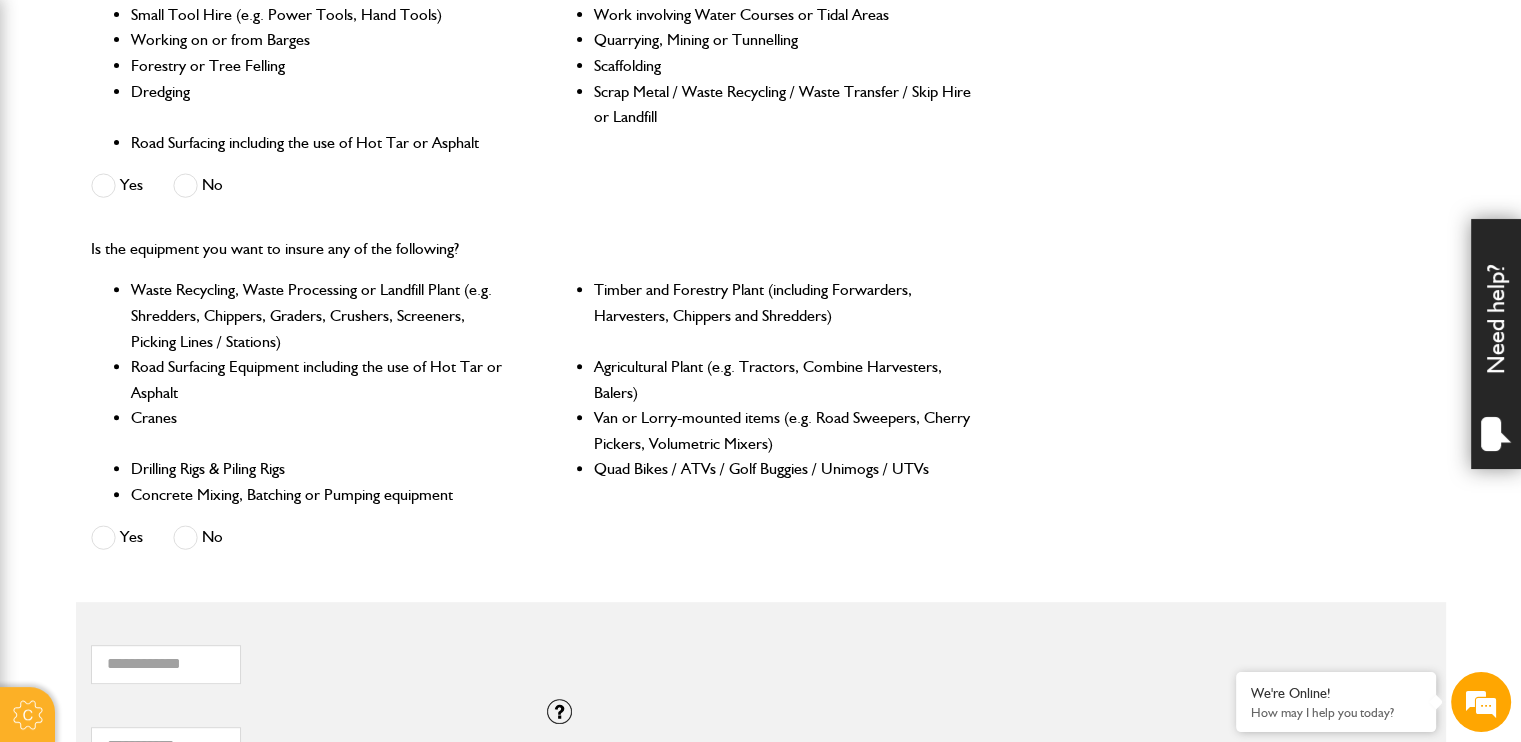 scroll, scrollTop: 800, scrollLeft: 0, axis: vertical 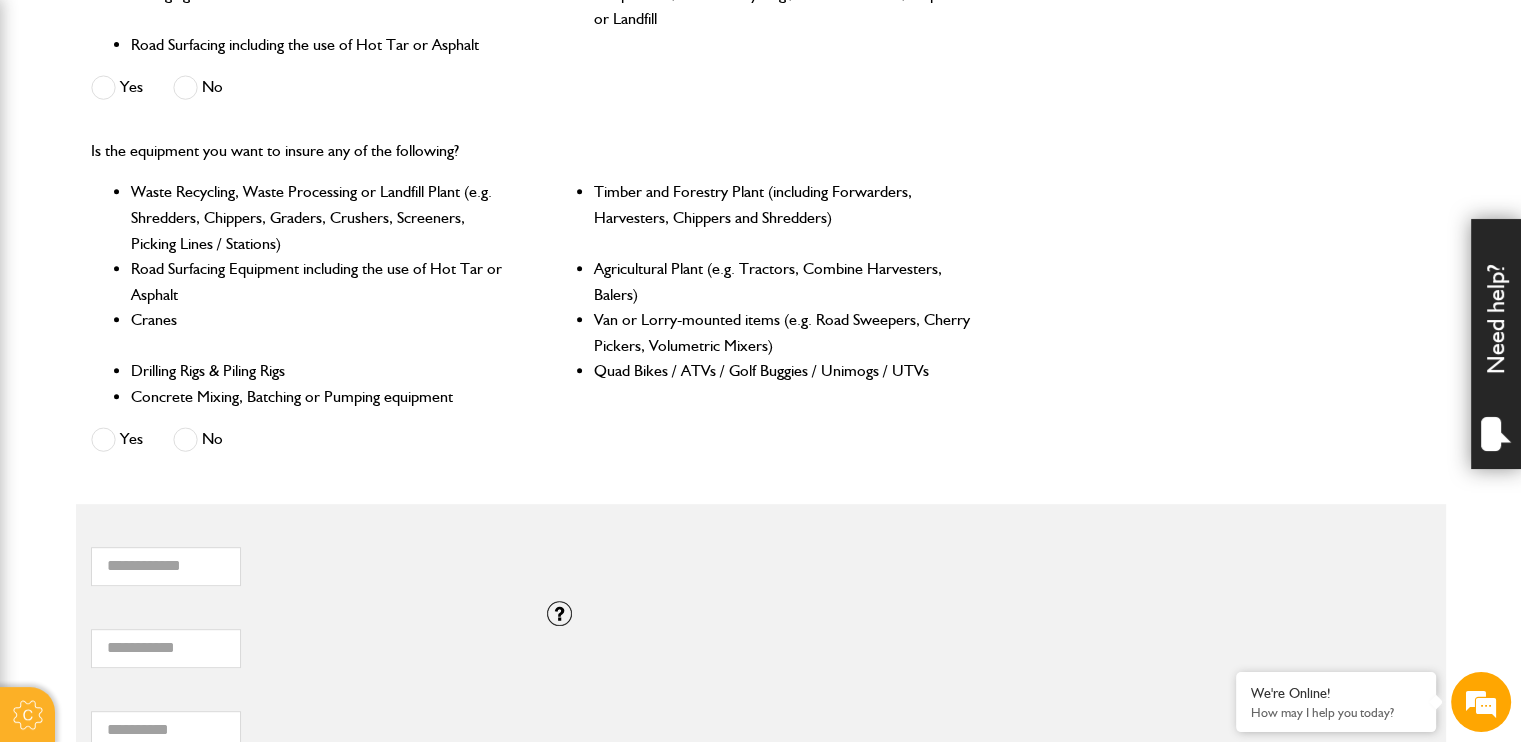 click at bounding box center [185, 439] 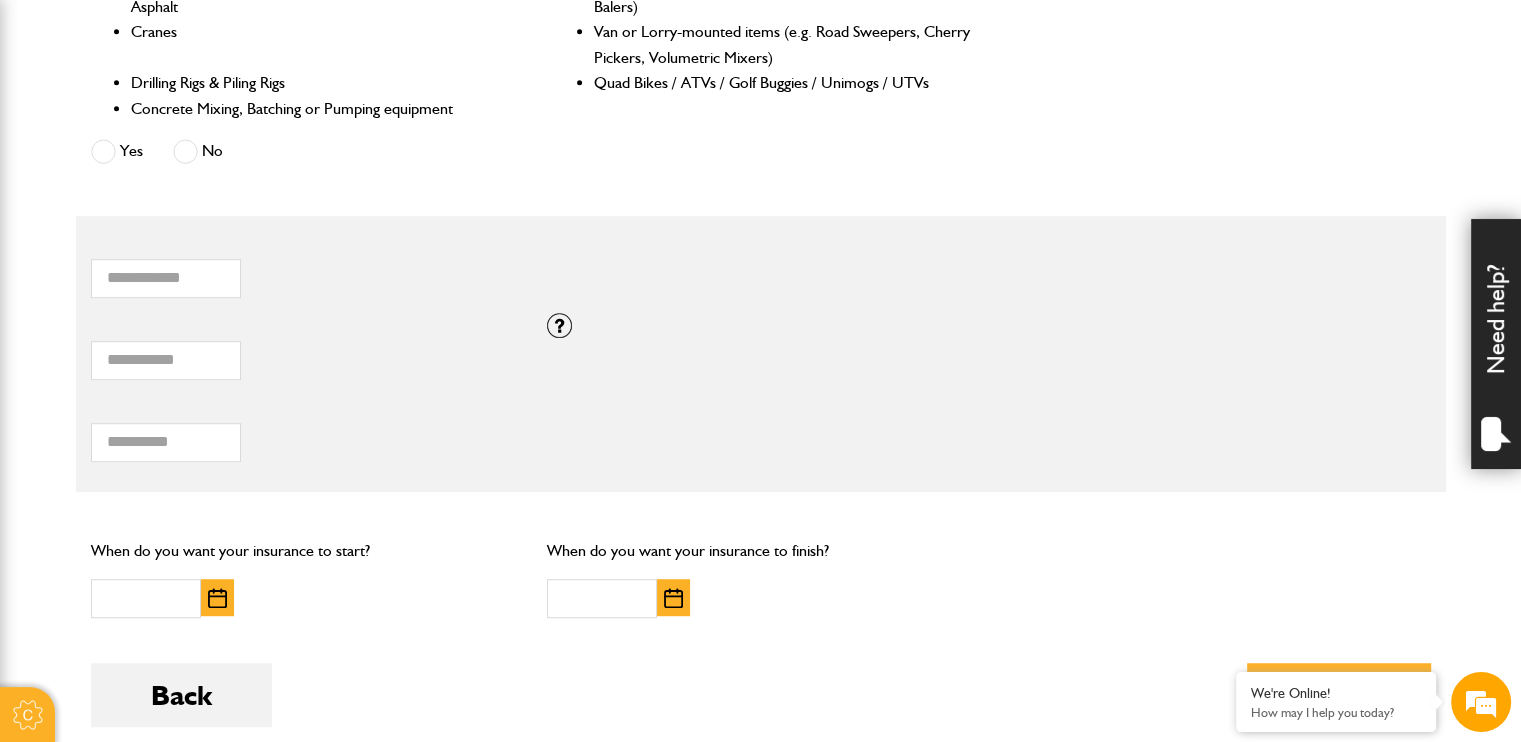 scroll, scrollTop: 1100, scrollLeft: 0, axis: vertical 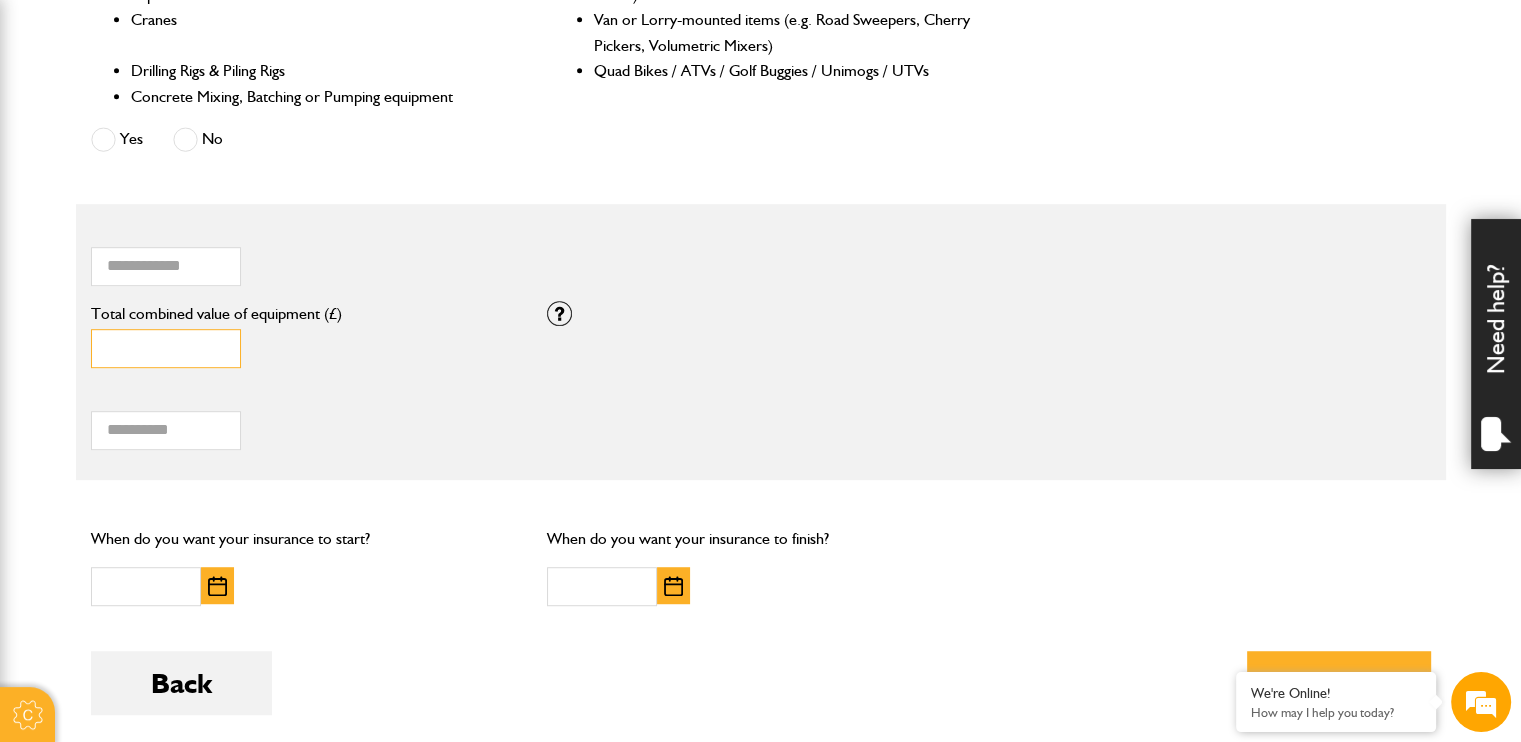 drag, startPoint x: 162, startPoint y: 344, endPoint x: 38, endPoint y: 344, distance: 124 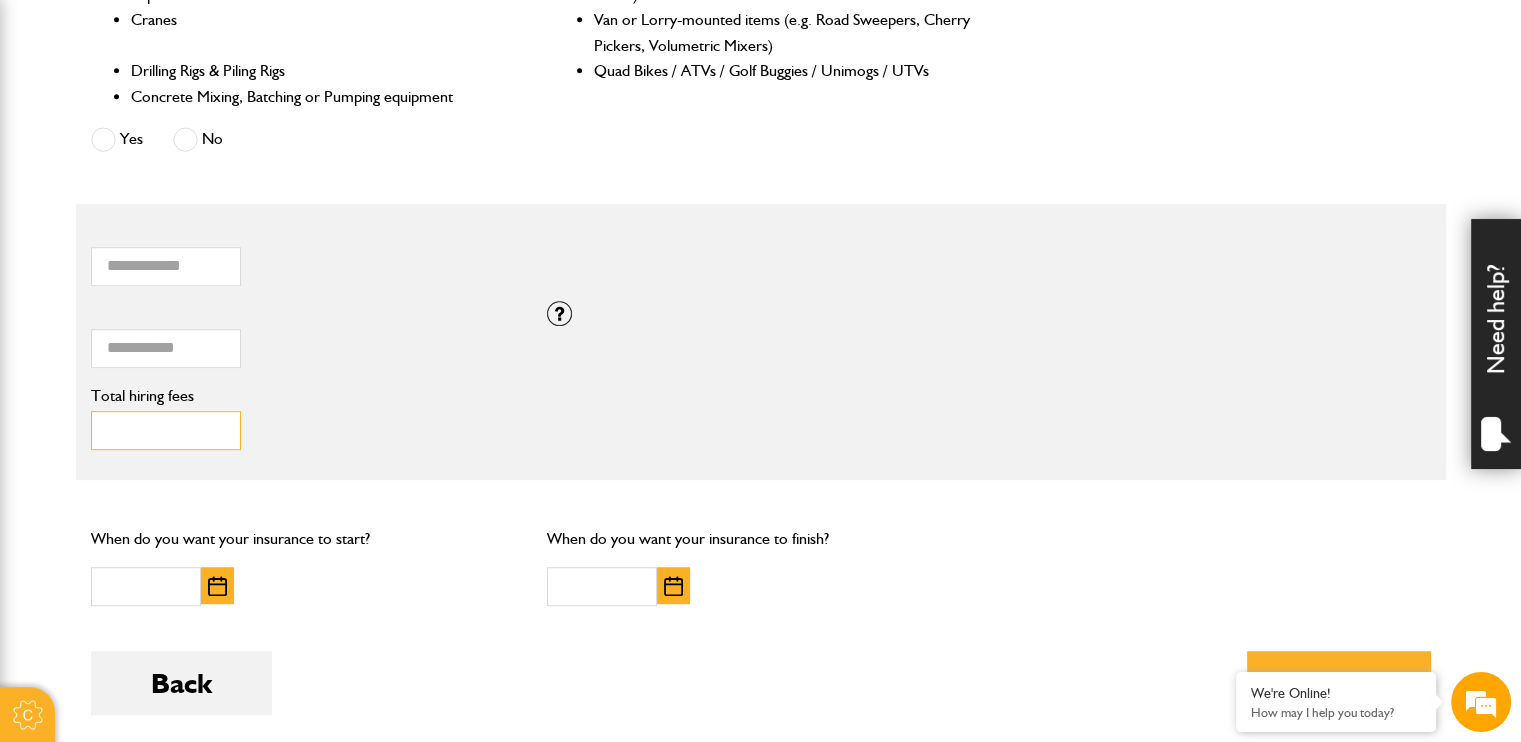 click on "Total hiring fees" at bounding box center (166, 430) 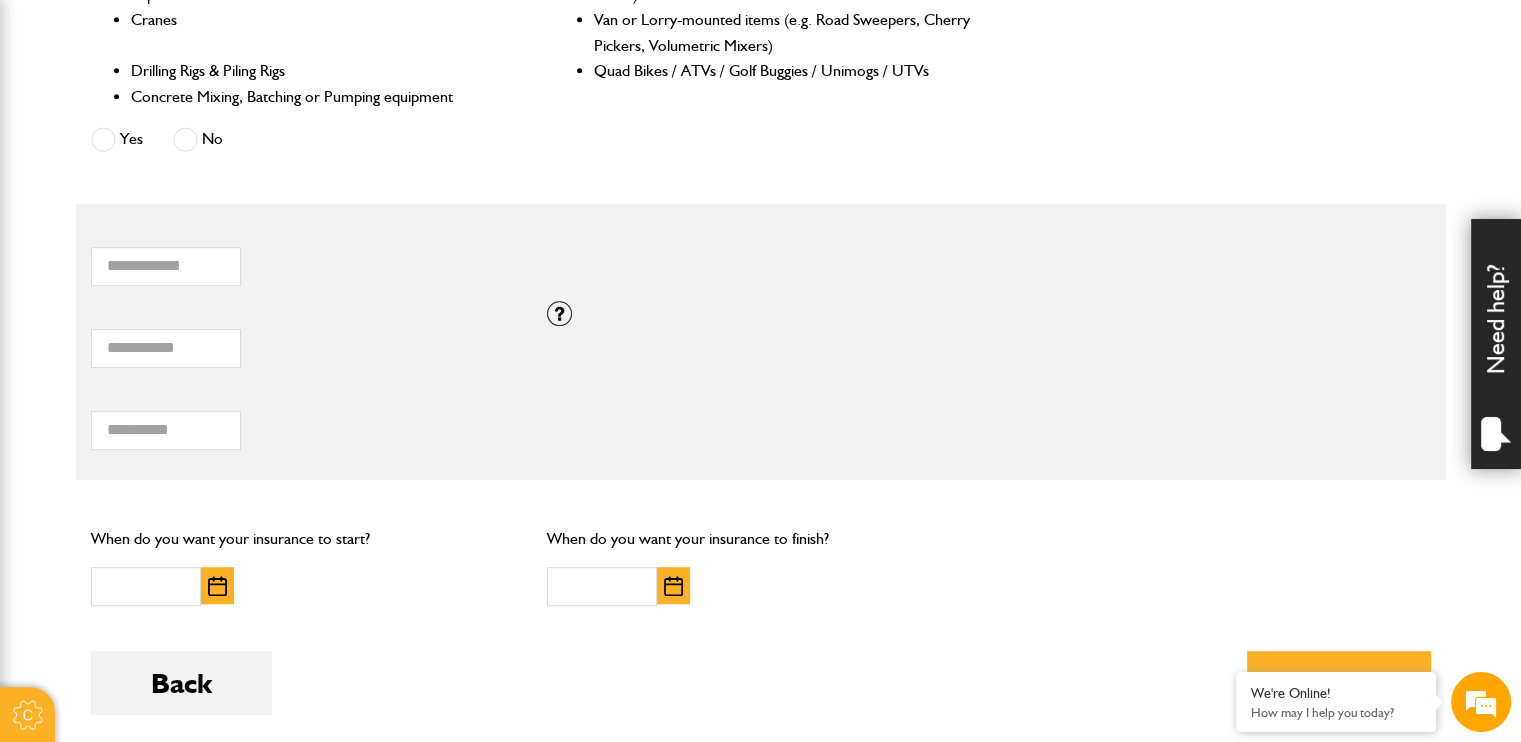 click on "Do you need more than £5,000,000 of liability cover?
Yes
No
Which of these activities are you involved with?
Plant hire only
Groundworks only
Plant hire and groundworks
Please indicate the proportion of time typically spent on ground works and plant hire:
Ground works
100%
0%   Plant hire
Are you engaged in any of these activities?
Demolition
Seawall, Docks or Marina Construction
Small Tool Hire (e.g. Power Tools, Hand Tools)
Work involving Water Courses or Tidal Areas
Working on or from Barges
Quarrying, Mining or Tunnelling
Forestry or Tree Felling
Scaffolding
Dredging
Scrap Metal / Waste Recycling / Waste Transfer / Skip Hire or Landfill
Road Surfacing including the use of Hot Tar or Asphalt
Yes
No
Is the equipment you want to insure any of the following?
Timber and Forestry Plant (including Forwarders, Harvesters, Chippers and Shredders)
Cranes" at bounding box center [761, 133] 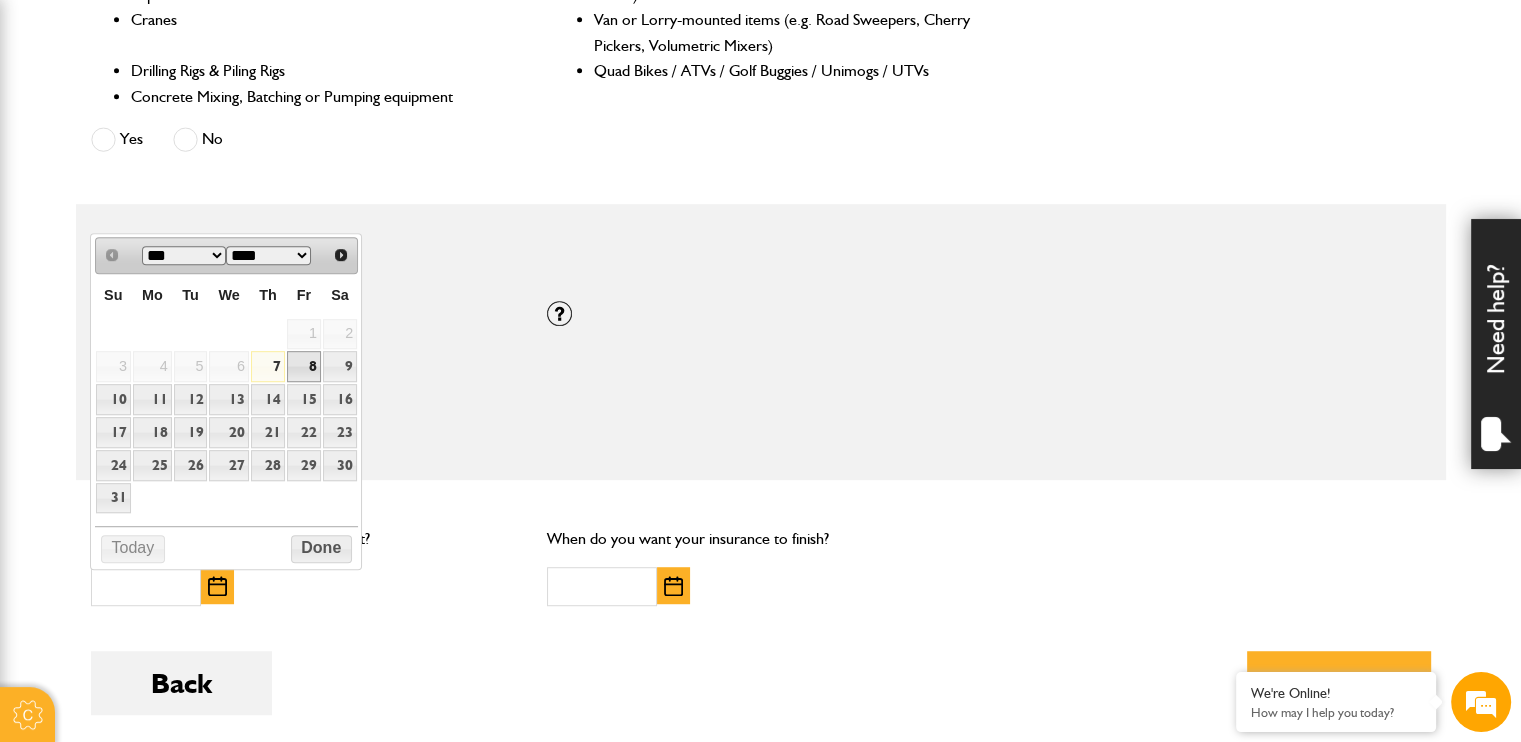 click on "8" at bounding box center [304, 366] 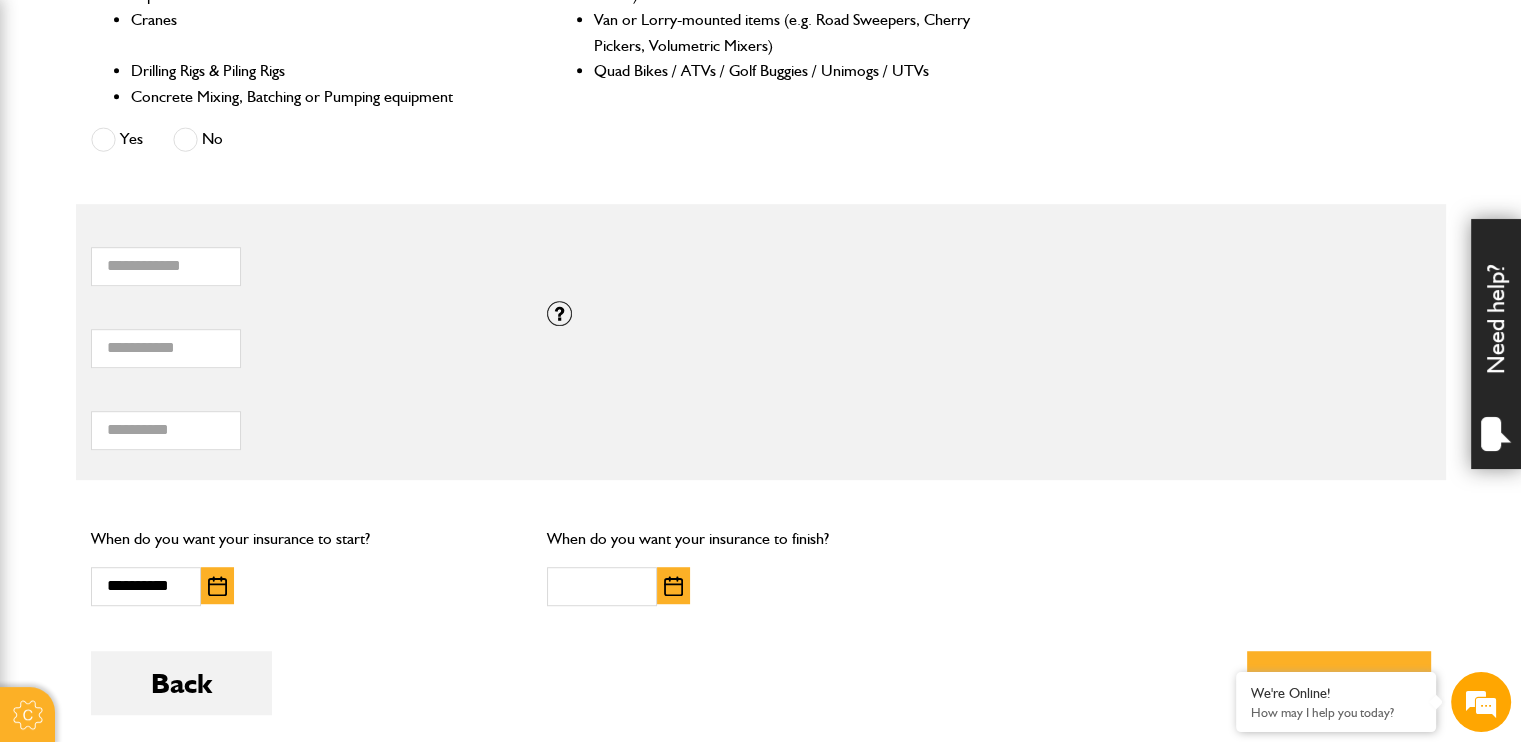 click at bounding box center [673, 585] 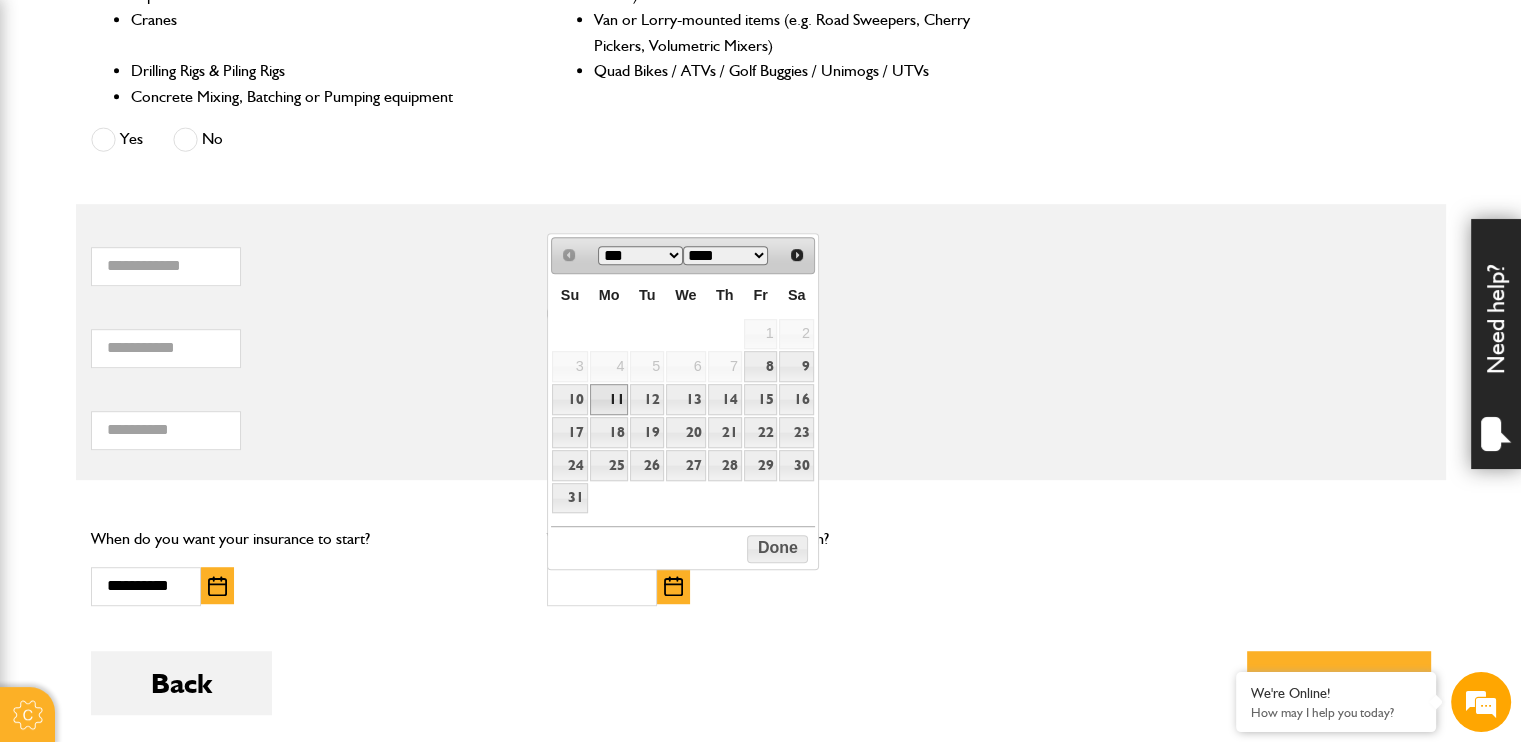 click on "11" at bounding box center (609, 399) 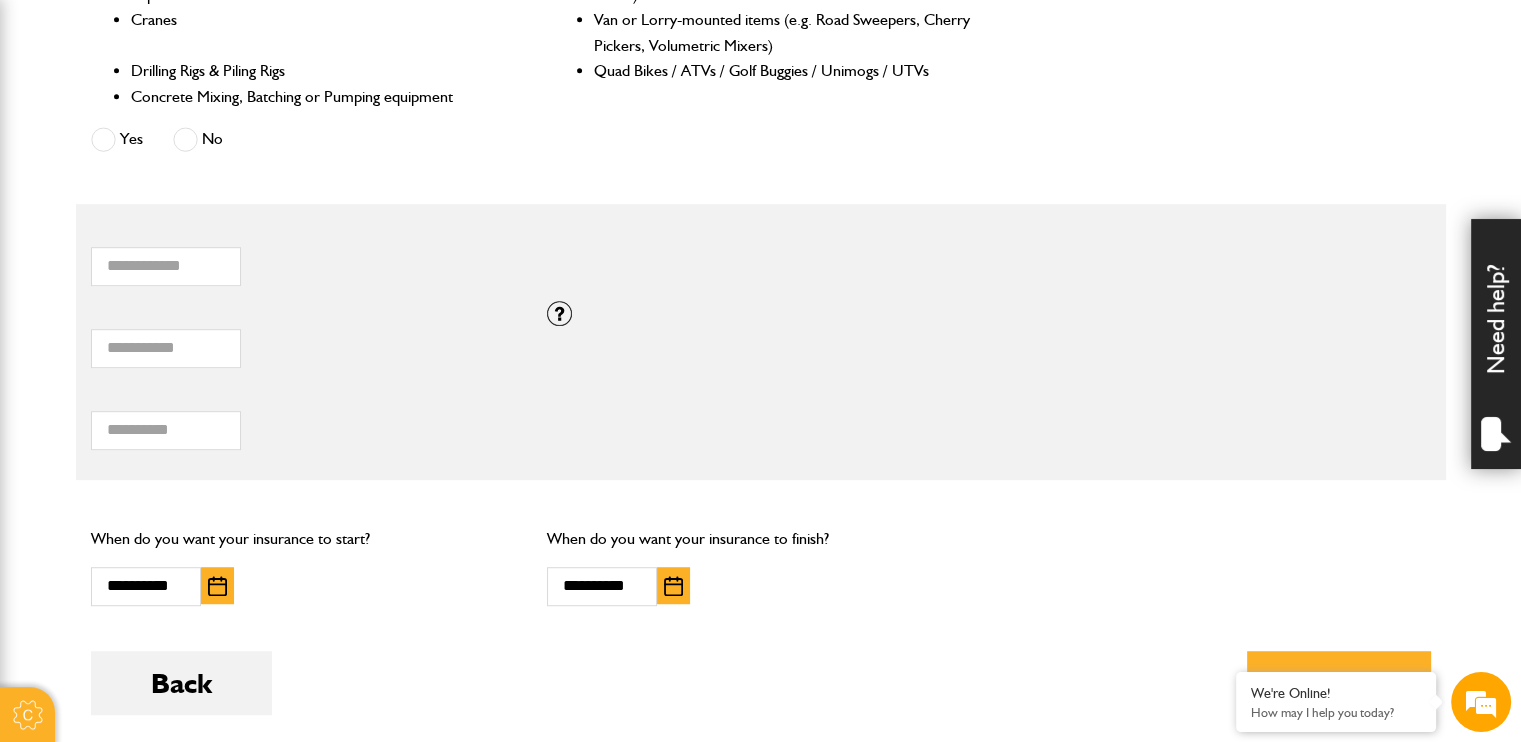 click on "Do you need more than £5,000,000 of liability cover?
Yes
No
Which of these activities are you involved with?
Plant hire only
Groundworks only
Plant hire and groundworks
Please indicate the proportion of time typically spent on ground works and plant hire:
Ground works
100%
0%   Plant hire
Are you engaged in any of these activities?
Demolition
Seawall, Docks or Marina Construction
Small Tool Hire (e.g. Power Tools, Hand Tools)
Work involving Water Courses or Tidal Areas
Working on or from Barges
Quarrying, Mining or Tunnelling
Forestry or Tree Felling
Scaffolding
Dredging
Scrap Metal / Waste Recycling / Waste Transfer / Skip Hire or Landfill
Road Surfacing including the use of Hot Tar or Asphalt
Yes
No
Is the equipment you want to insure any of the following?
Timber and Forestry Plant (including Forwarders, Harvesters, Chippers and Shredders)
Cranes" at bounding box center [761, 133] 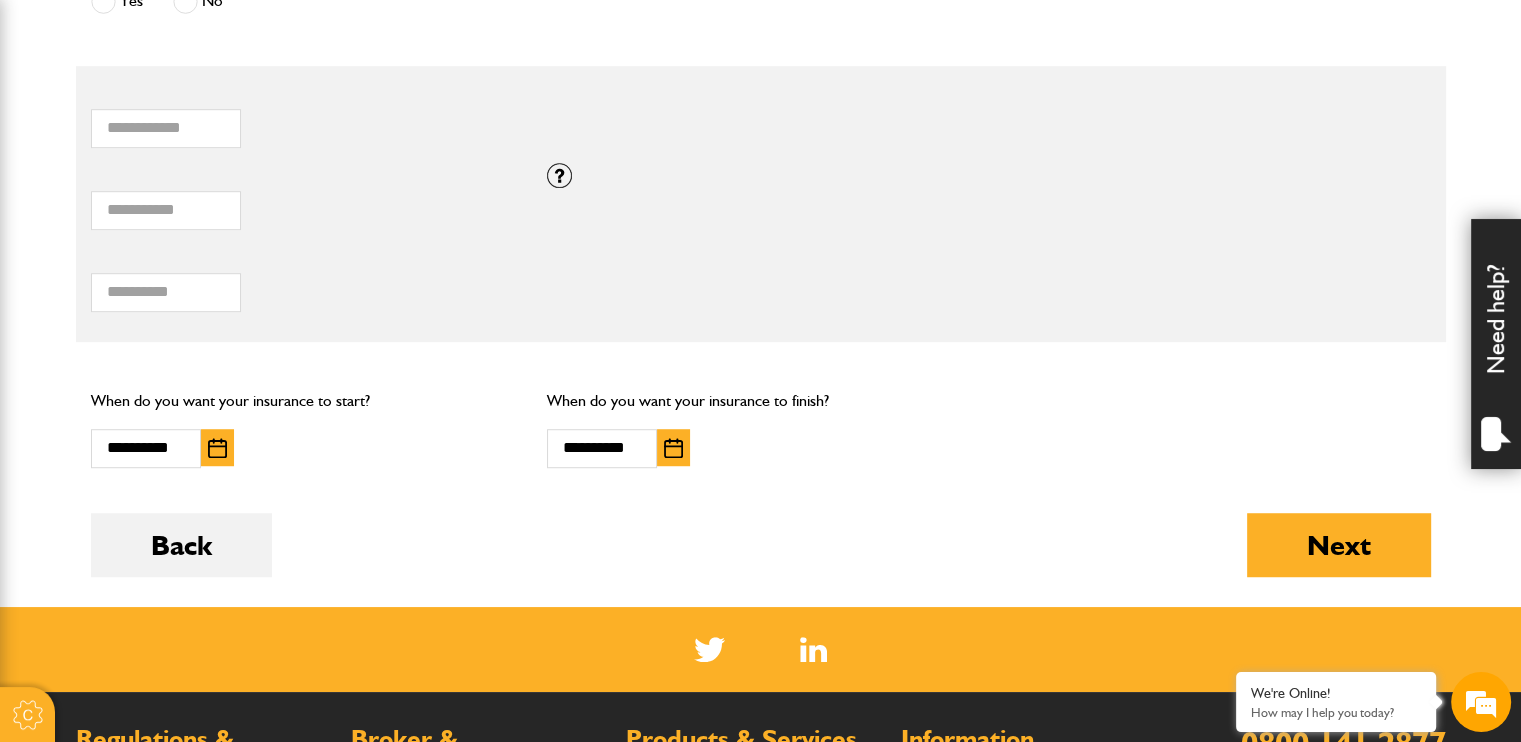 scroll, scrollTop: 1400, scrollLeft: 0, axis: vertical 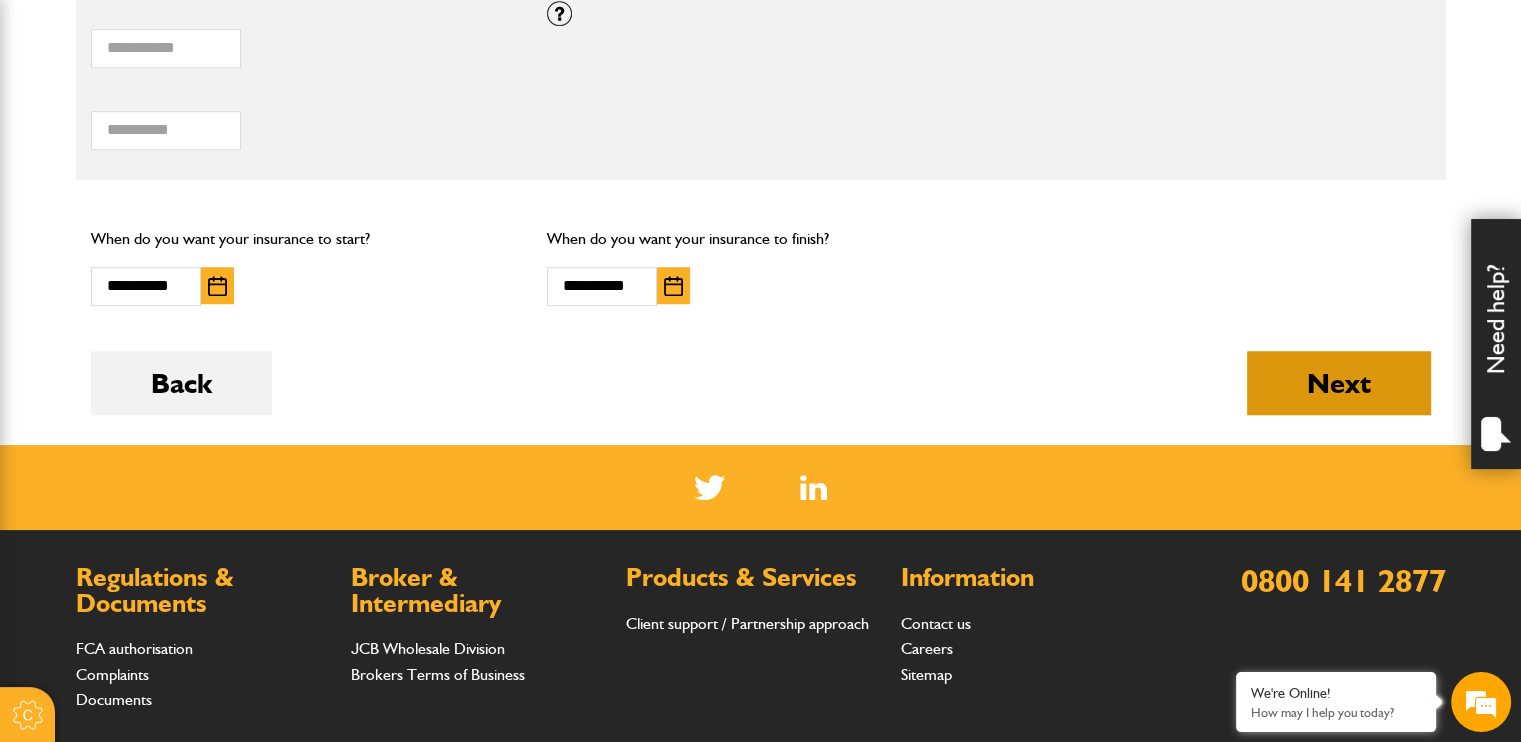 click on "Next" at bounding box center [1339, 383] 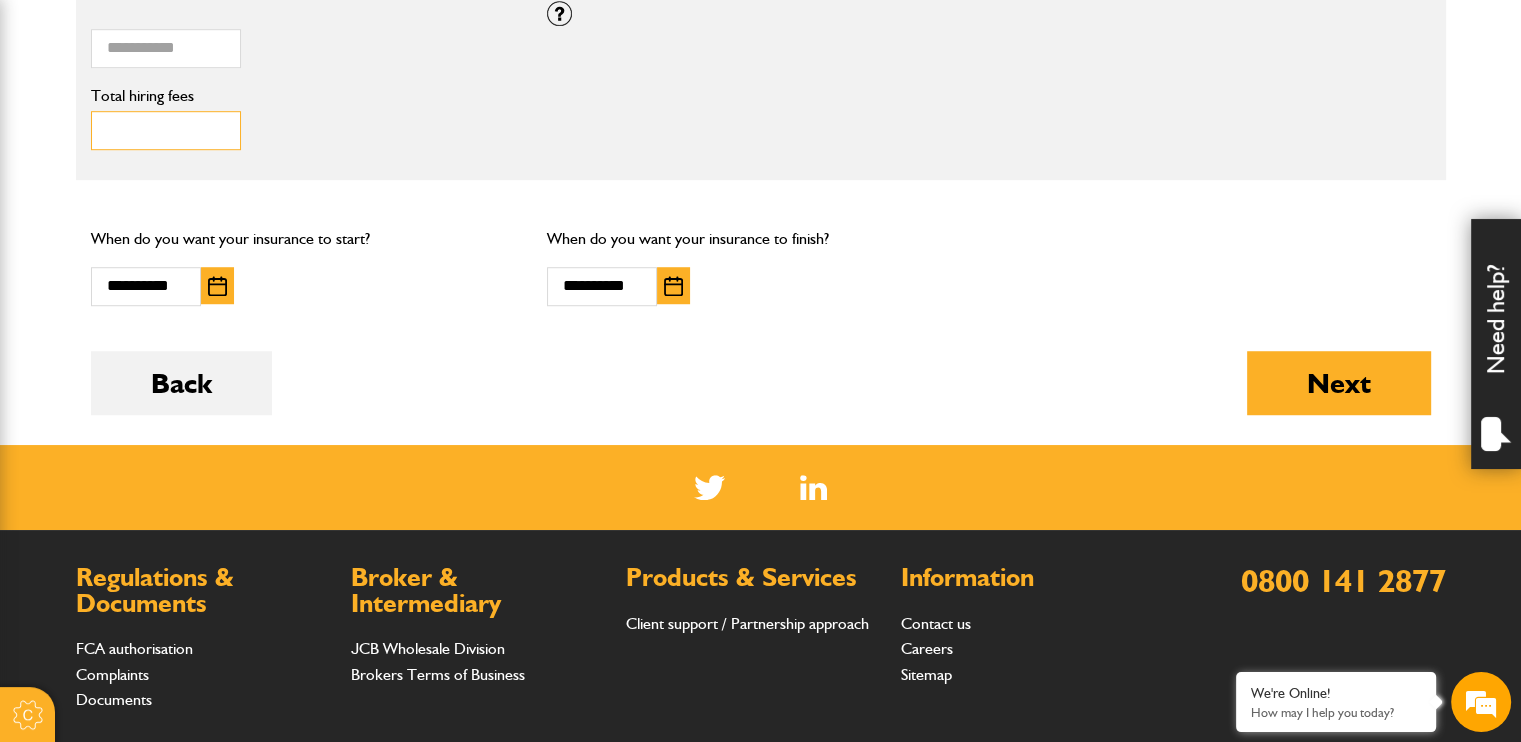drag, startPoint x: 161, startPoint y: 130, endPoint x: 43, endPoint y: 121, distance: 118.34272 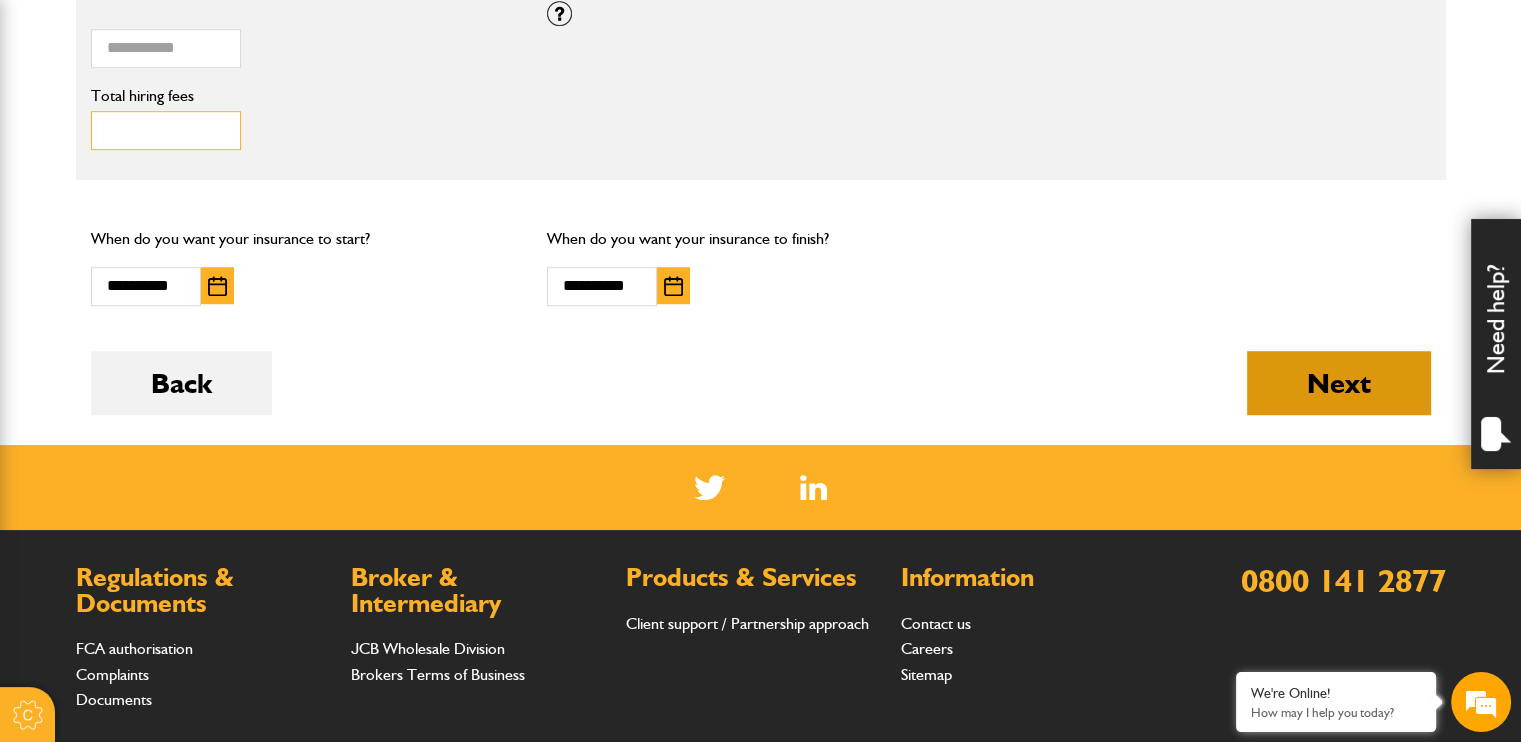 type on "***" 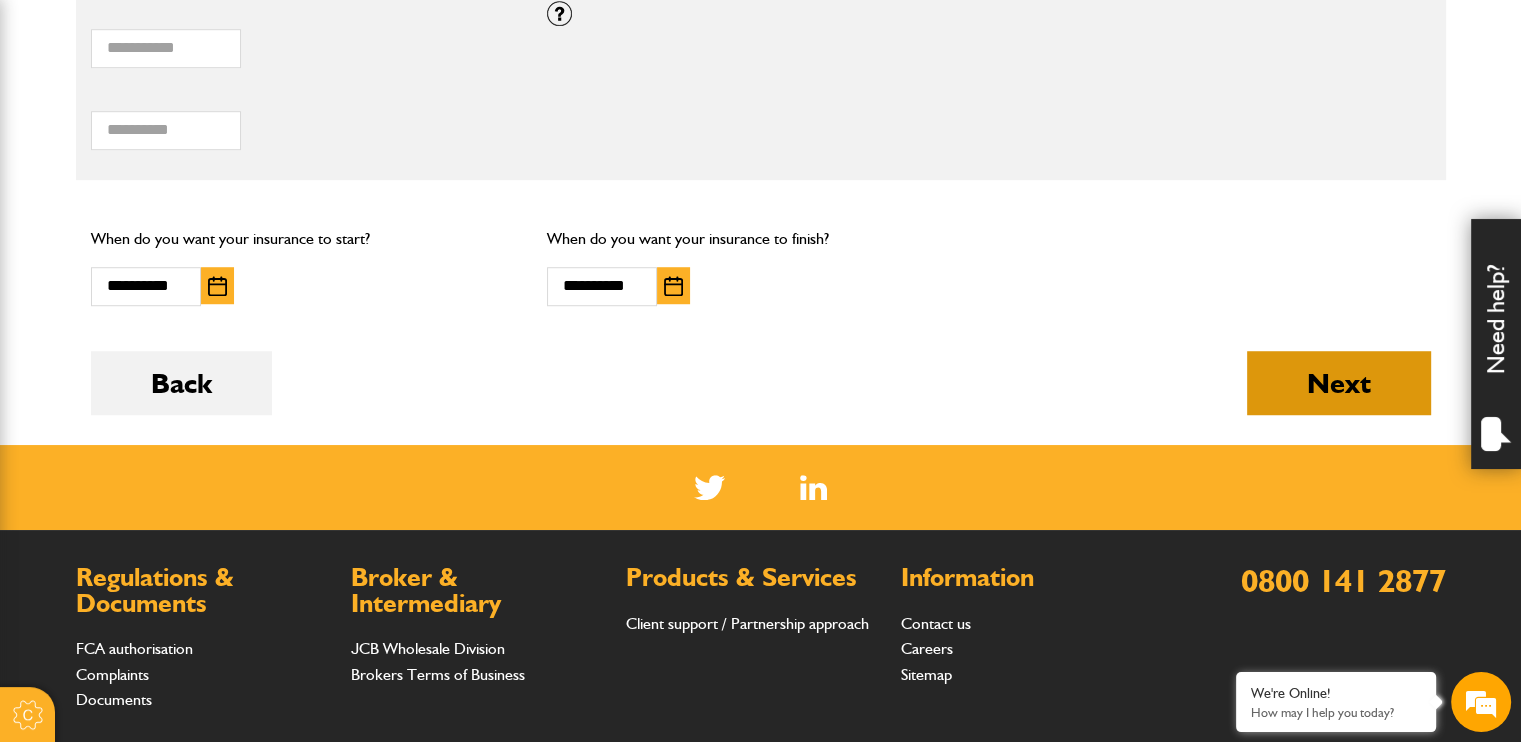 click on "Next" at bounding box center (1339, 383) 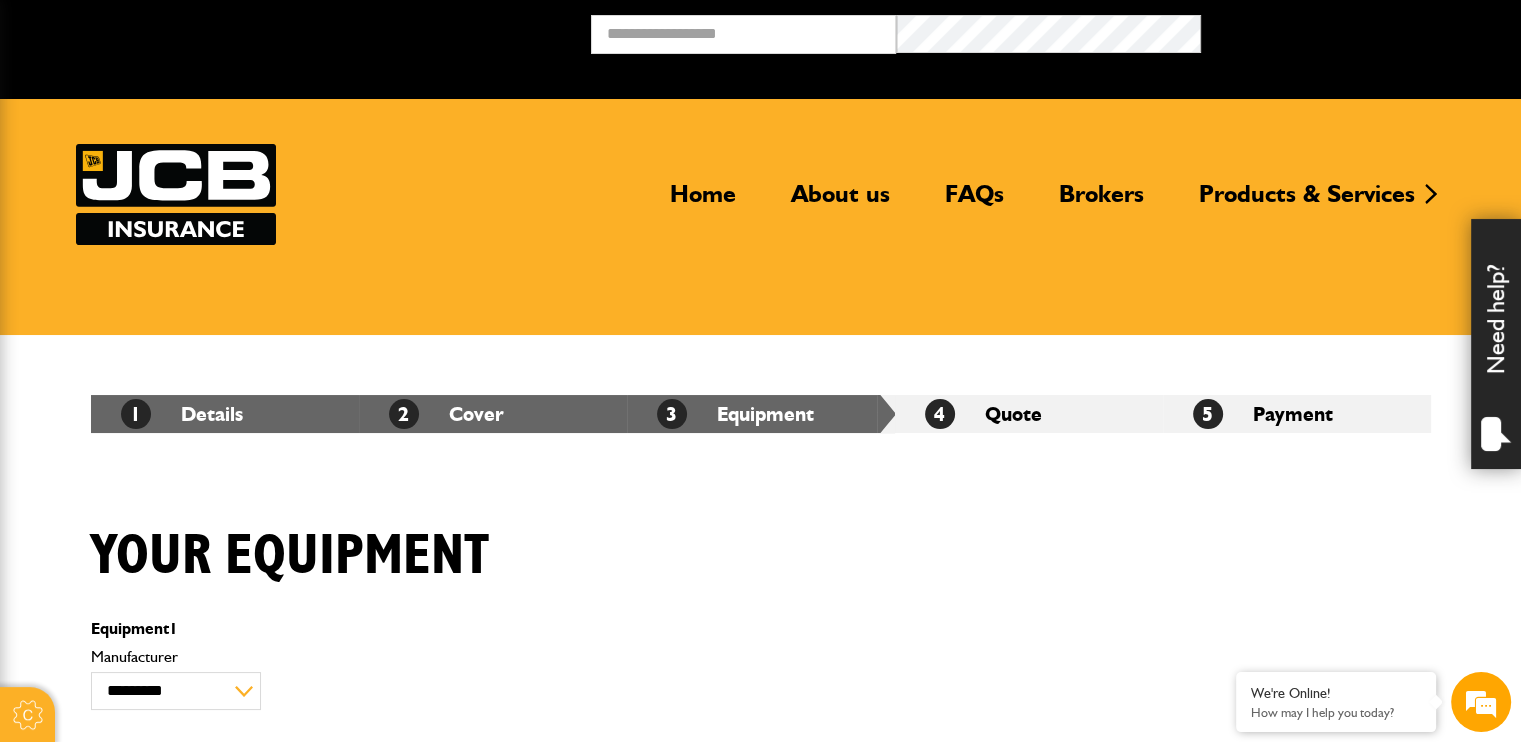 scroll, scrollTop: 300, scrollLeft: 0, axis: vertical 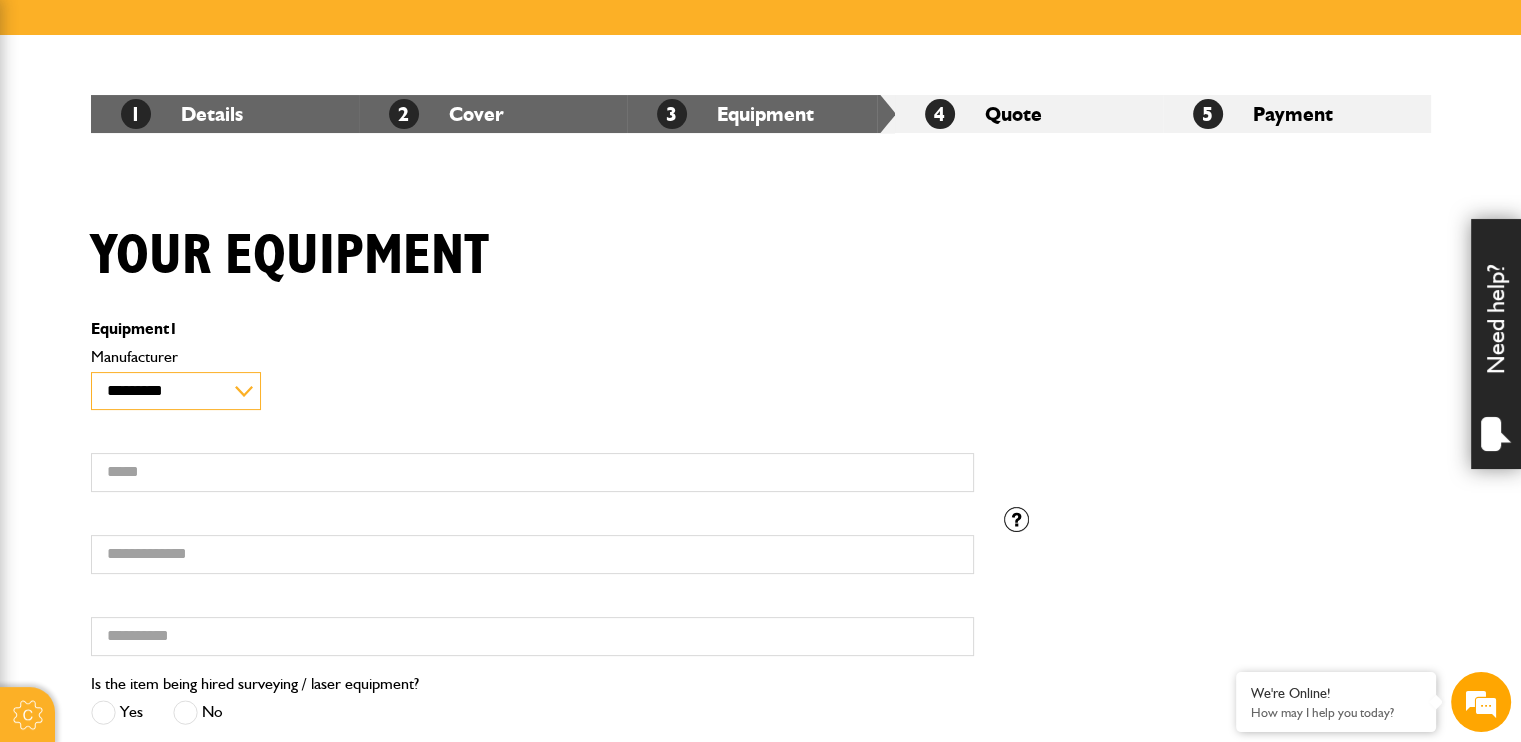 click on "**********" at bounding box center (176, 391) 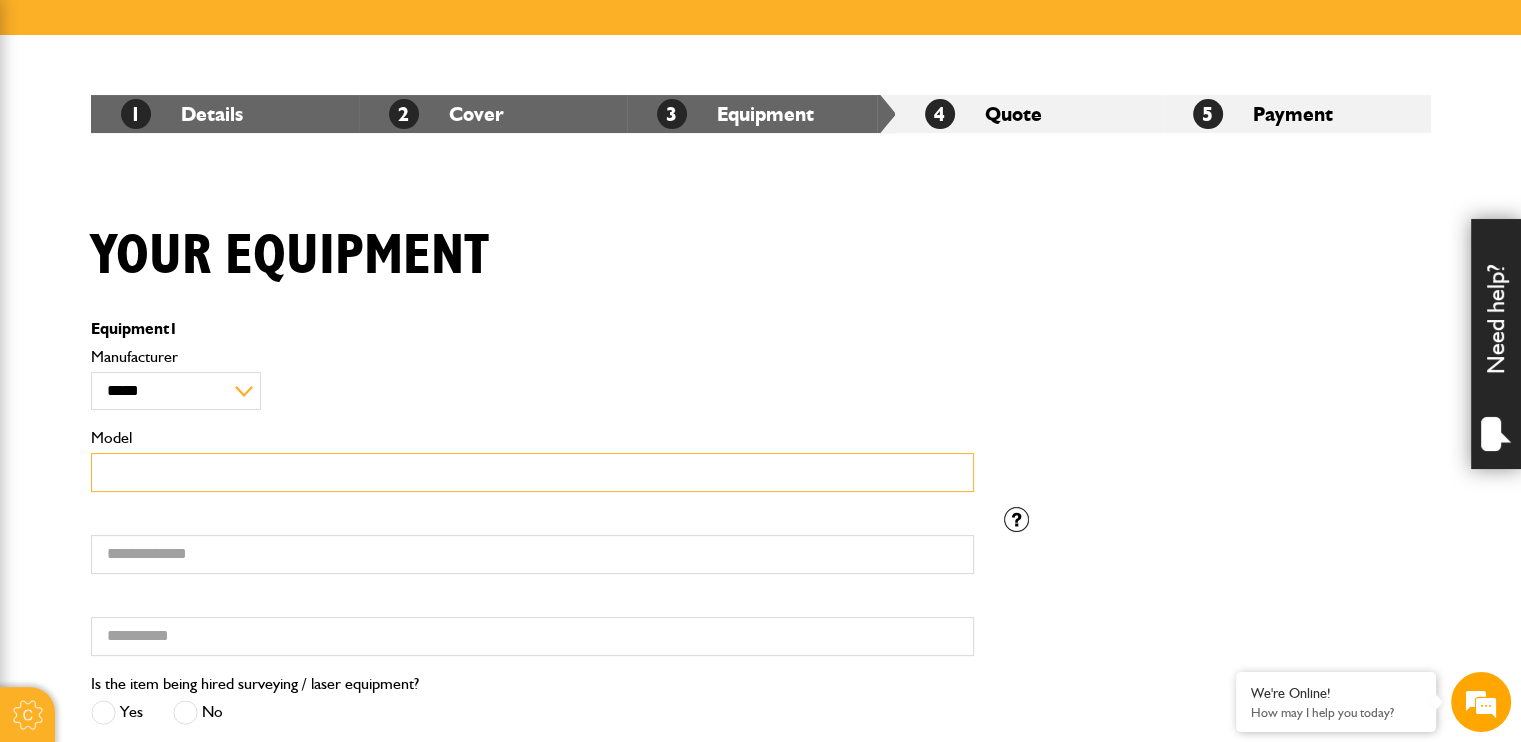 click on "Model" at bounding box center [532, 472] 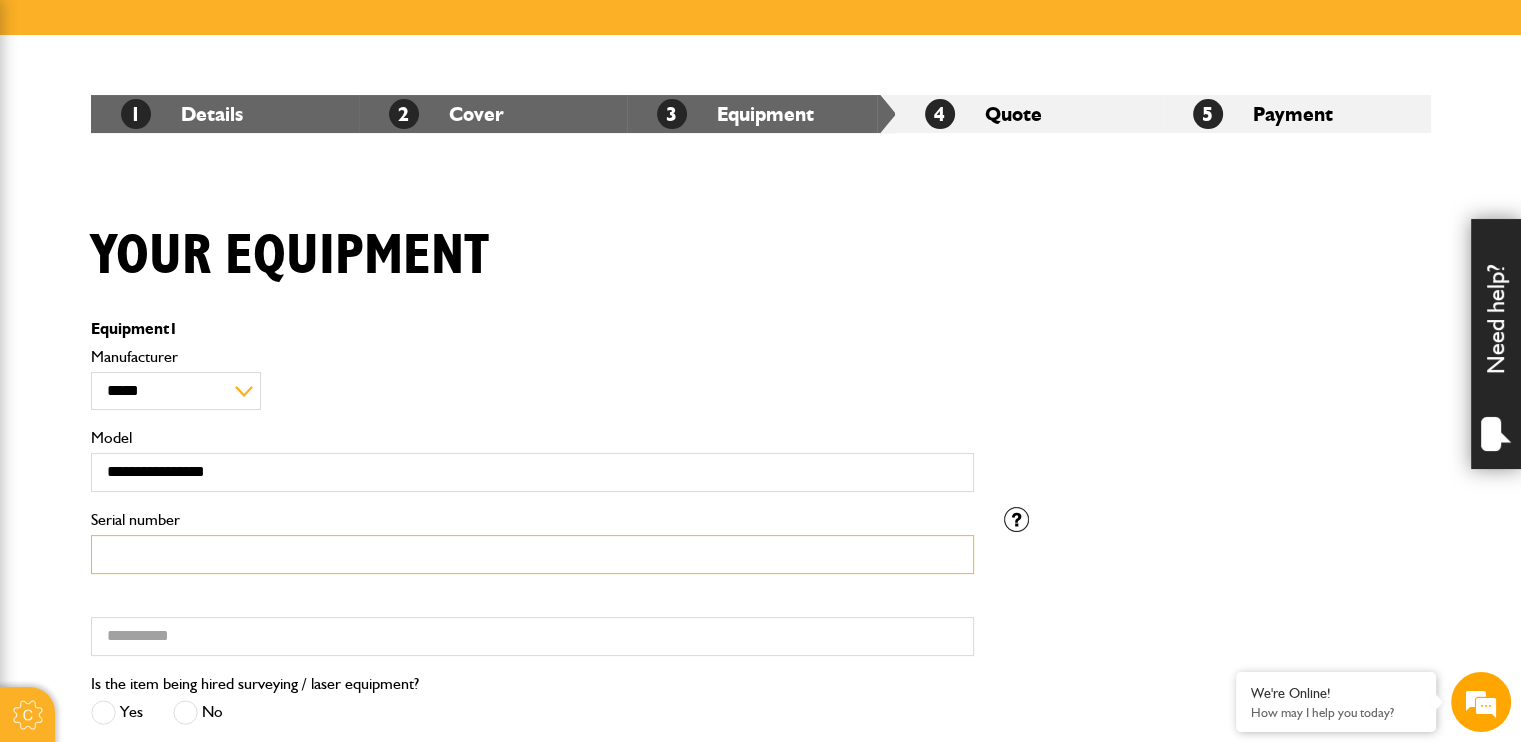 click on "Serial number" at bounding box center (532, 554) 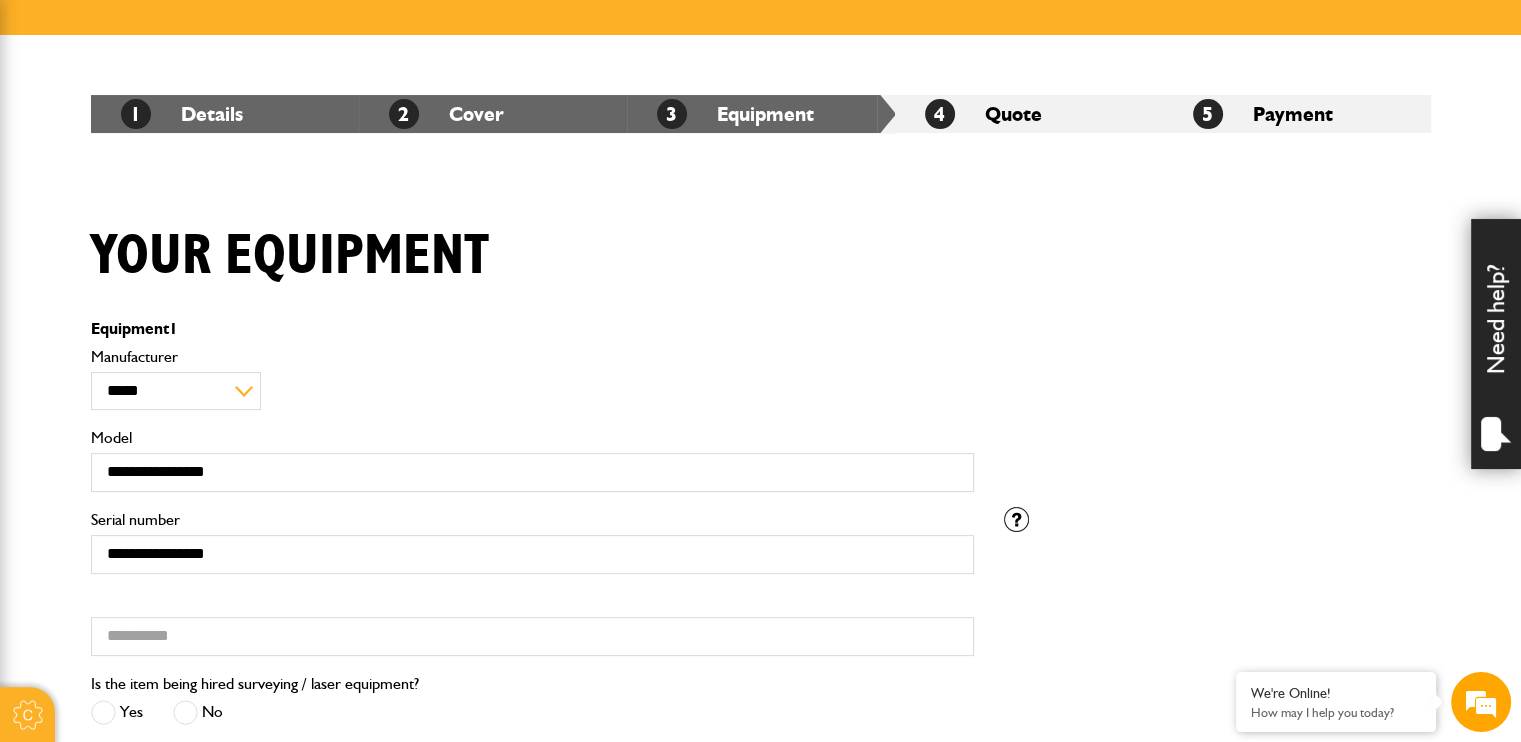 click on "**********" at bounding box center [532, 589] 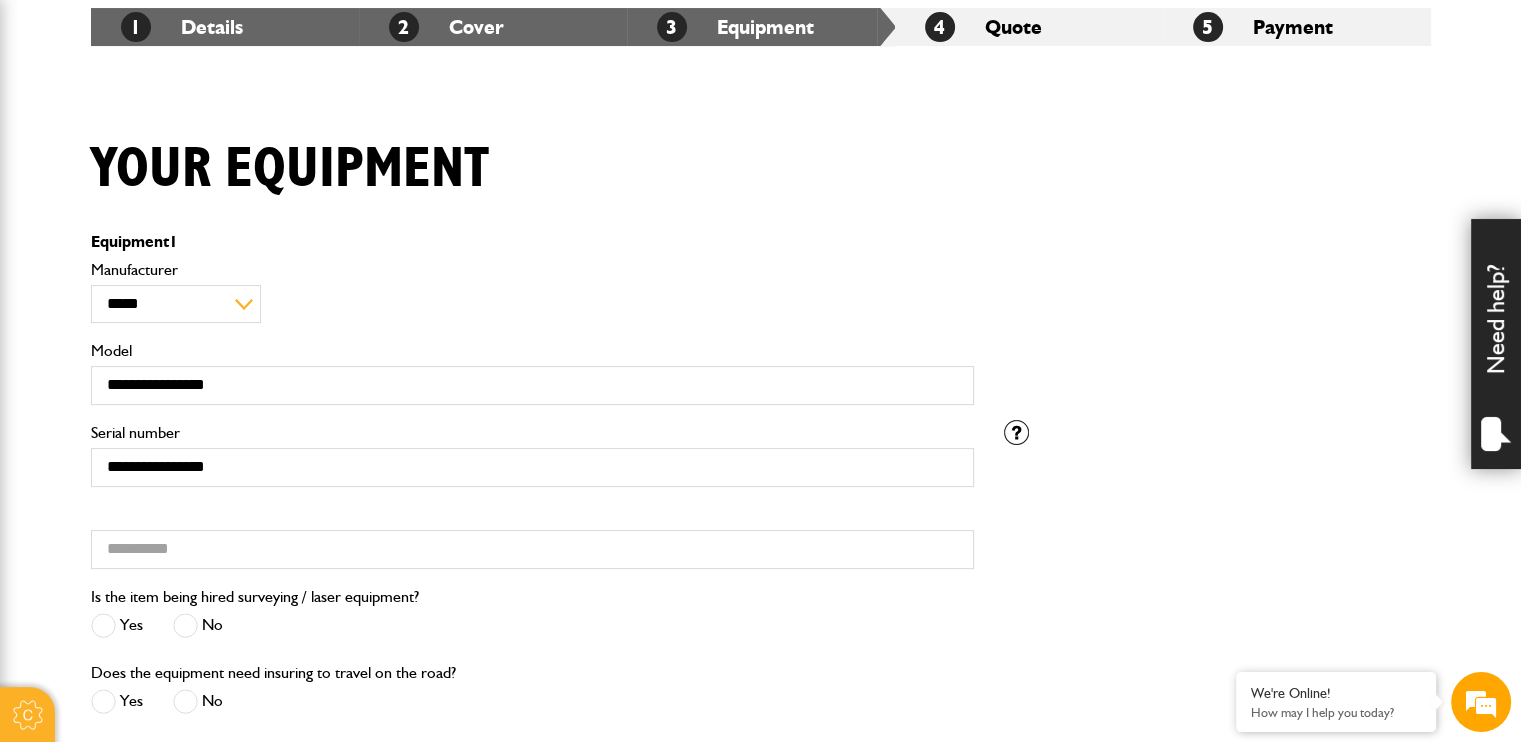 scroll, scrollTop: 500, scrollLeft: 0, axis: vertical 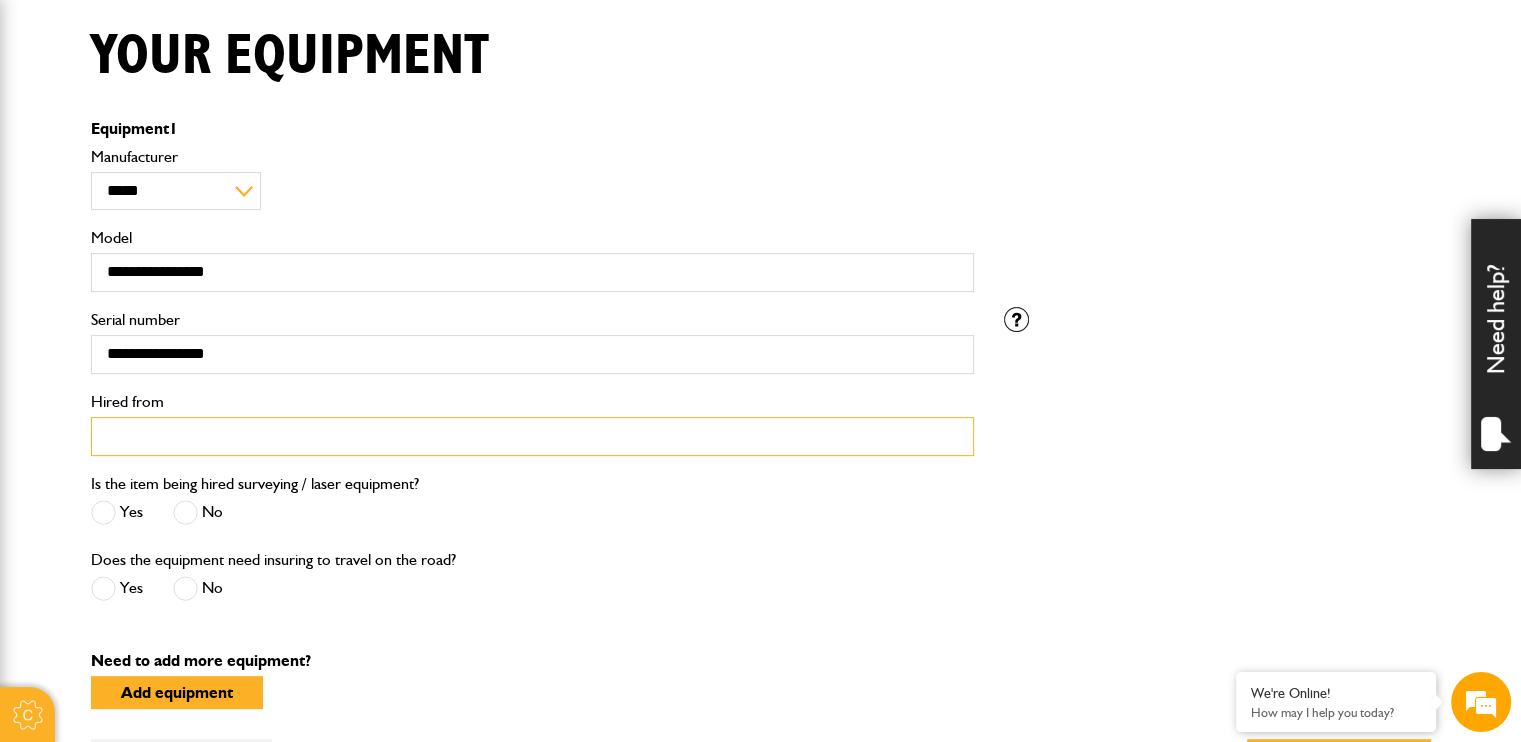 click on "Hired from" at bounding box center (532, 436) 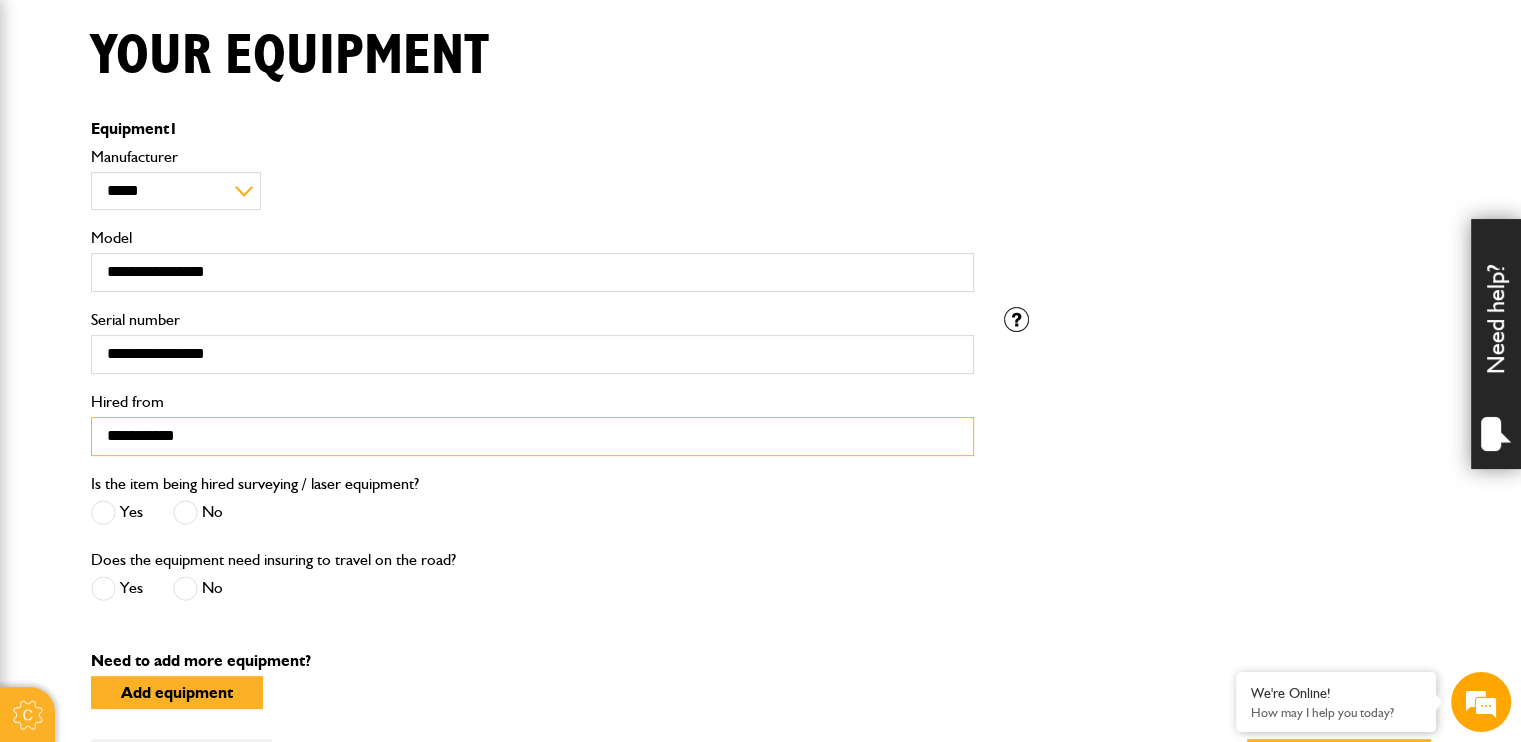 scroll, scrollTop: 600, scrollLeft: 0, axis: vertical 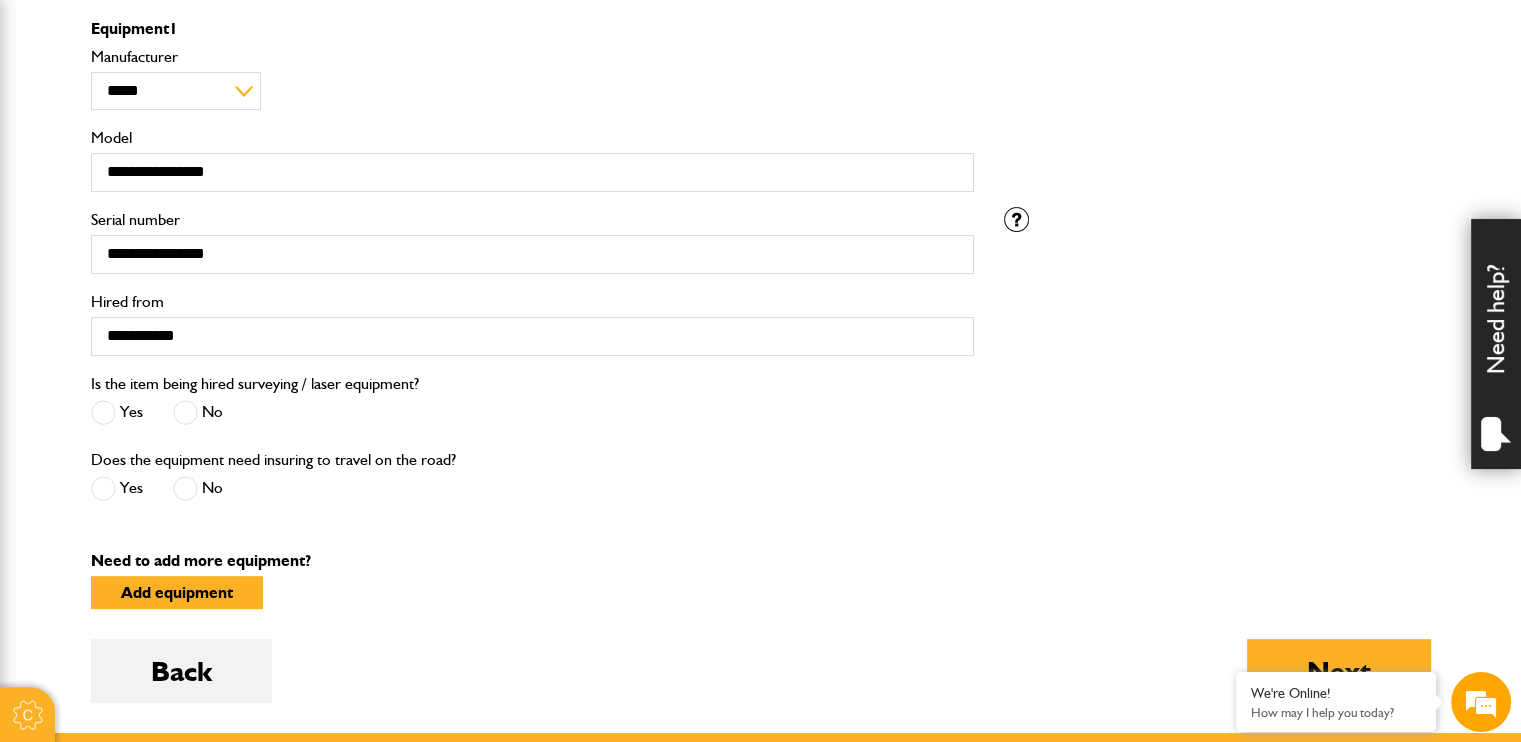 click at bounding box center [185, 412] 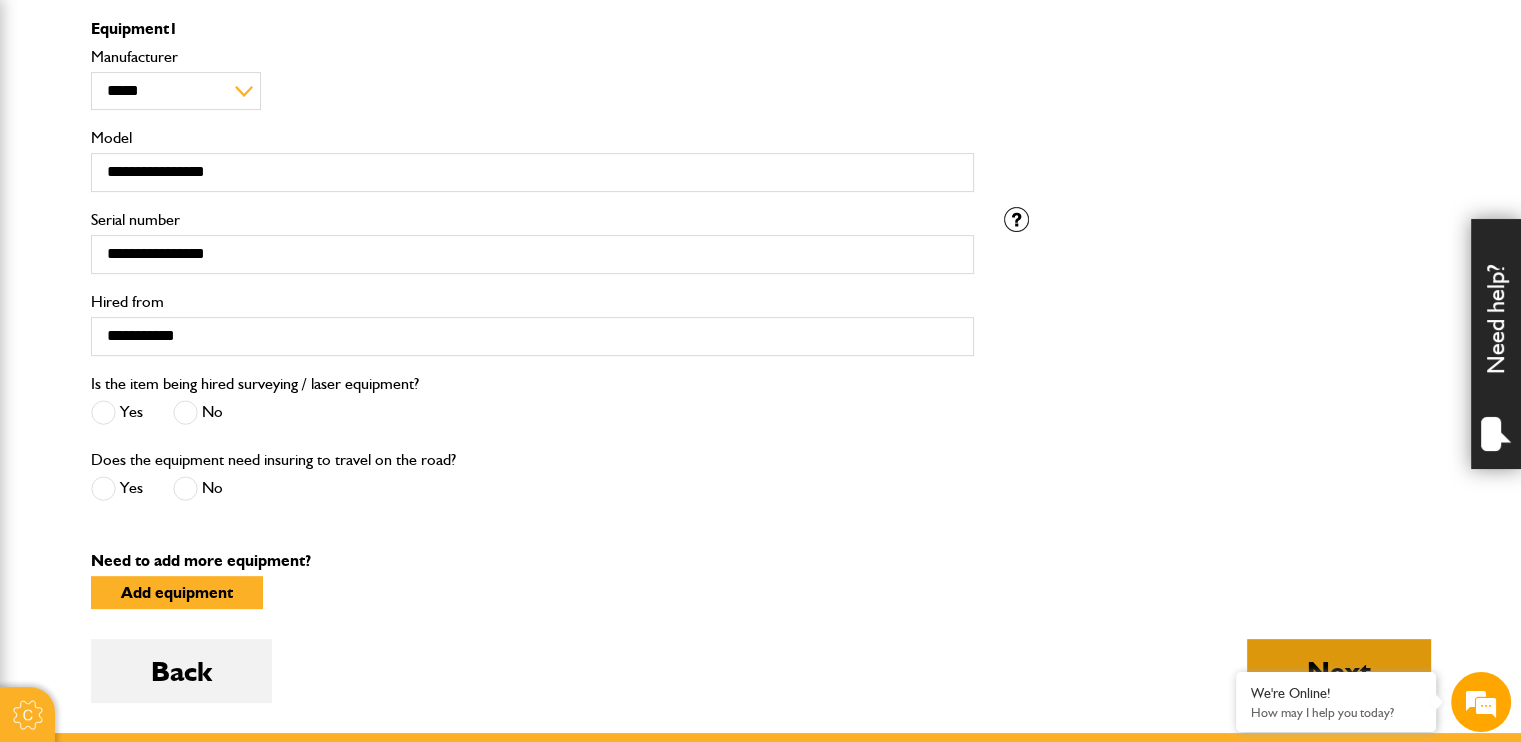 click on "Next" at bounding box center (1339, 671) 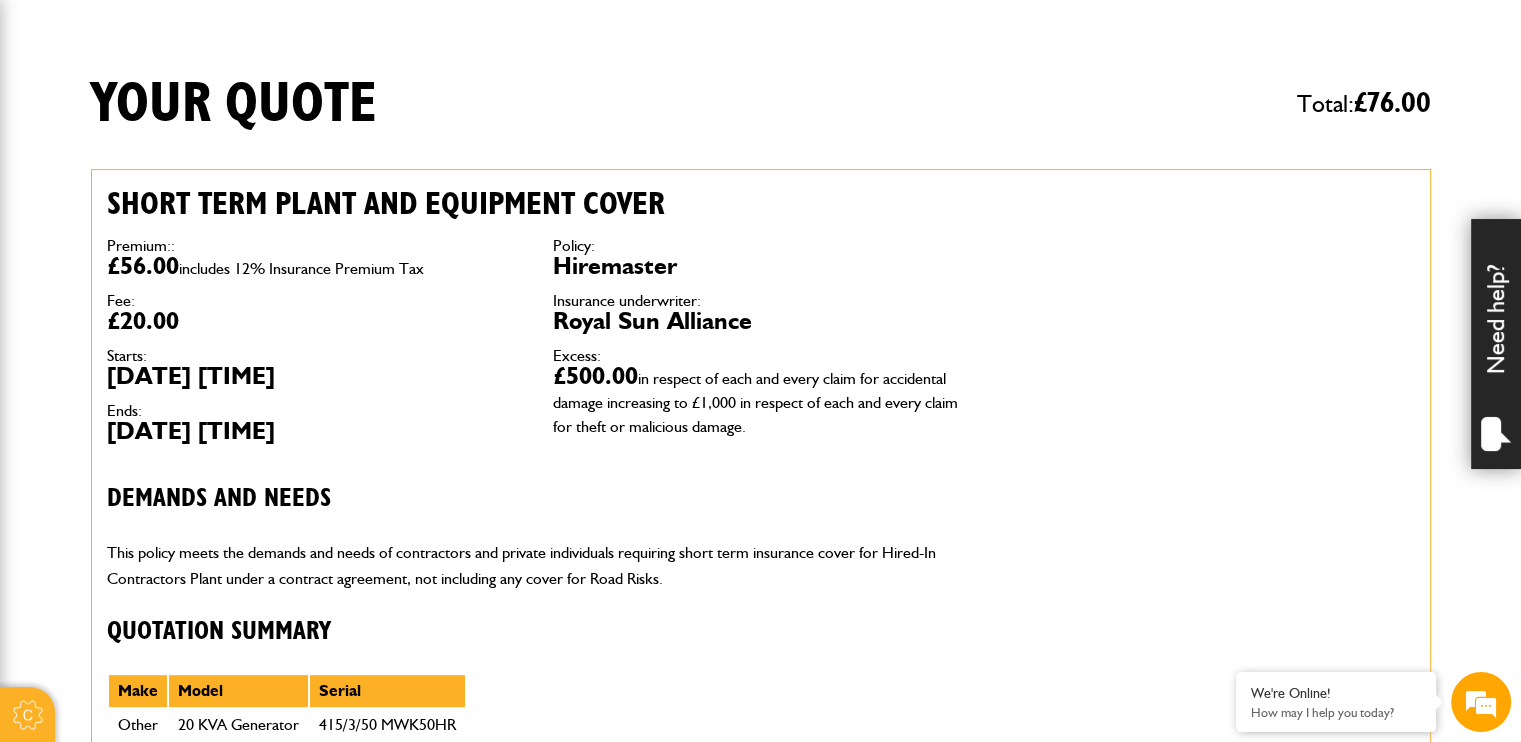 scroll, scrollTop: 500, scrollLeft: 0, axis: vertical 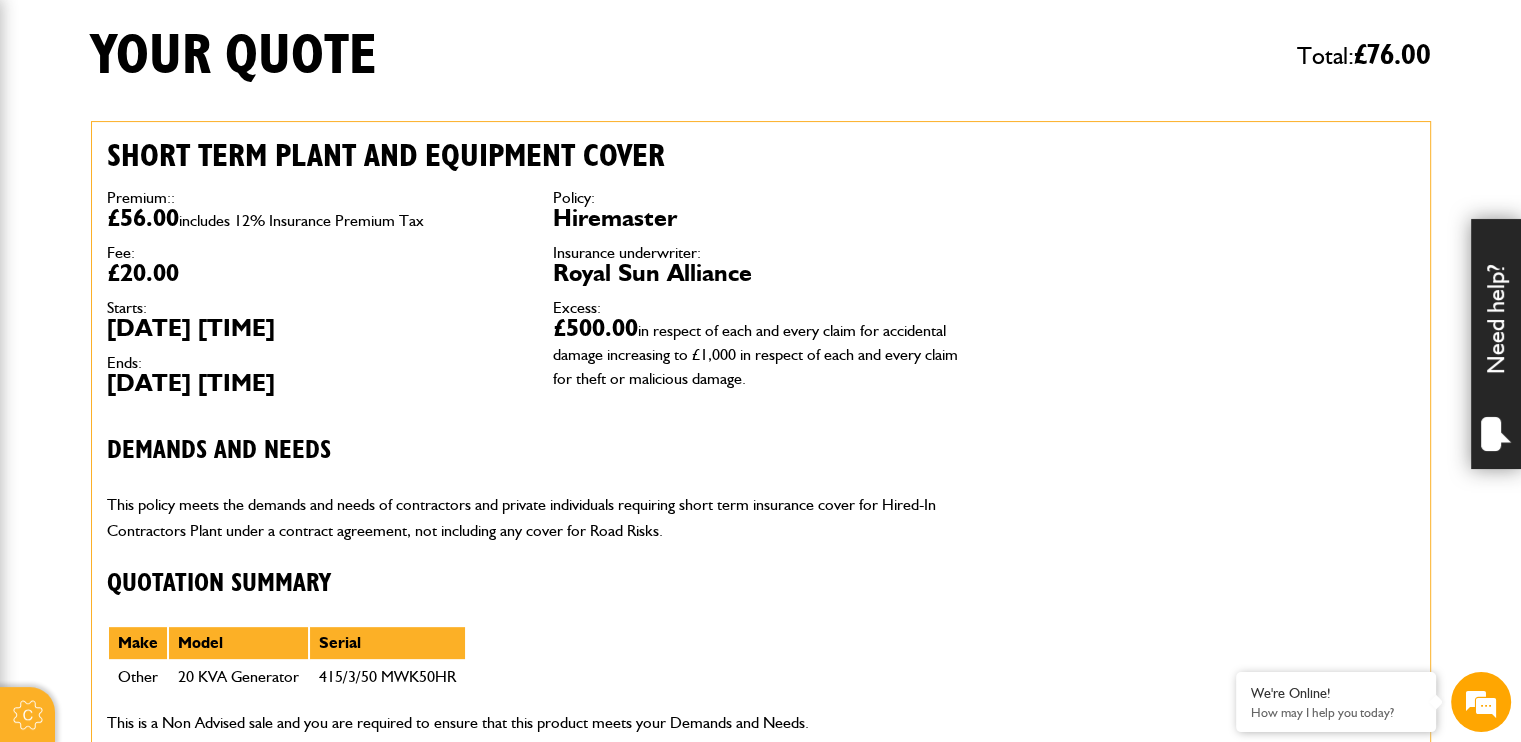 click on "Excess:" at bounding box center (761, 308) 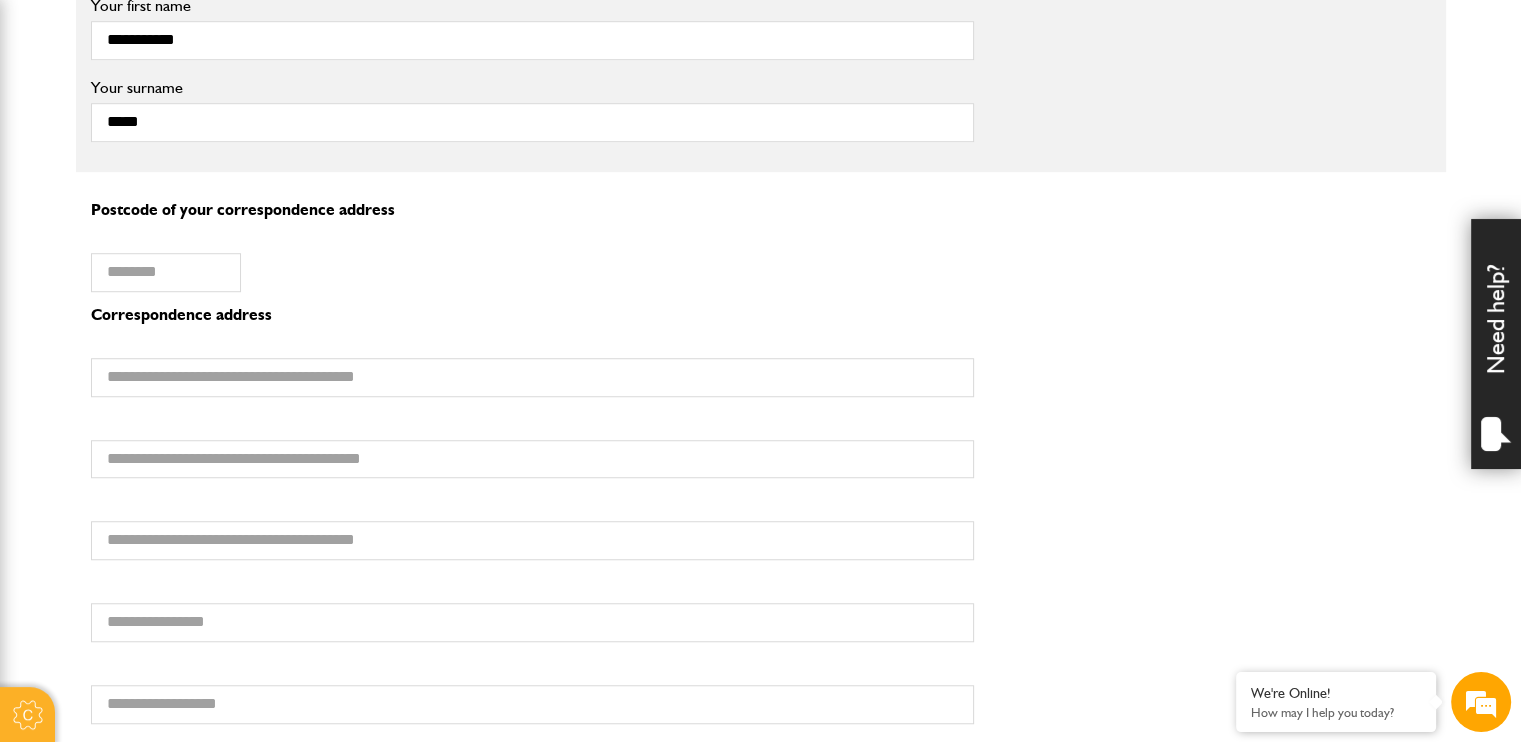 scroll, scrollTop: 1400, scrollLeft: 0, axis: vertical 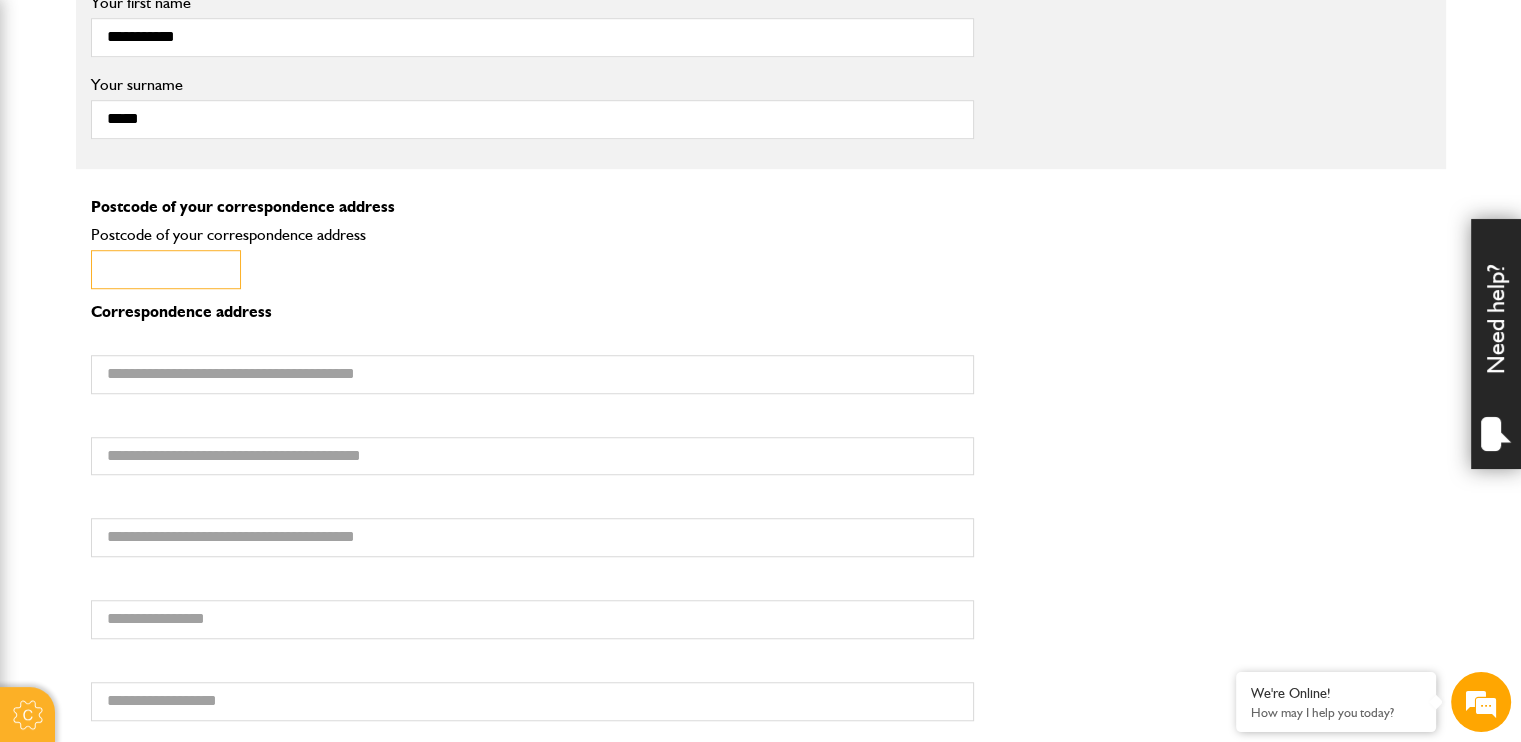 click on "Postcode of your correspondence address" at bounding box center [166, 269] 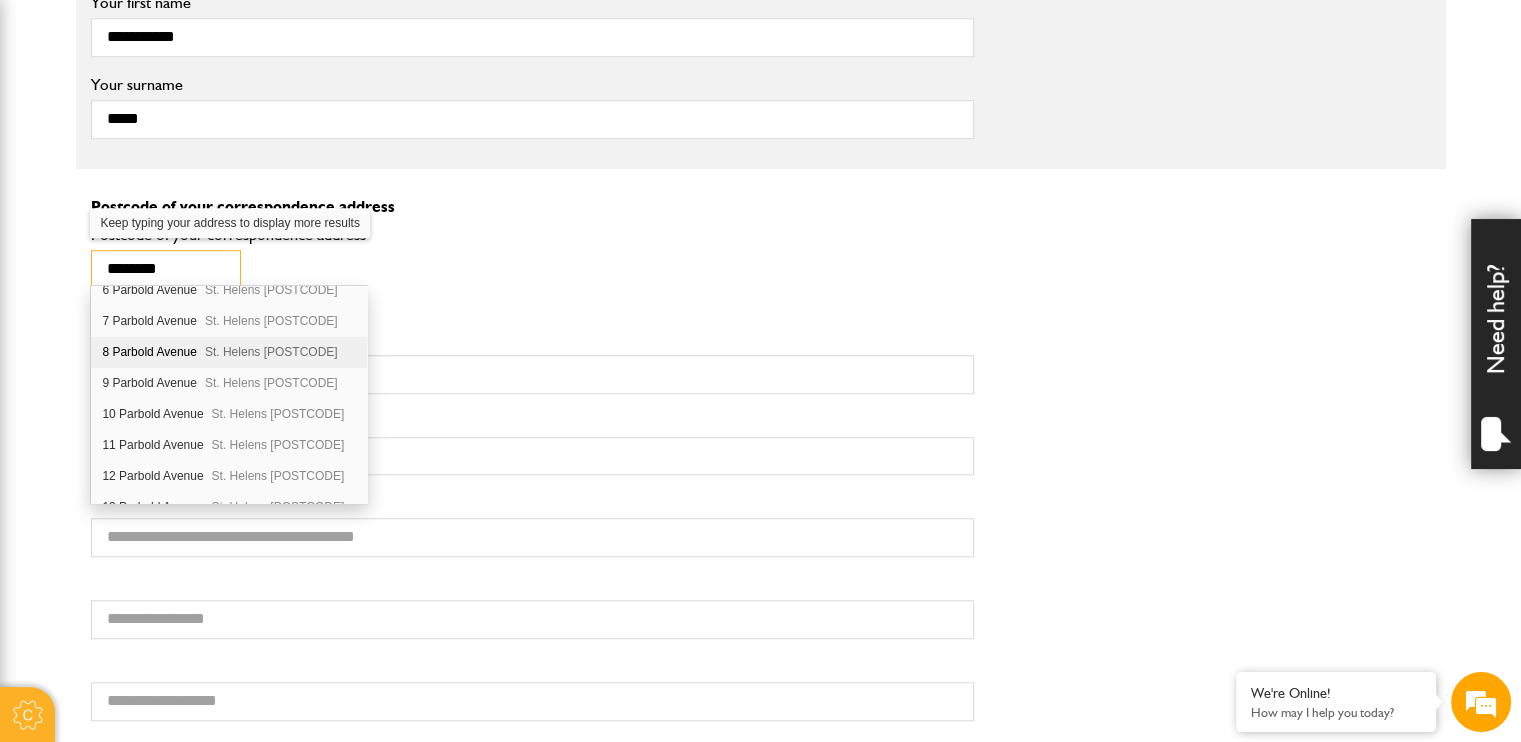 scroll, scrollTop: 200, scrollLeft: 0, axis: vertical 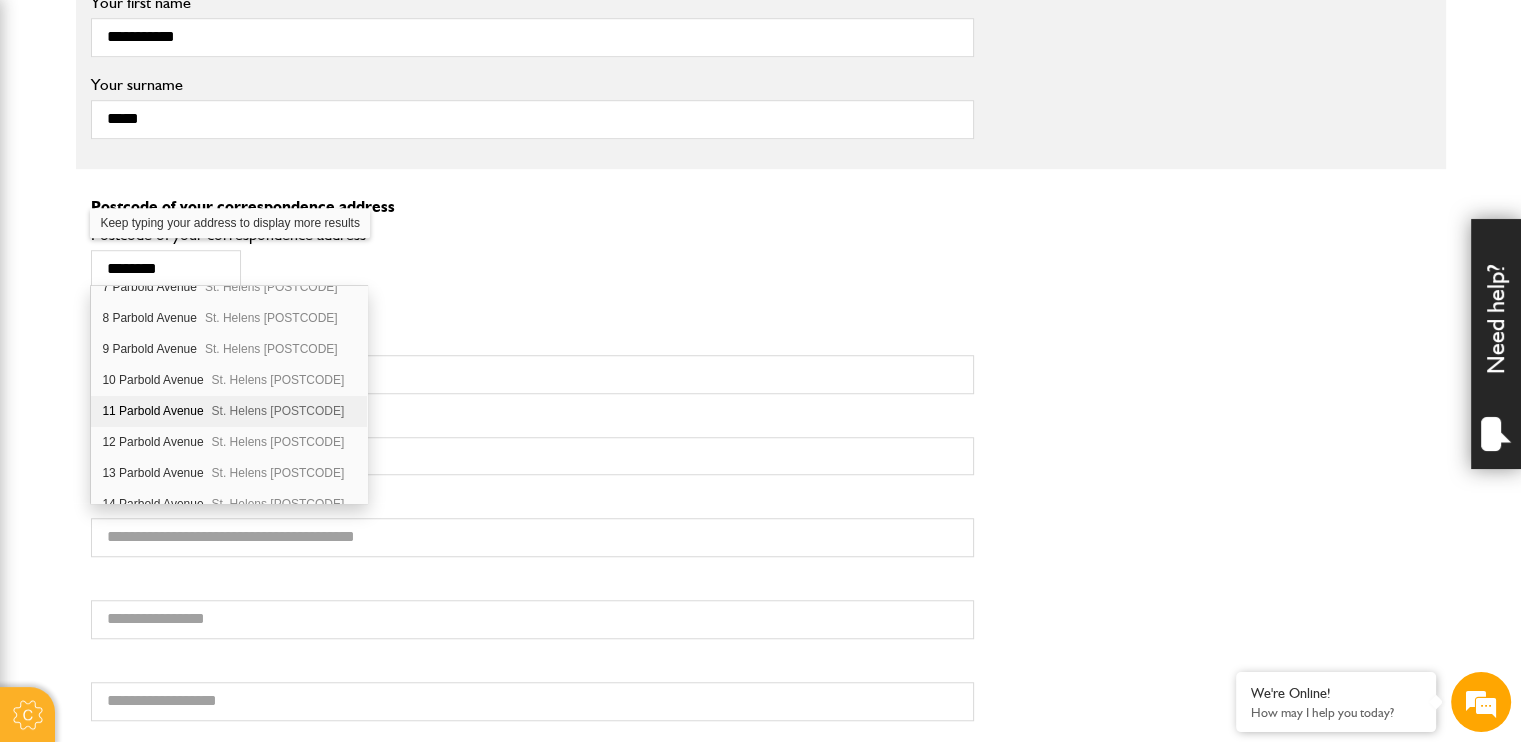 click on "11 Parbold Avenue St. Helens WA11 9BT" at bounding box center [229, 411] 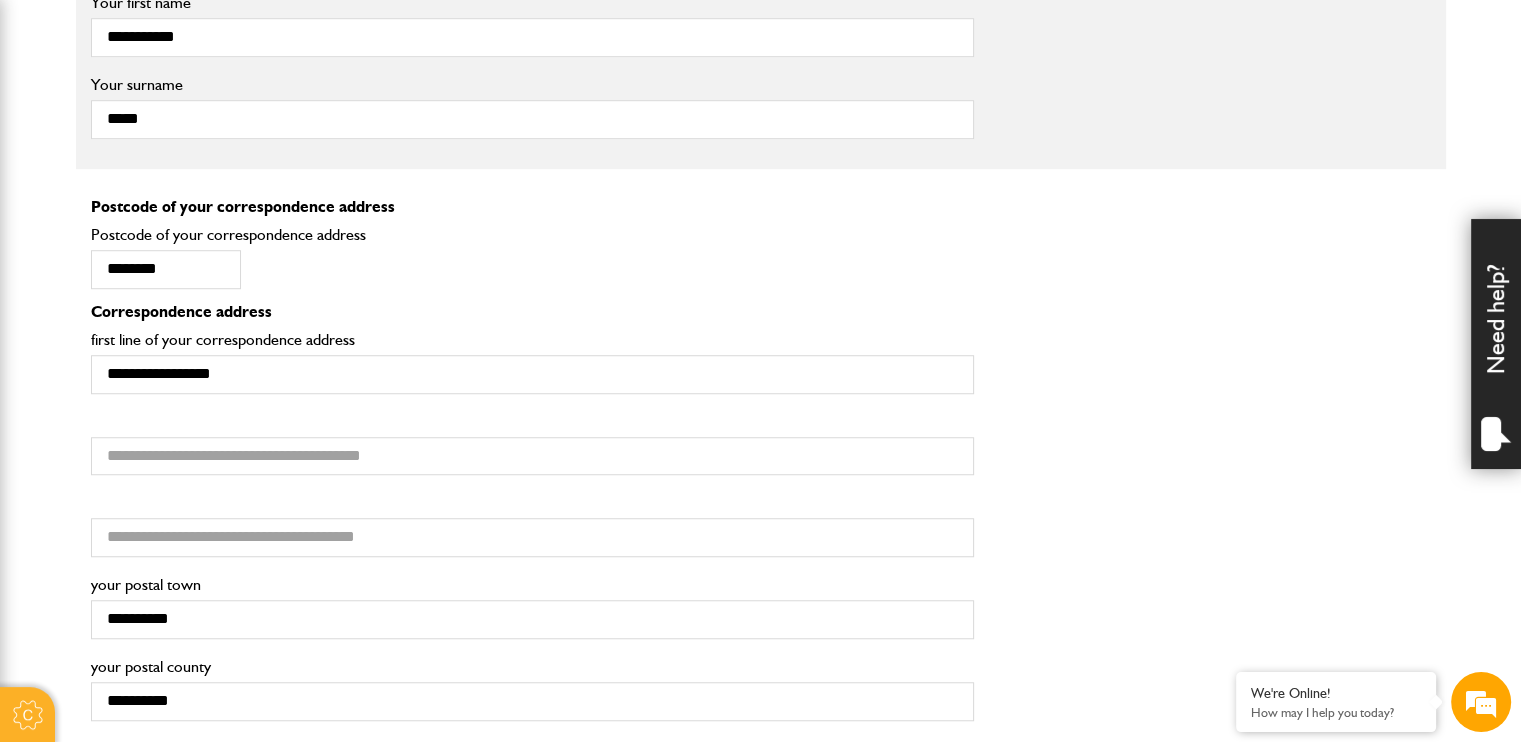 click on "**********" at bounding box center [532, 356] 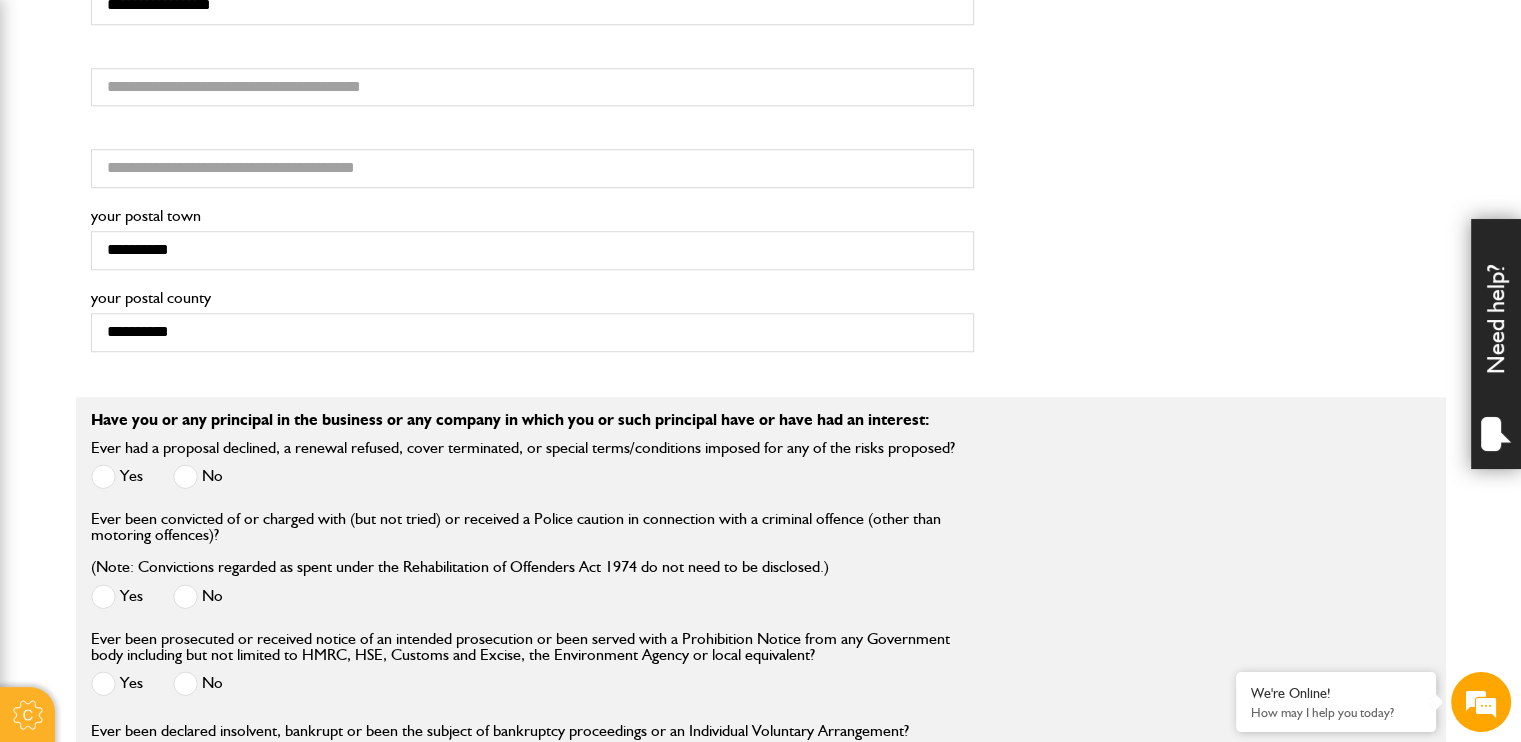 scroll, scrollTop: 1800, scrollLeft: 0, axis: vertical 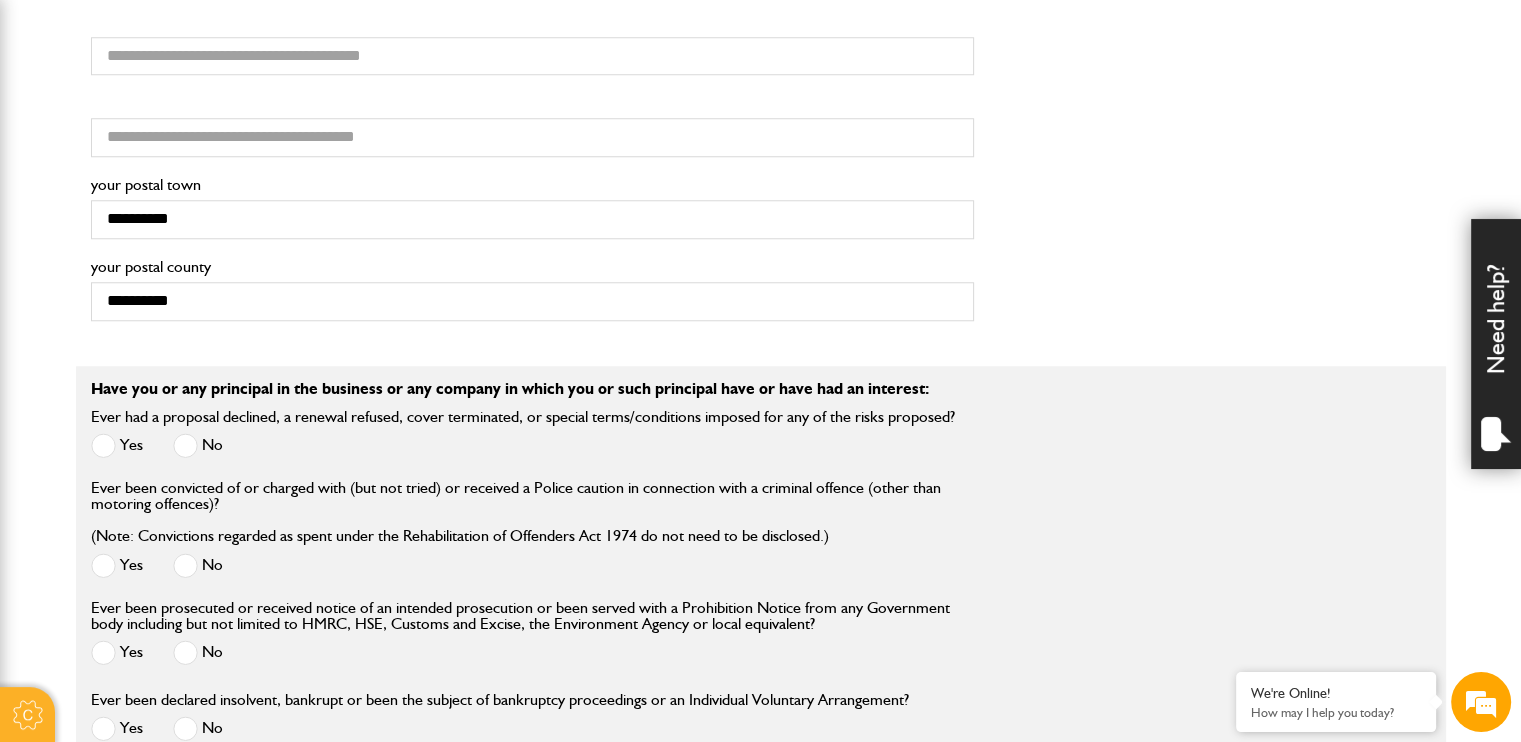 click at bounding box center [185, 445] 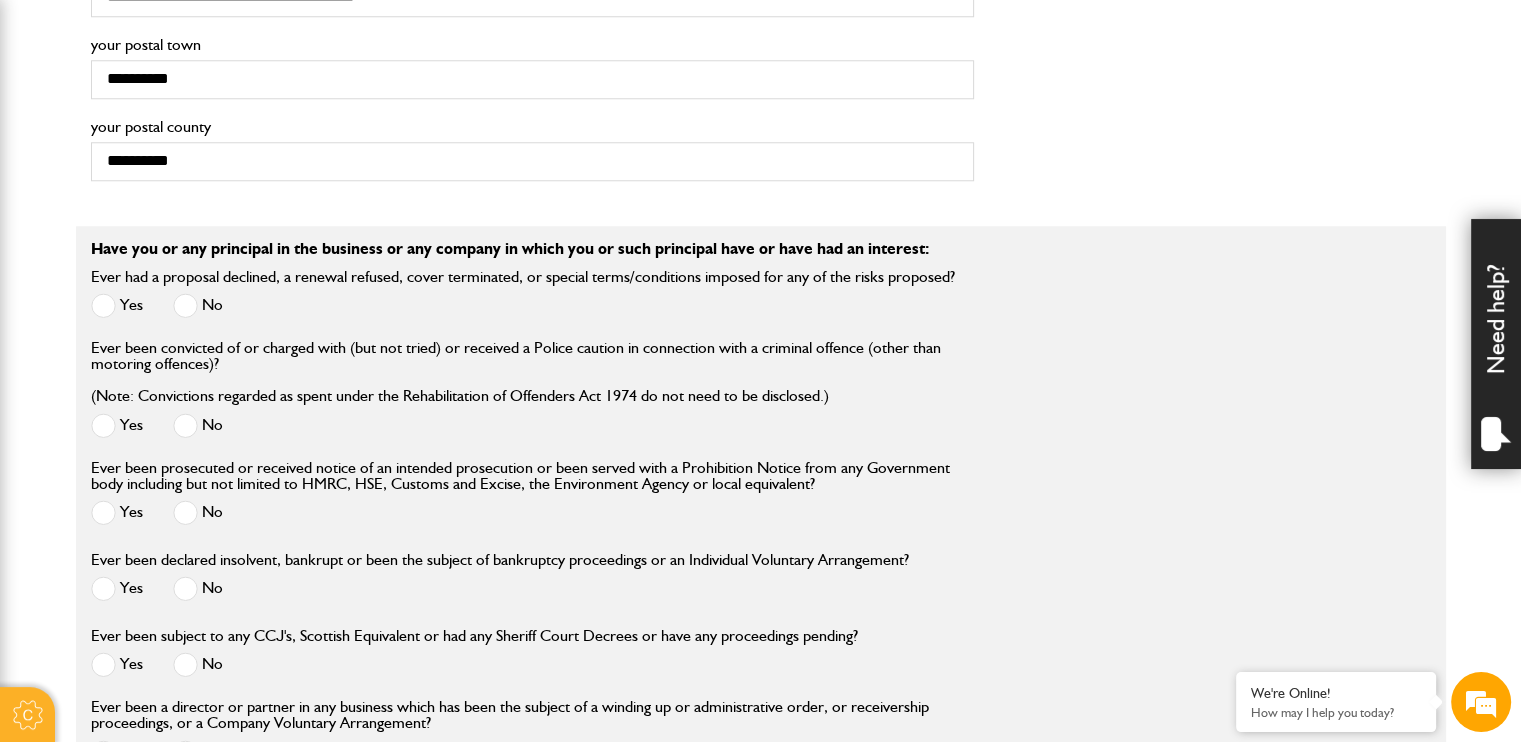 scroll, scrollTop: 2200, scrollLeft: 0, axis: vertical 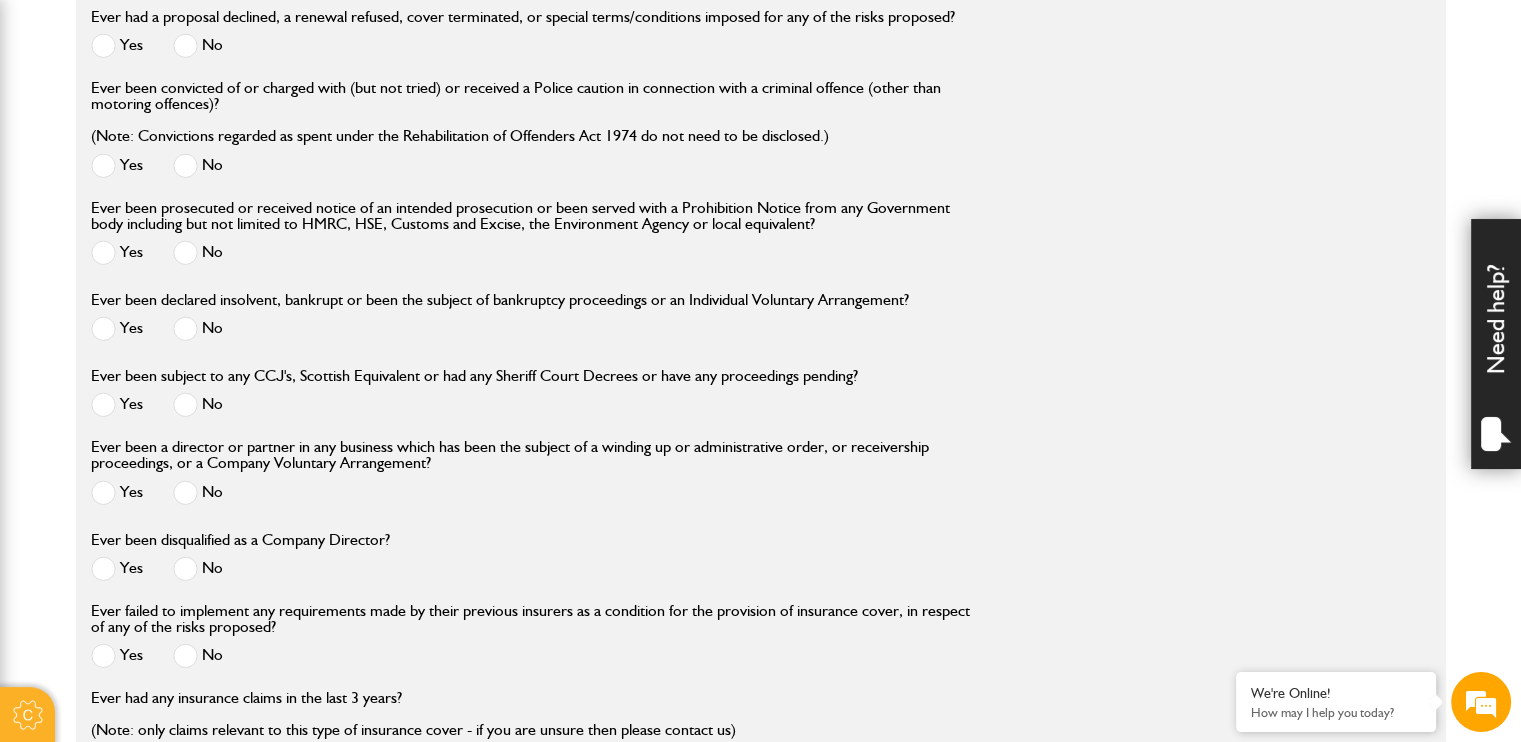 click at bounding box center (185, 328) 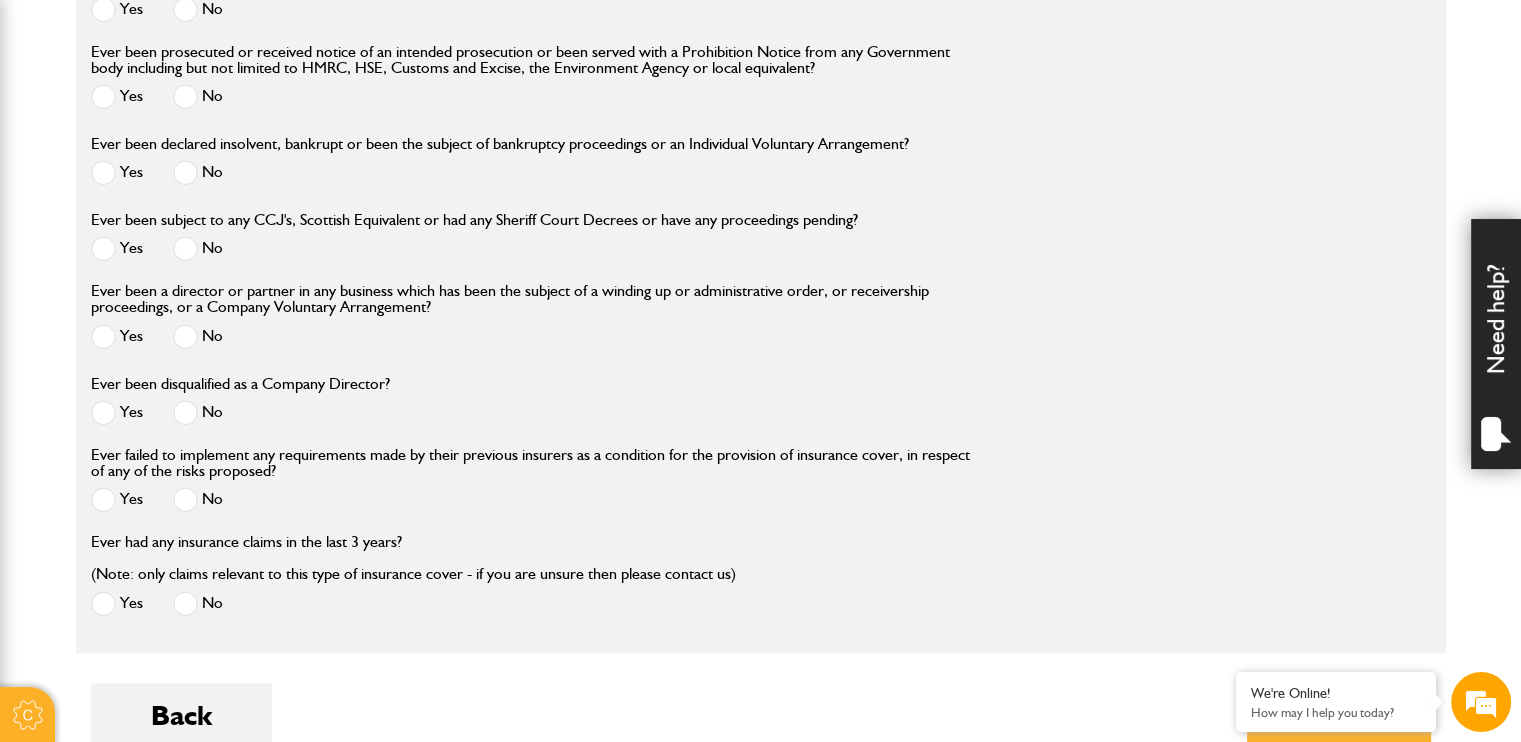 scroll, scrollTop: 2500, scrollLeft: 0, axis: vertical 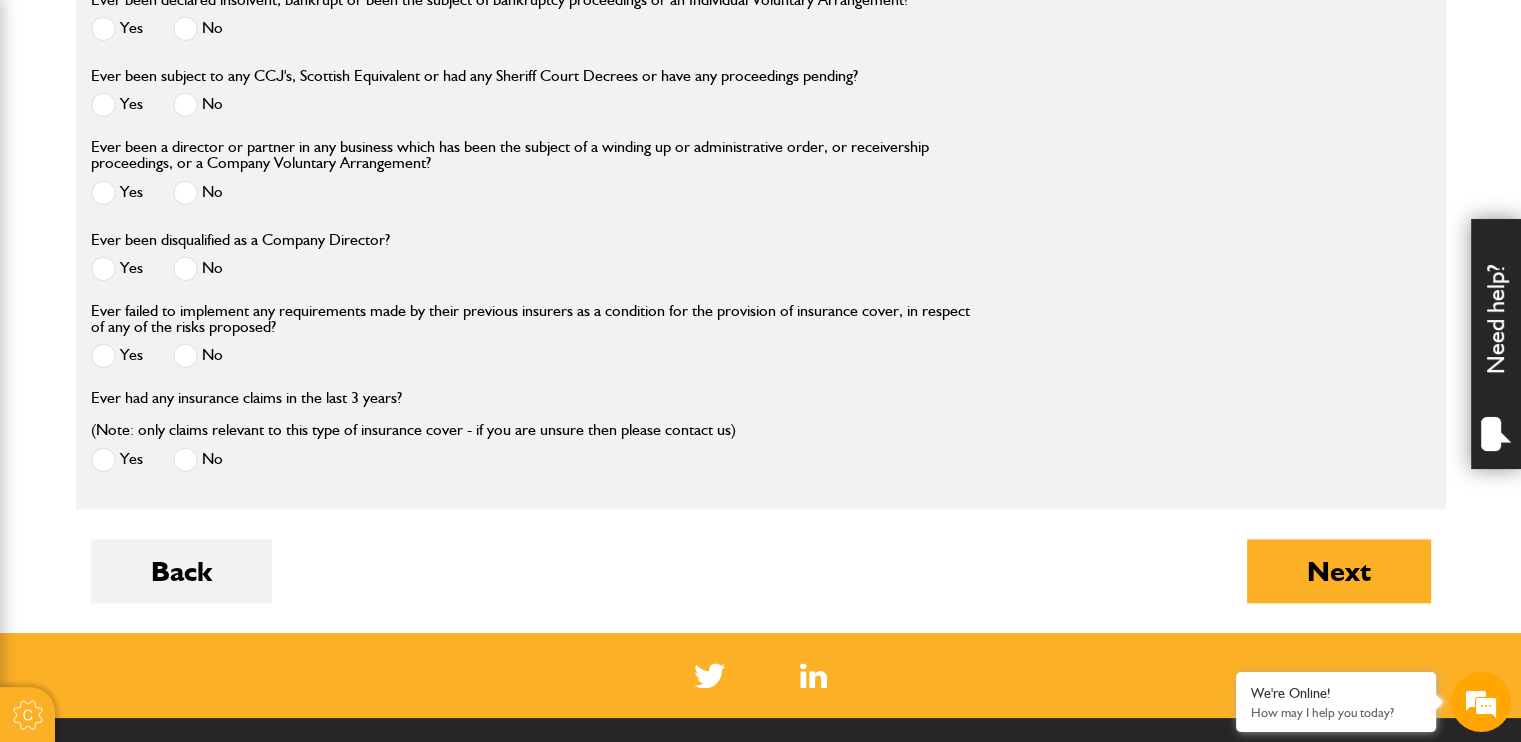 click at bounding box center (185, 459) 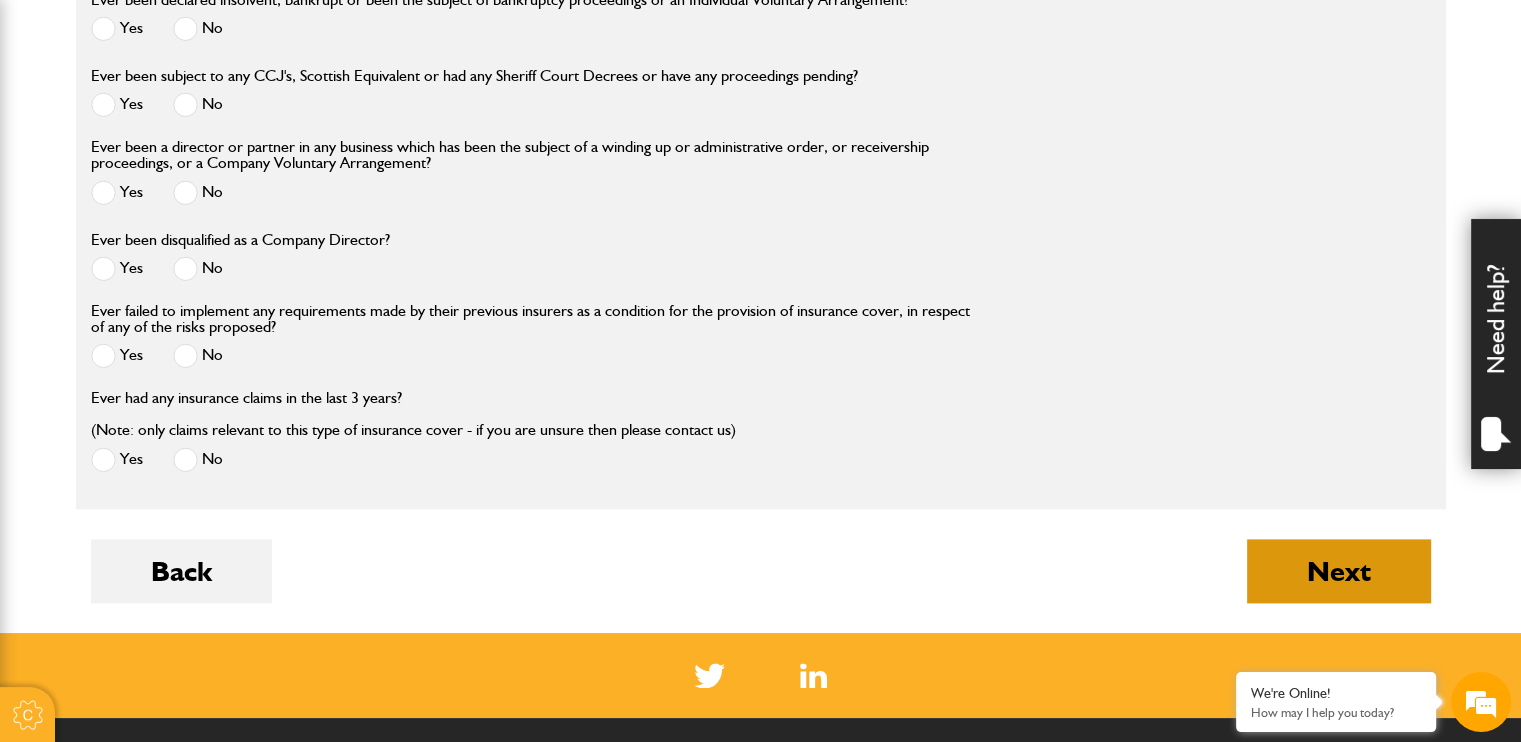click on "Next" at bounding box center (1339, 571) 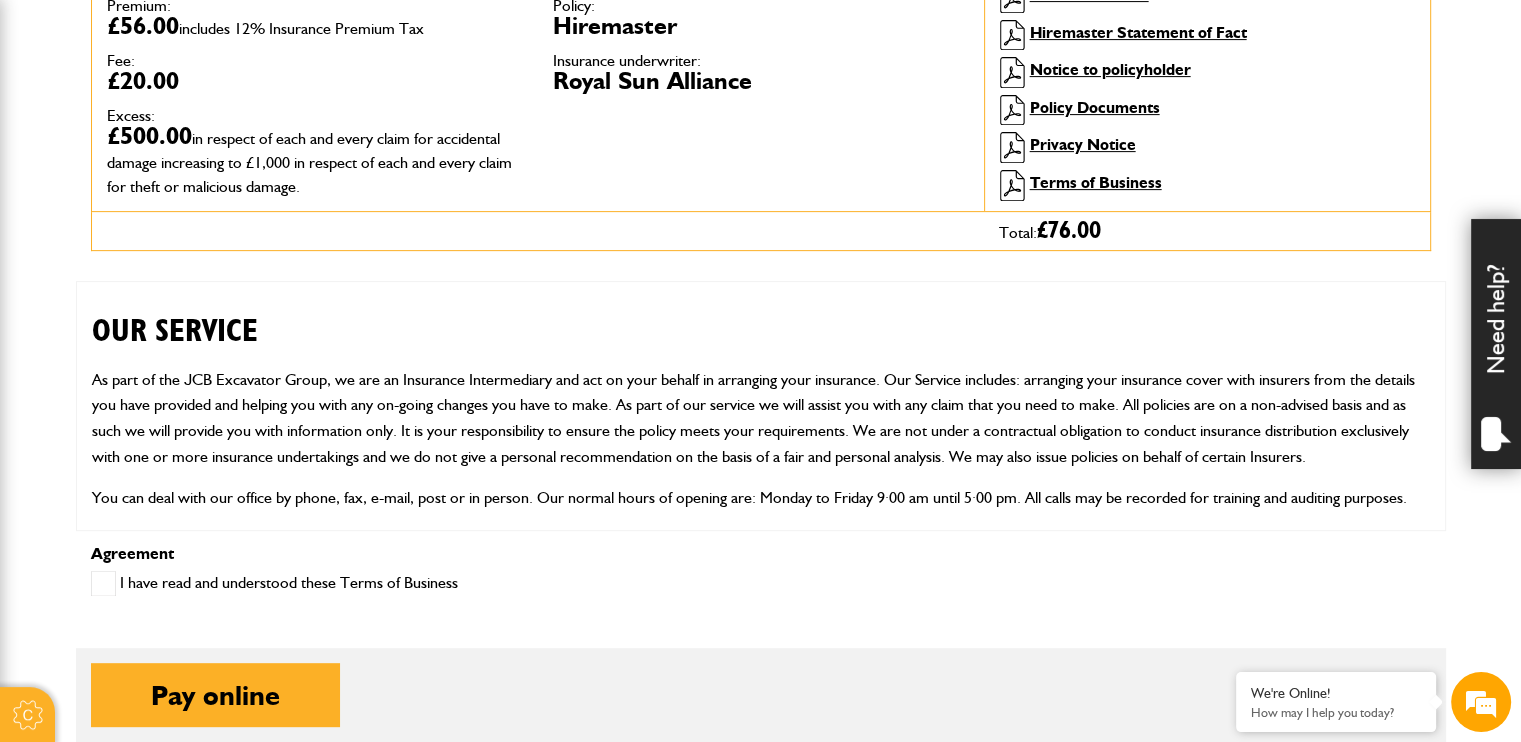 scroll, scrollTop: 700, scrollLeft: 0, axis: vertical 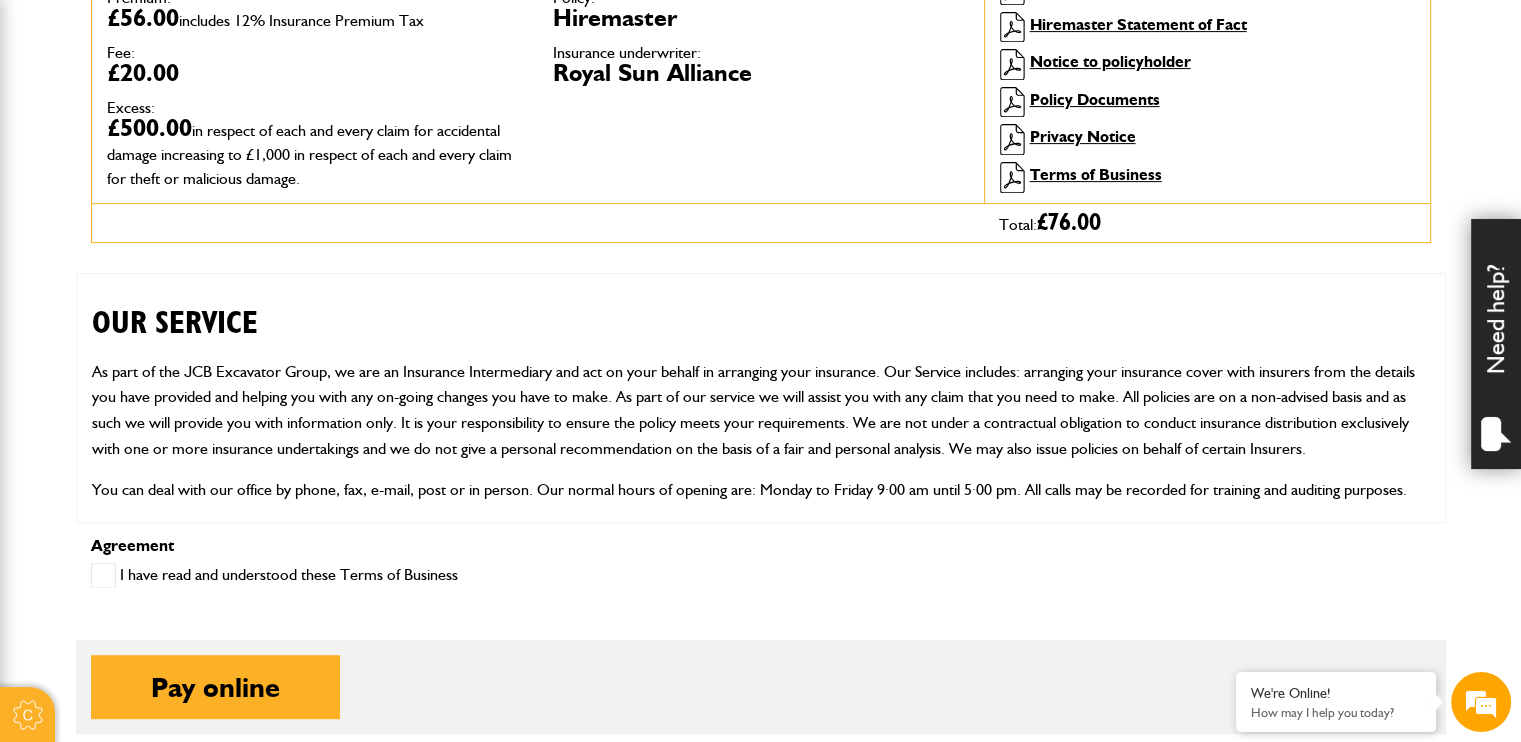 click at bounding box center [103, 575] 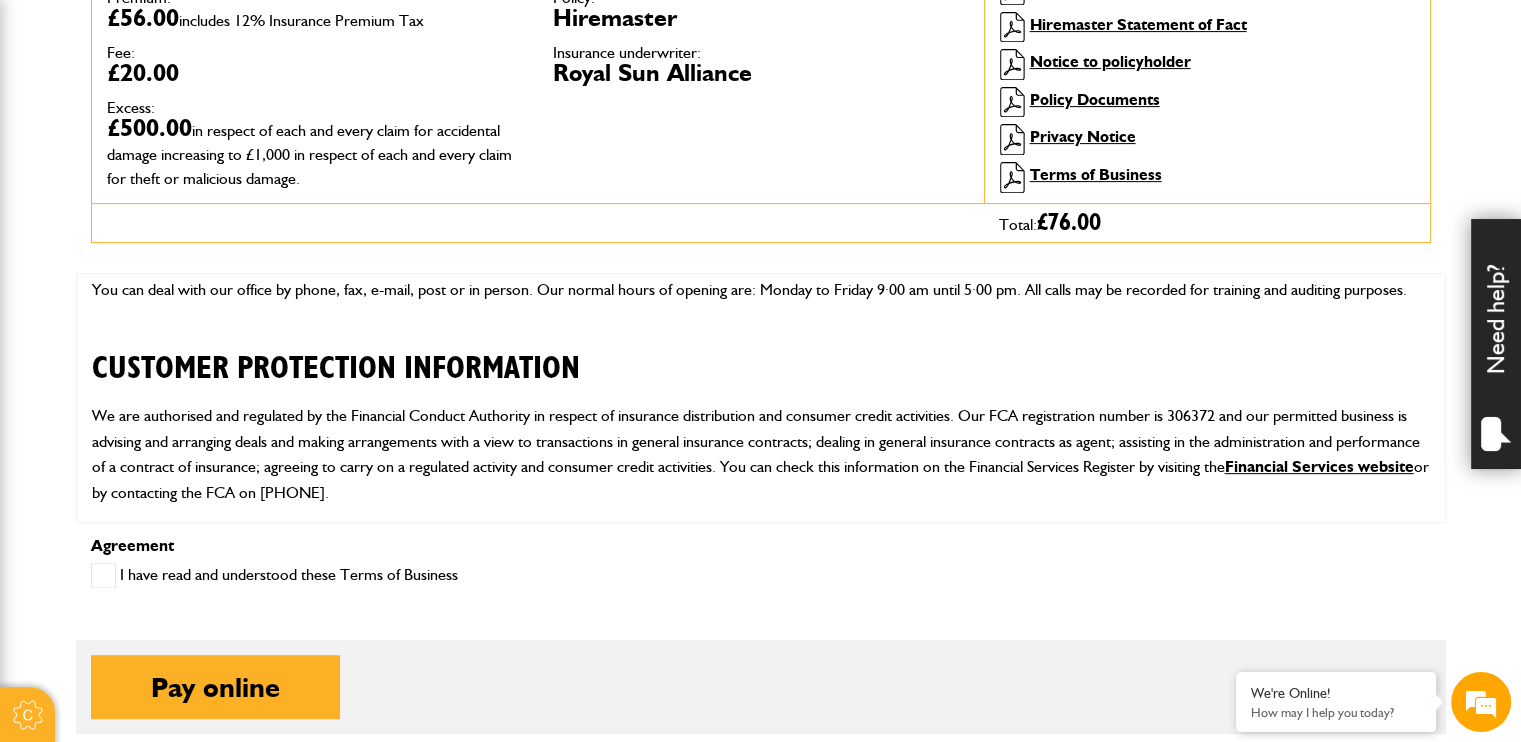 scroll, scrollTop: 0, scrollLeft: 0, axis: both 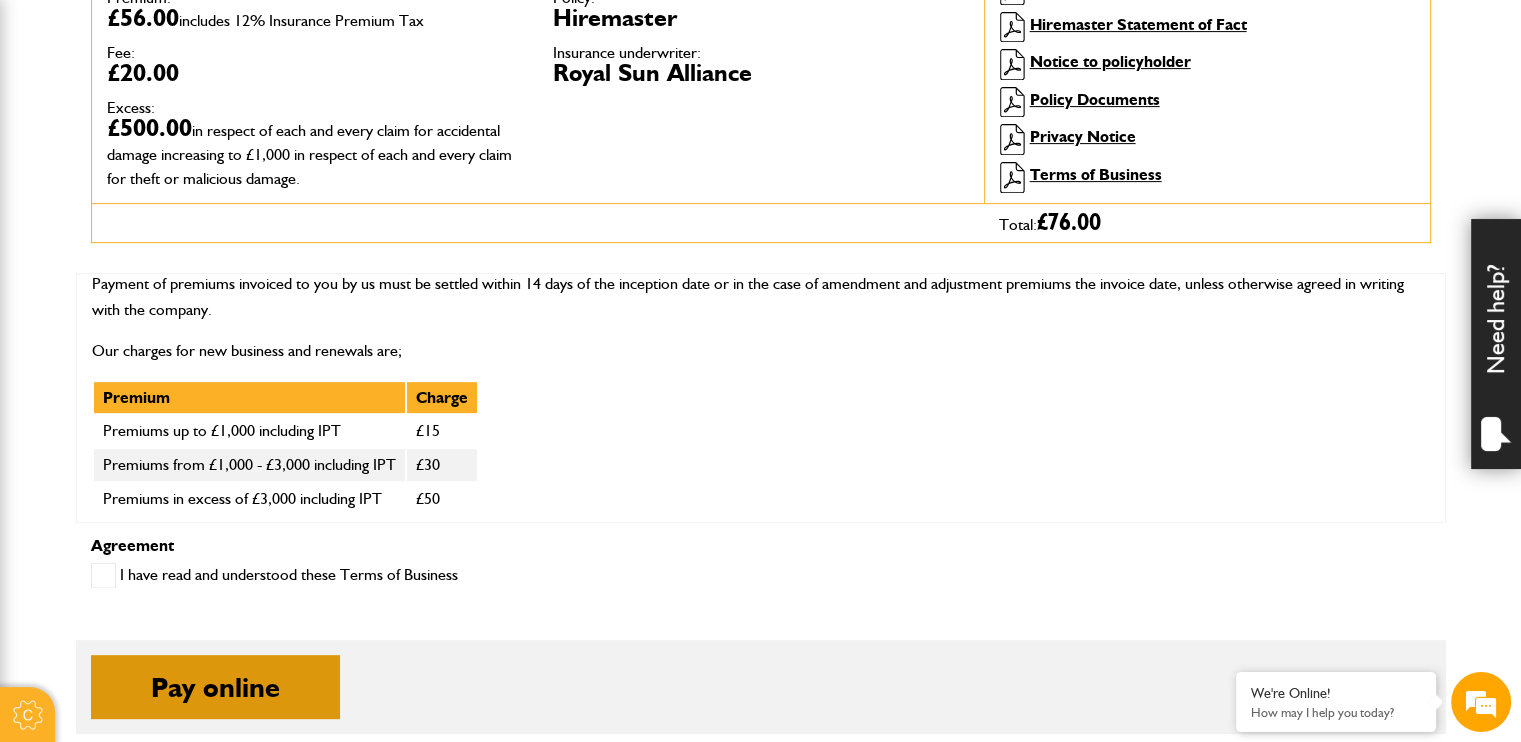 click on "Pay online" at bounding box center [215, 687] 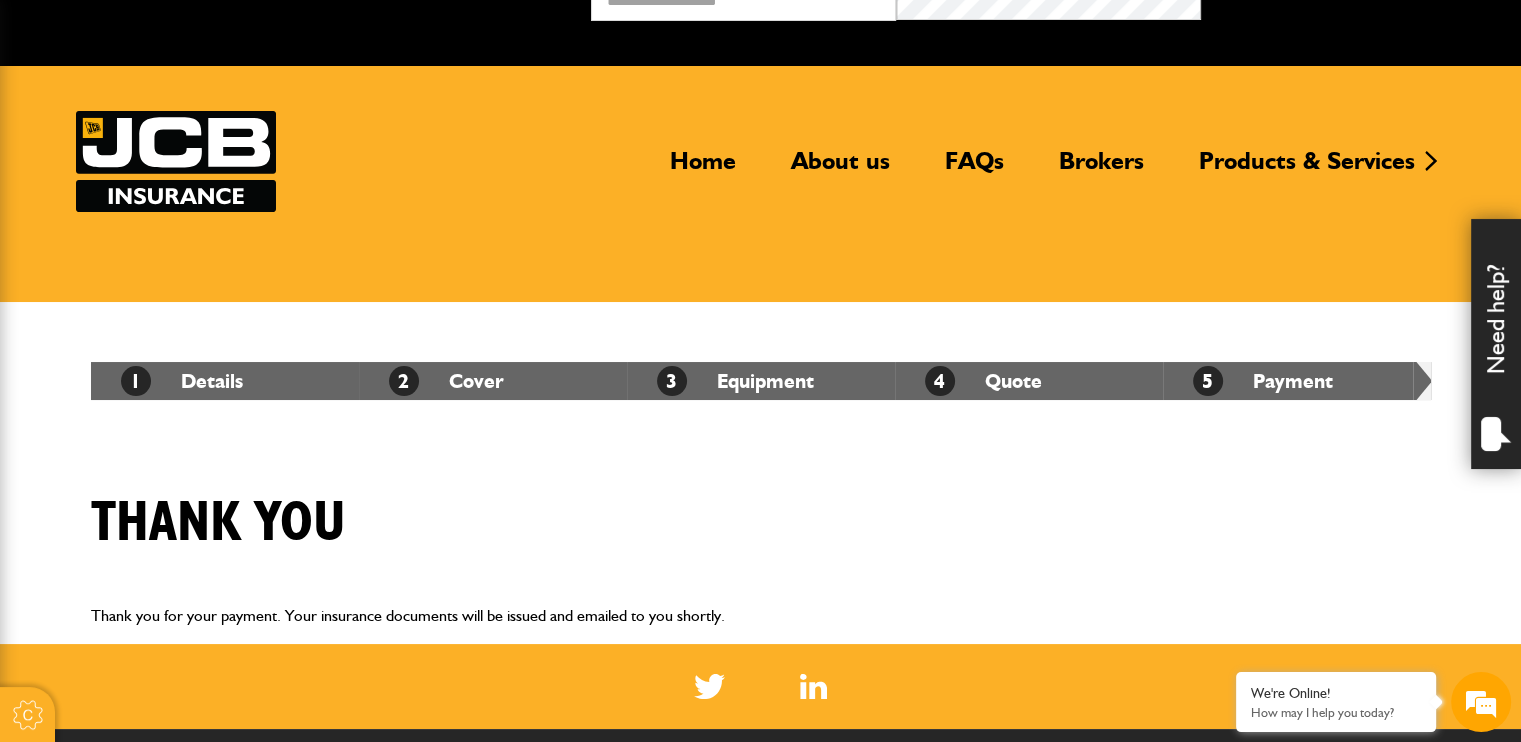 scroll, scrollTop: 0, scrollLeft: 0, axis: both 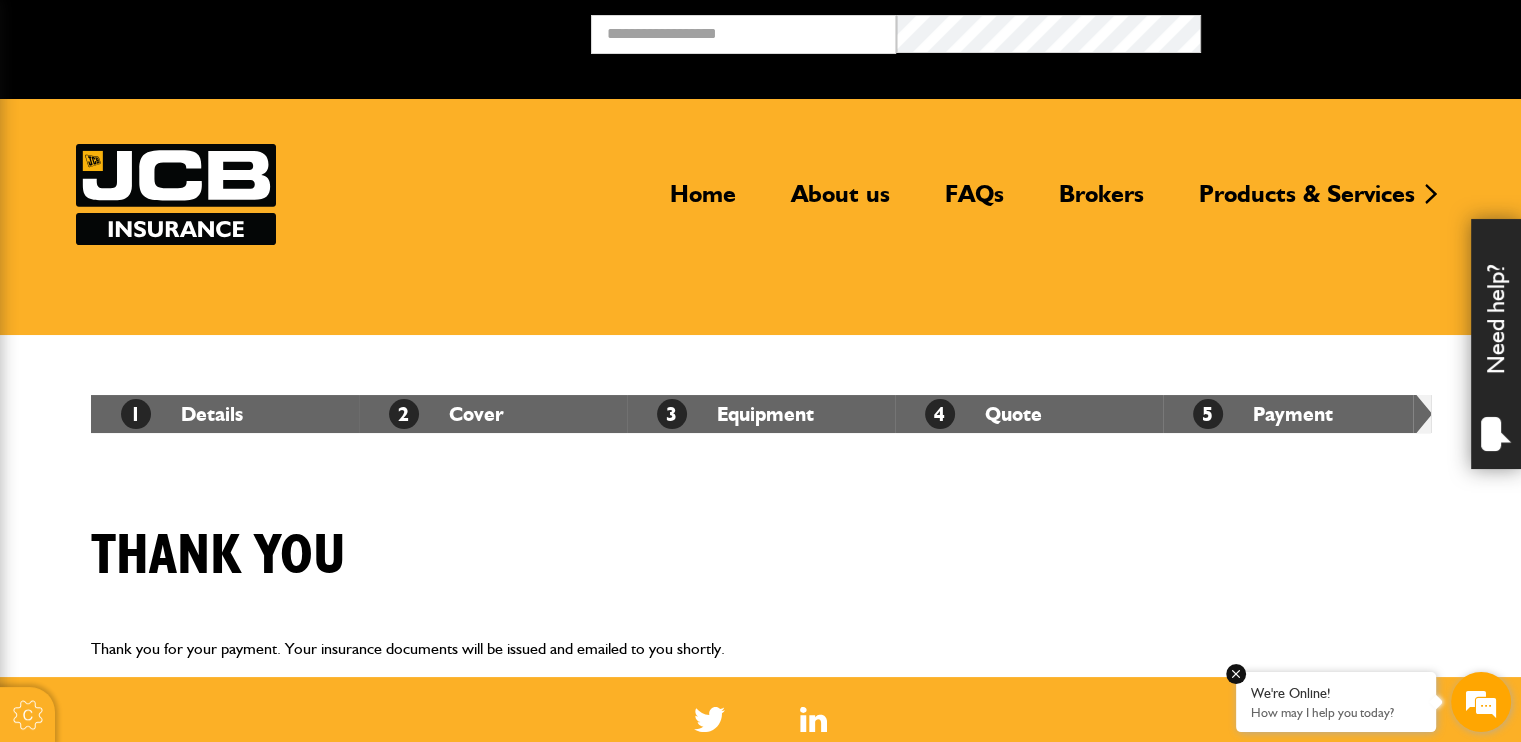 click on "We're Online! How may I help you today?" at bounding box center [1336, 702] 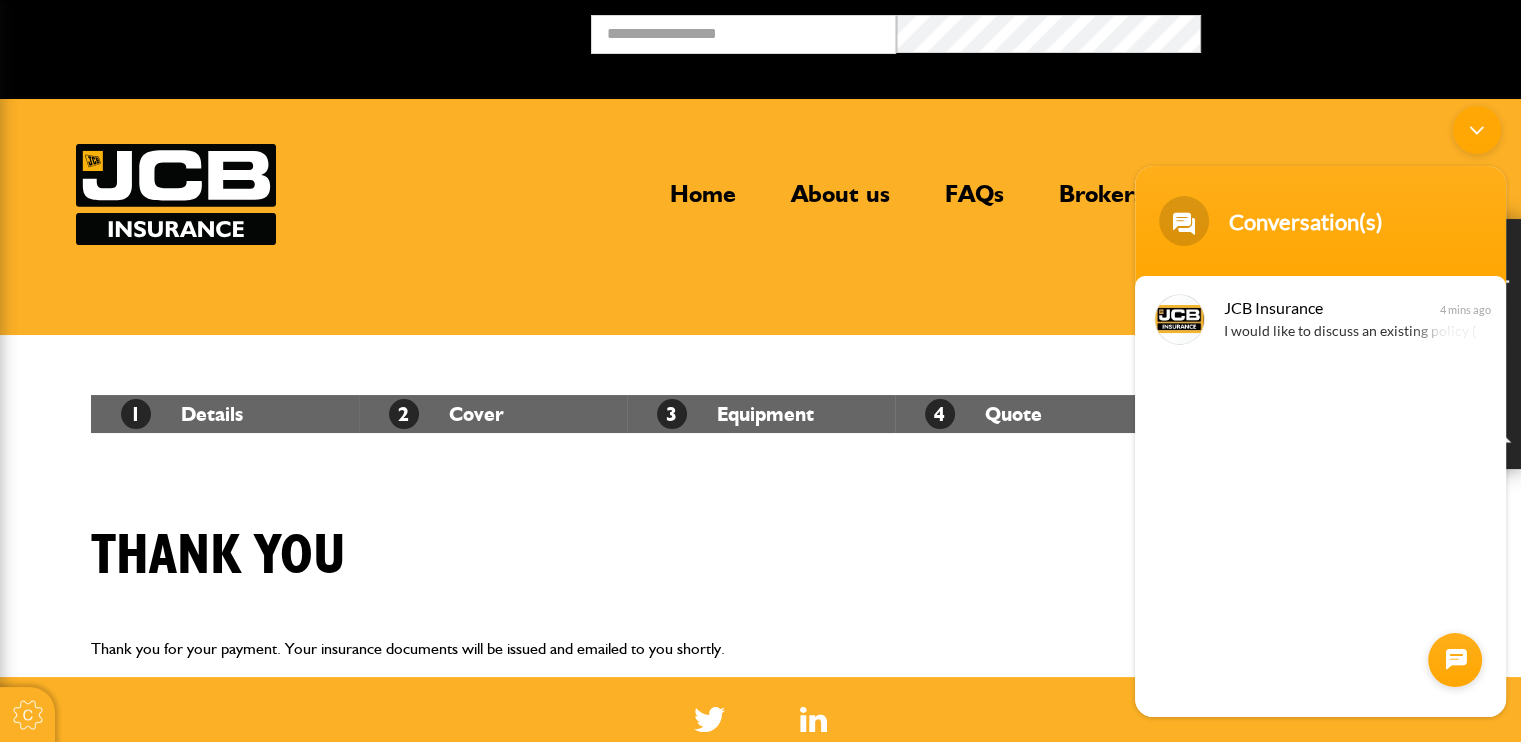 scroll, scrollTop: 0, scrollLeft: 0, axis: both 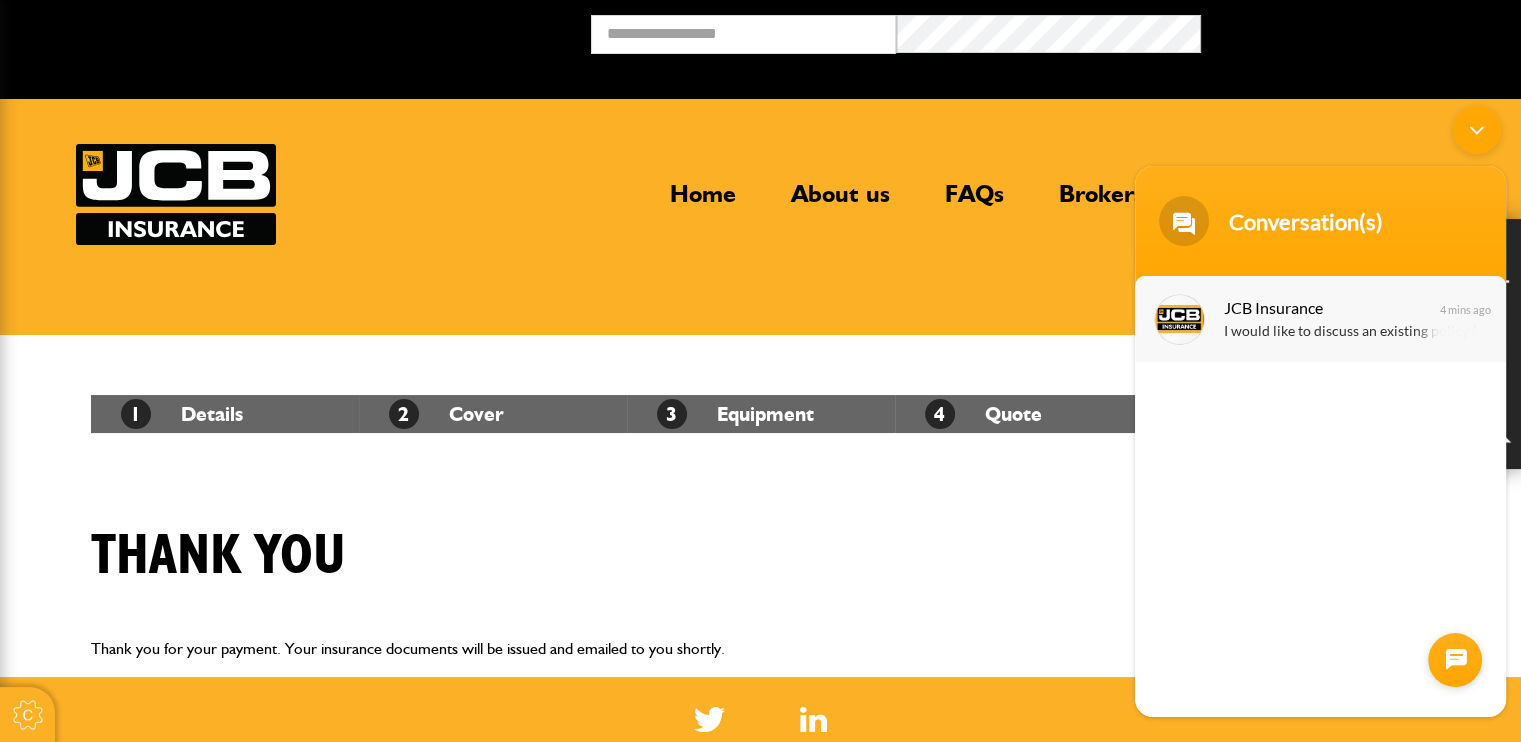 click on "I would like to discuss an existing policy (including short term hired in plant)" at bounding box center [1350, 332] 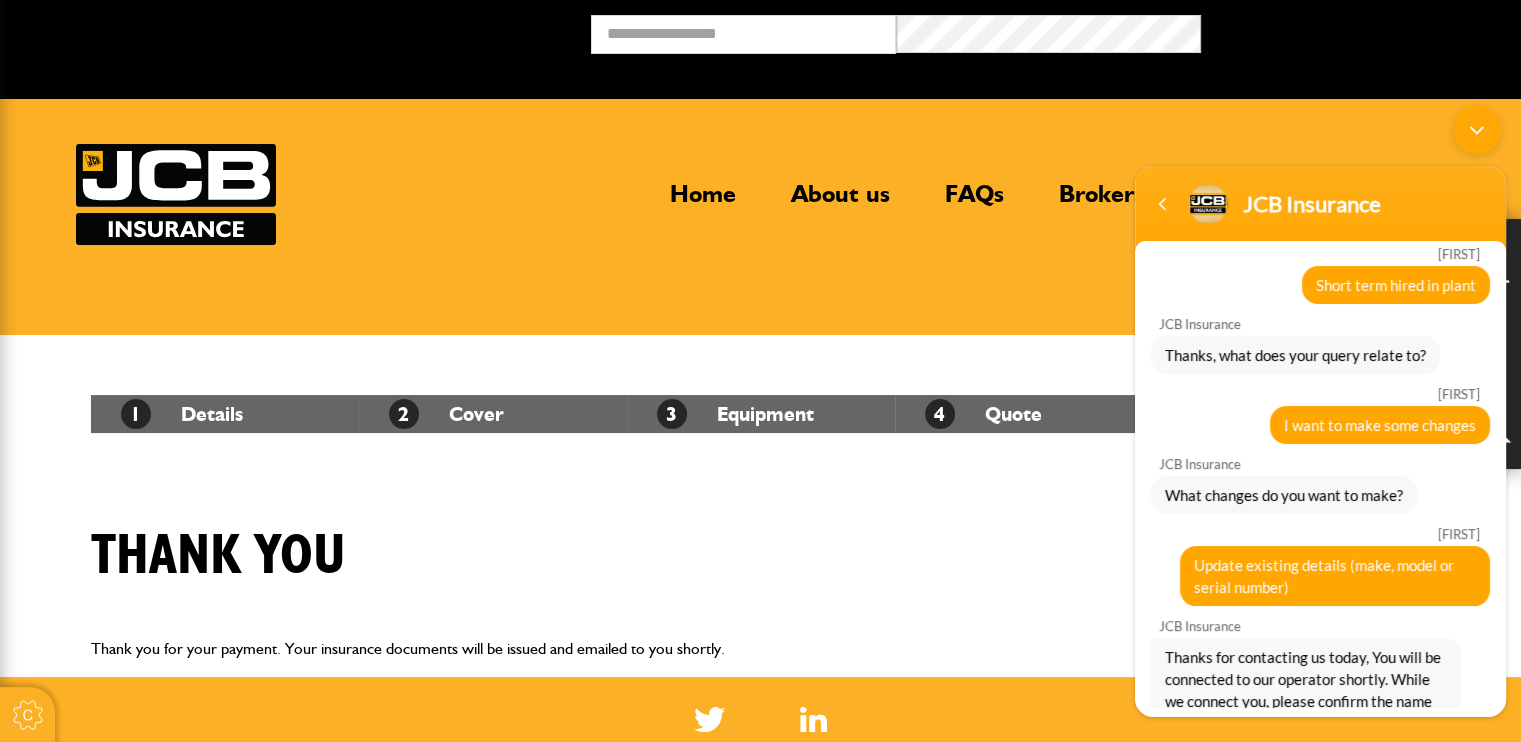 scroll, scrollTop: 522, scrollLeft: 0, axis: vertical 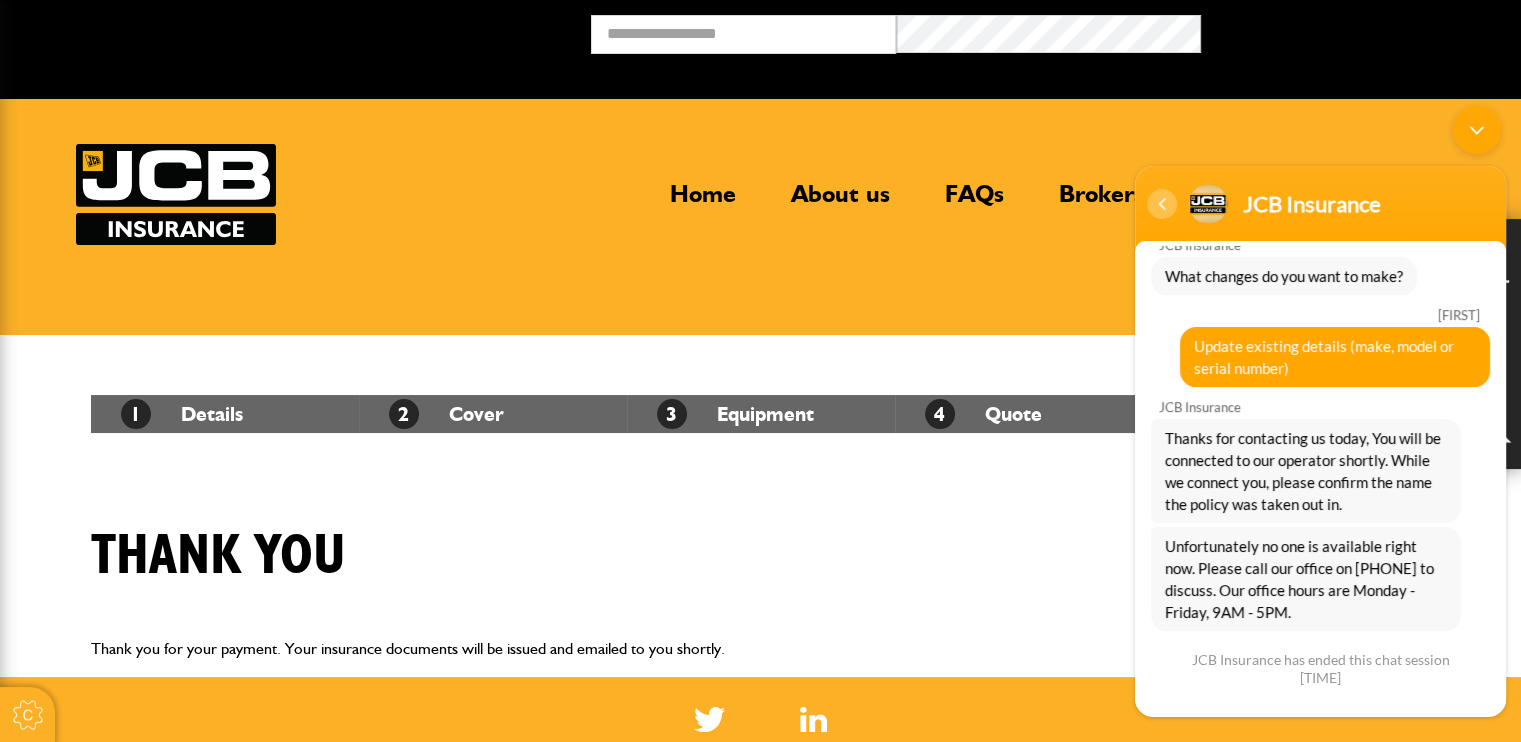 click at bounding box center (1162, 204) 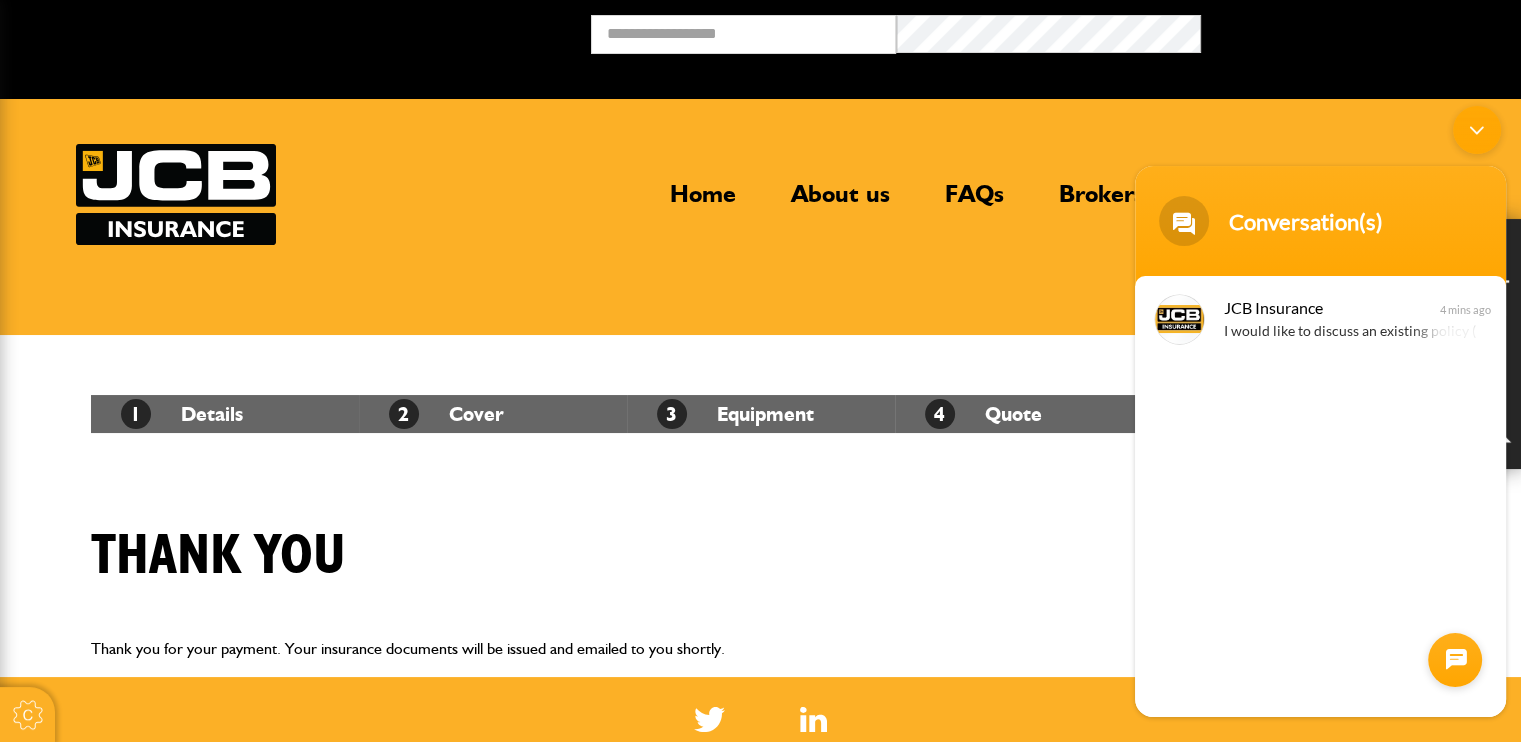 click at bounding box center [1477, 130] 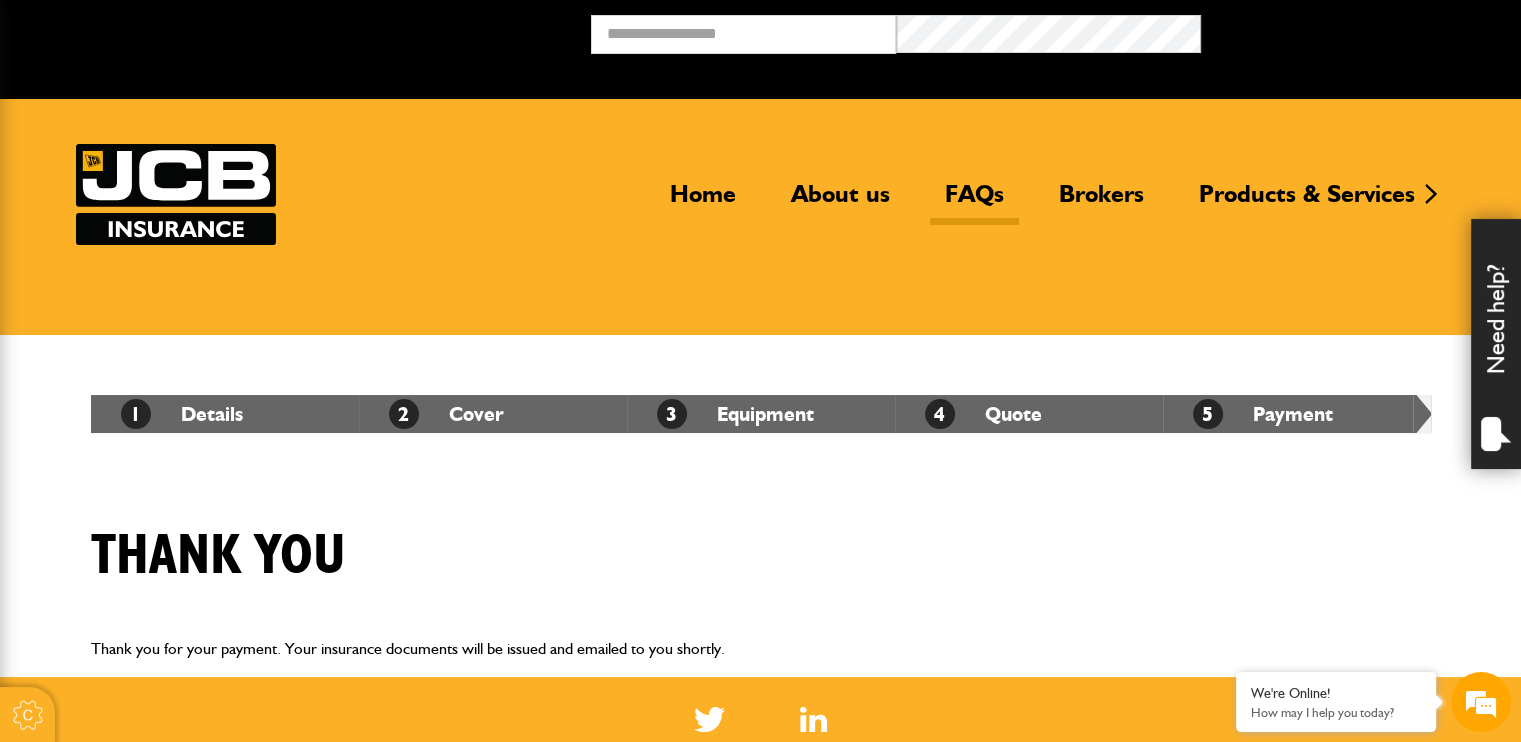 click on "FAQs" at bounding box center (974, 202) 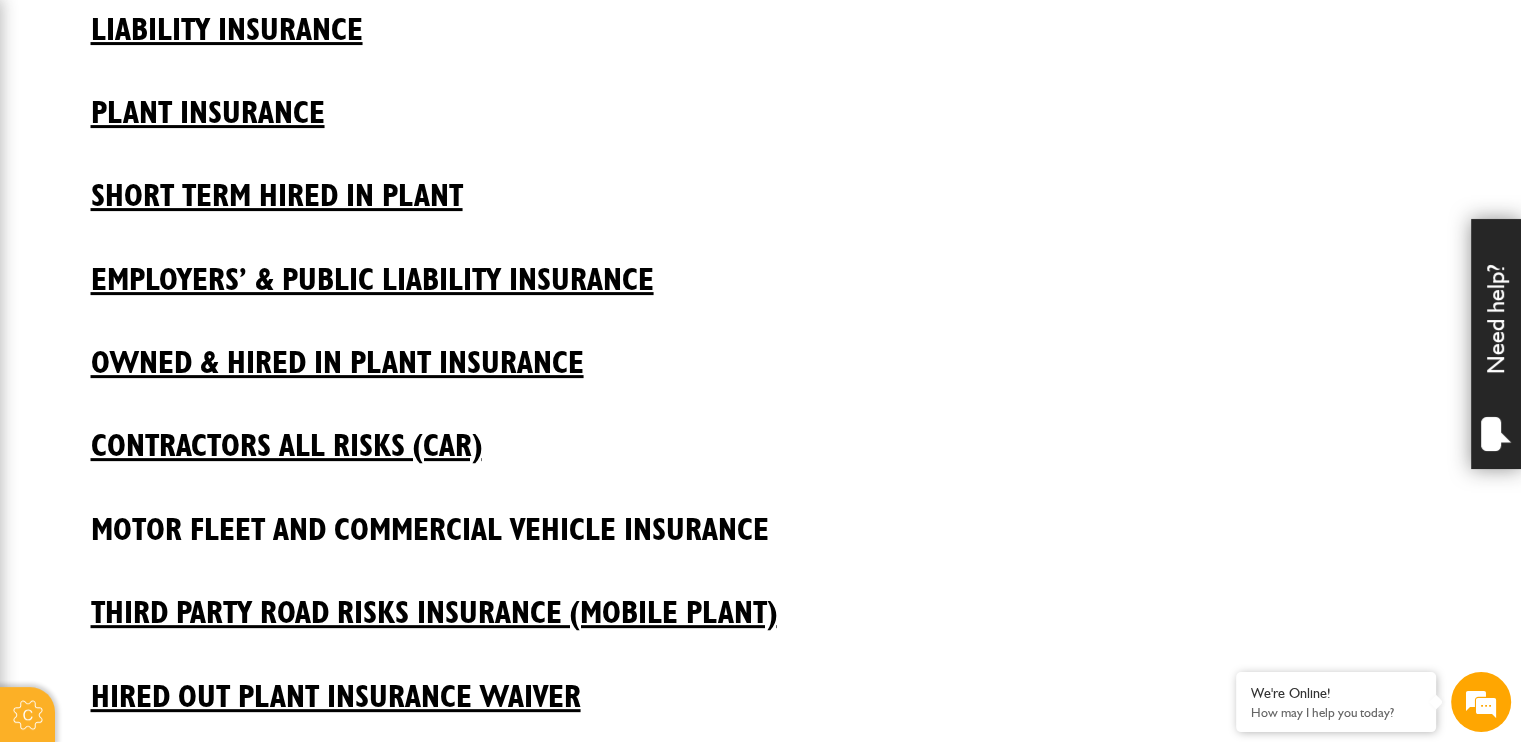 scroll, scrollTop: 500, scrollLeft: 0, axis: vertical 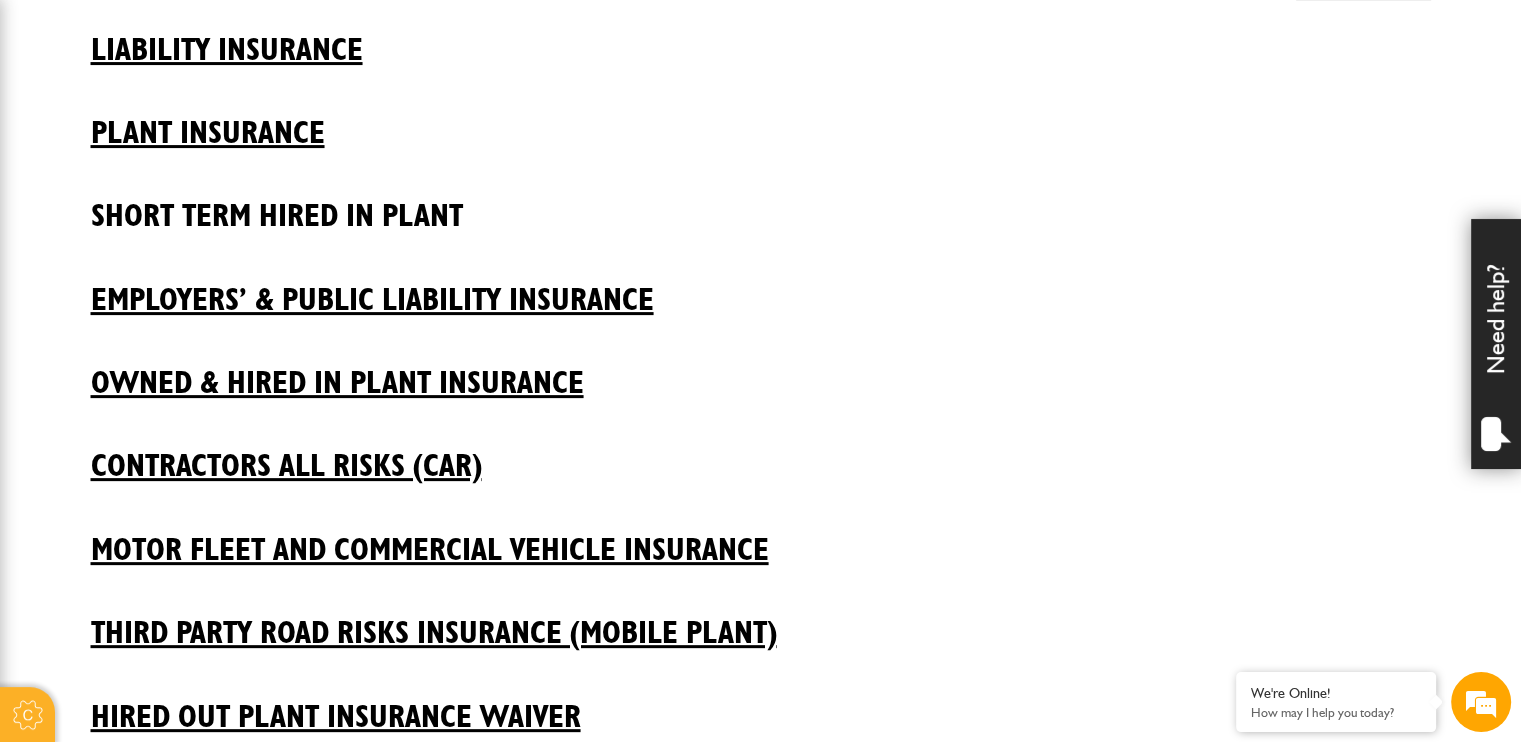 click on "Short Term Hired In Plant" at bounding box center [761, 201] 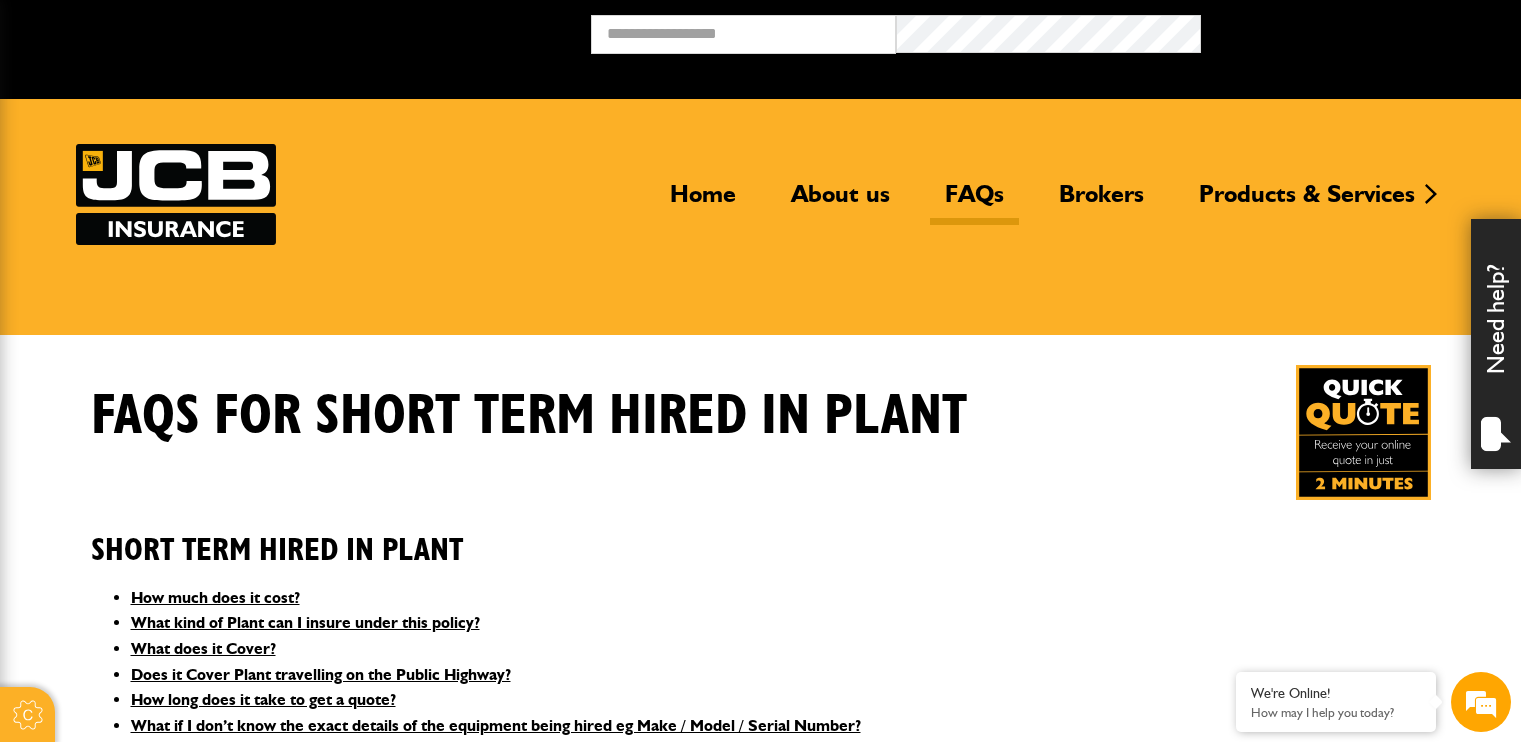 scroll, scrollTop: 0, scrollLeft: 0, axis: both 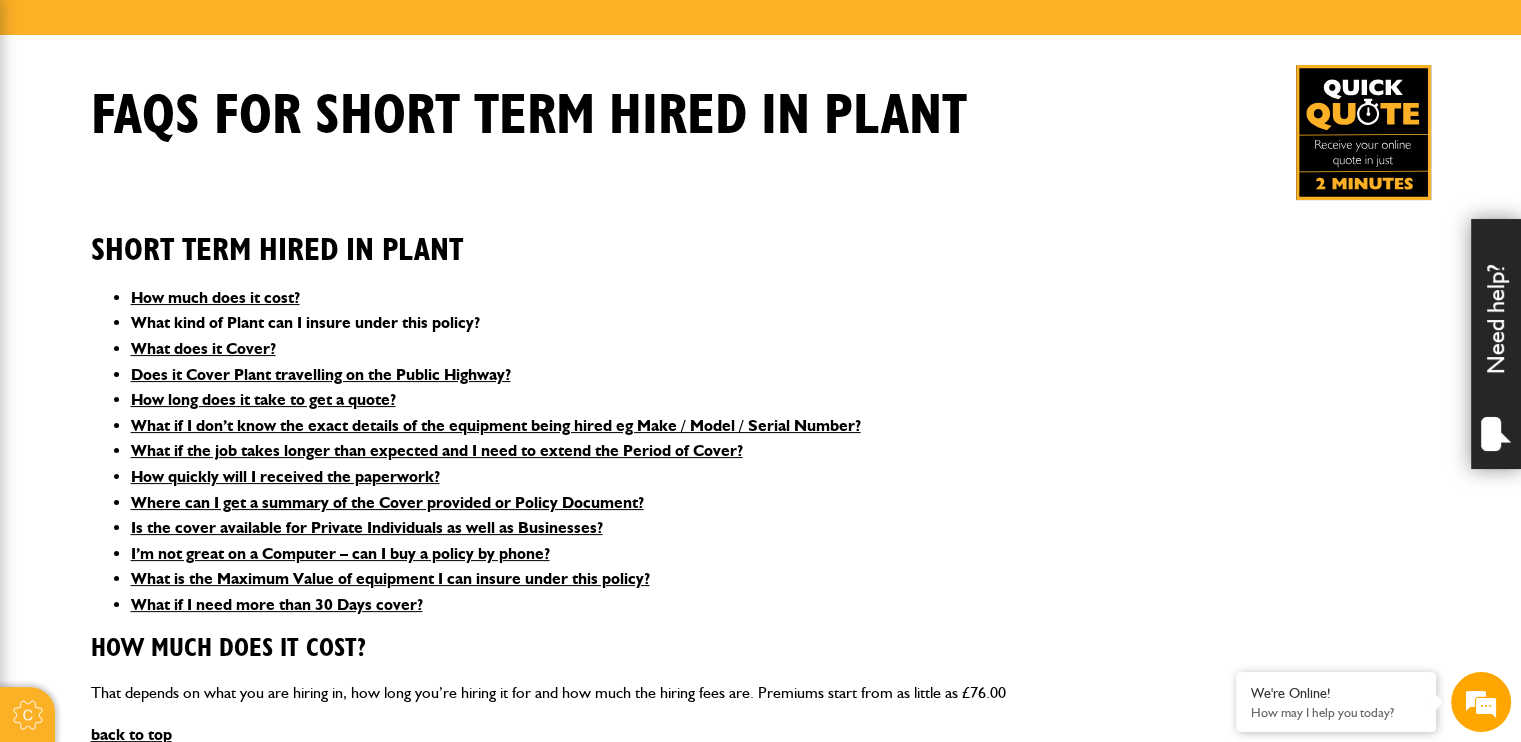 click on "What kind of Plant can I insure under this policy?" at bounding box center [305, 322] 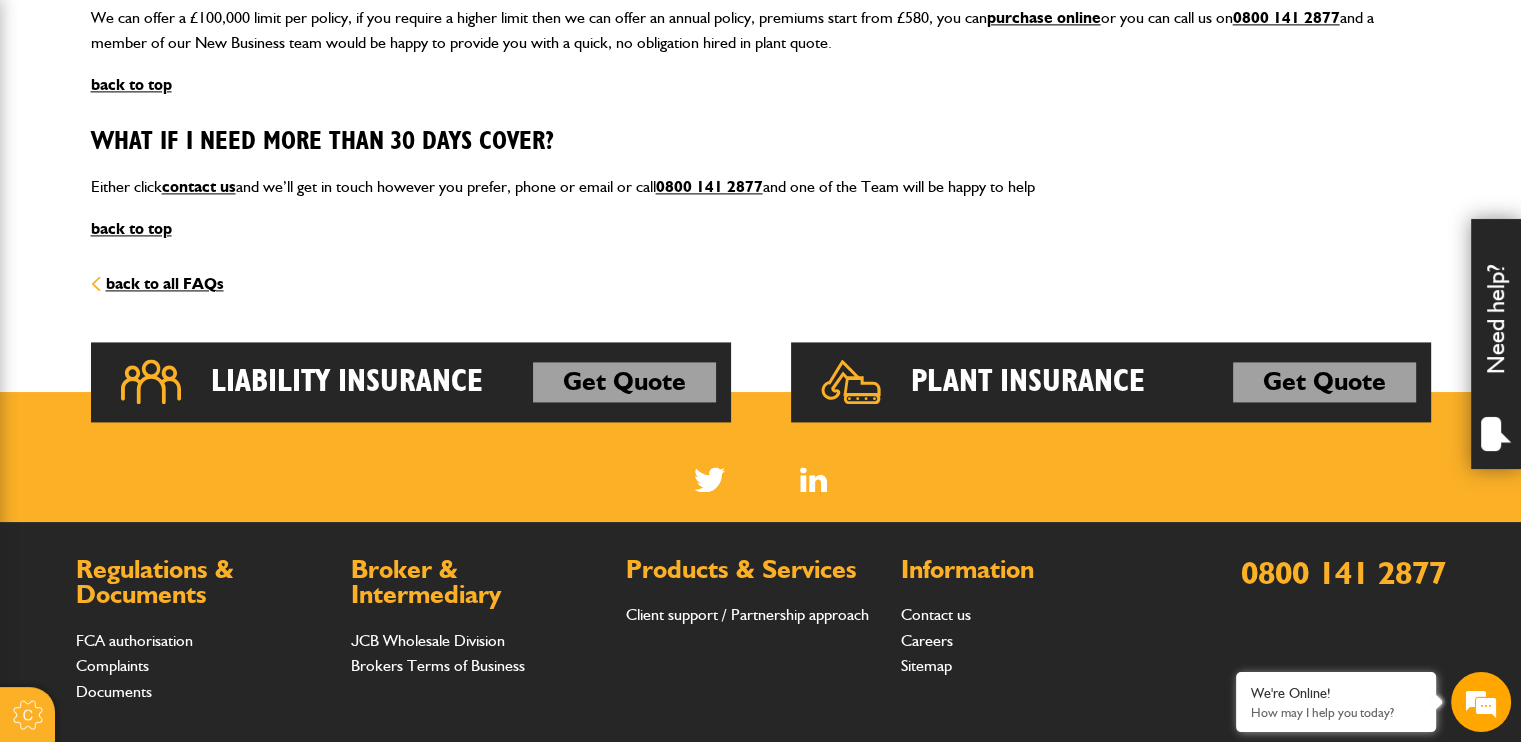 scroll, scrollTop: 2876, scrollLeft: 0, axis: vertical 